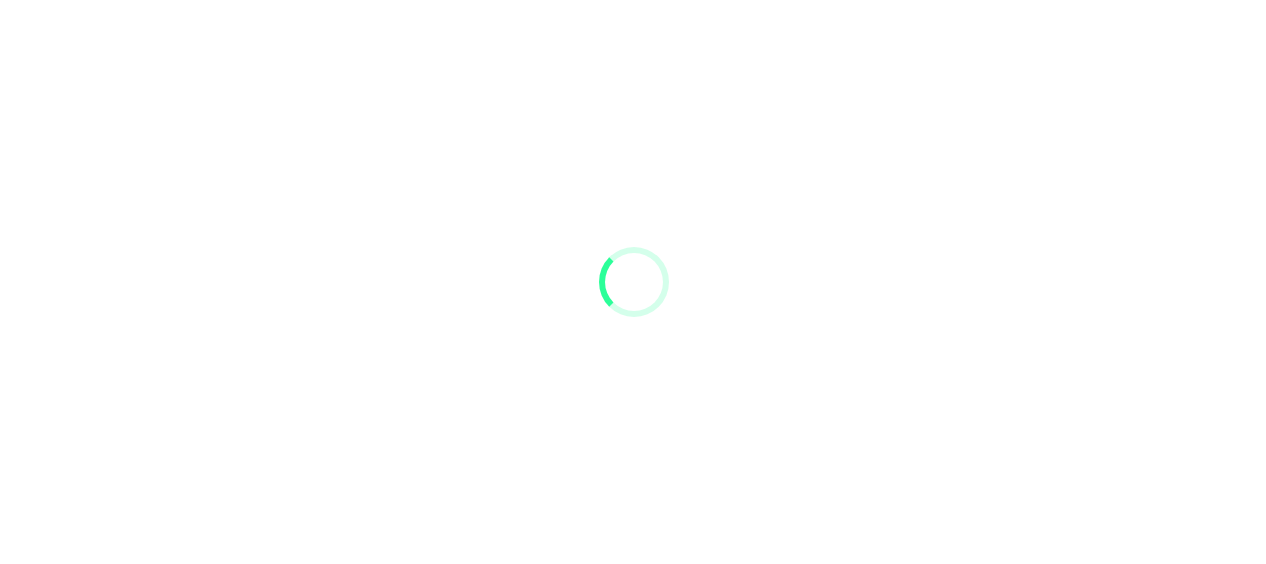 scroll, scrollTop: 0, scrollLeft: 0, axis: both 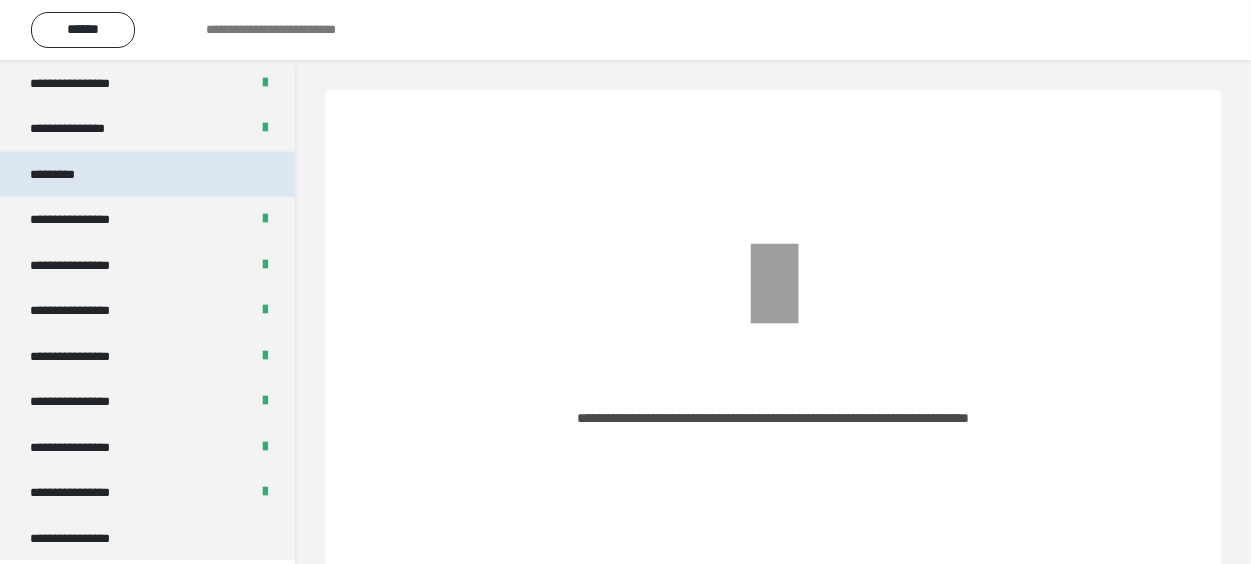 click on "*********" at bounding box center (147, 175) 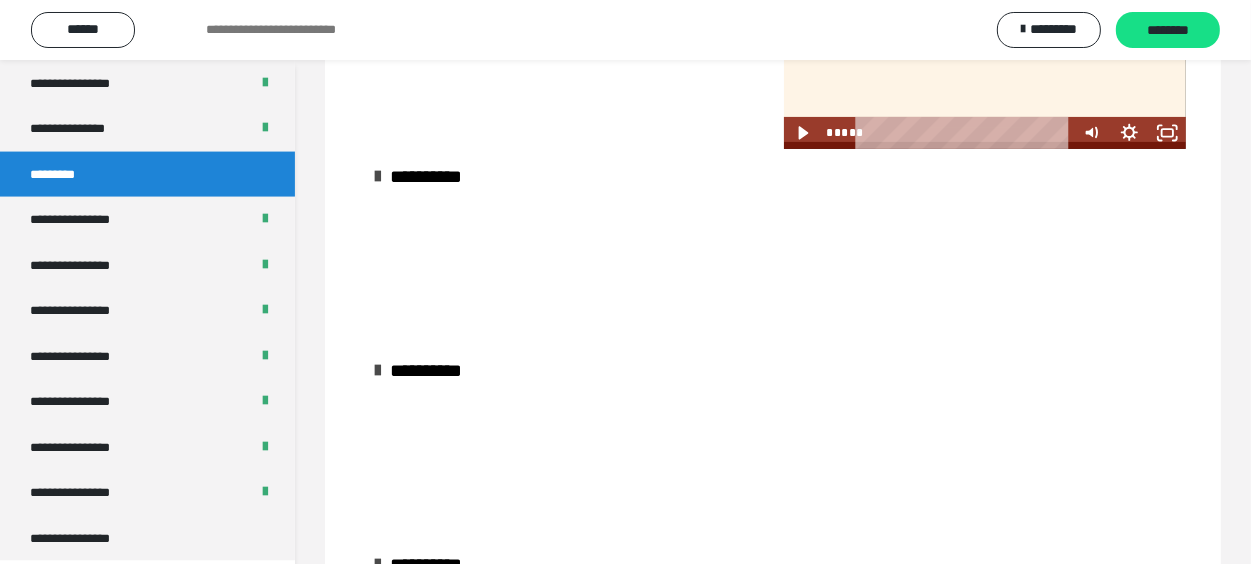 scroll, scrollTop: 830, scrollLeft: 0, axis: vertical 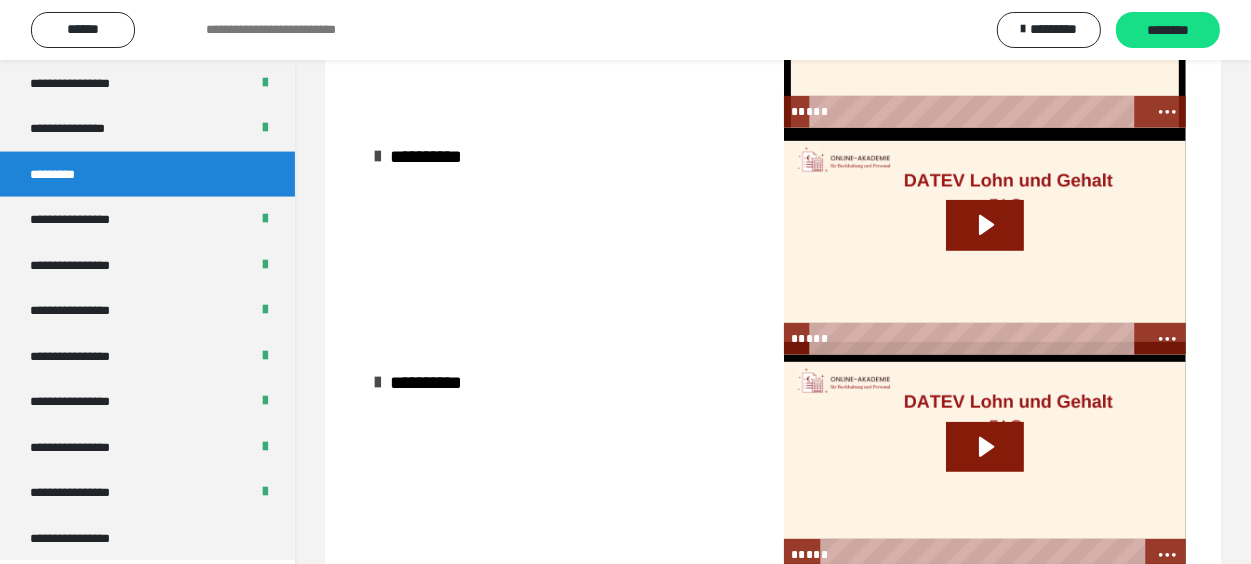 click 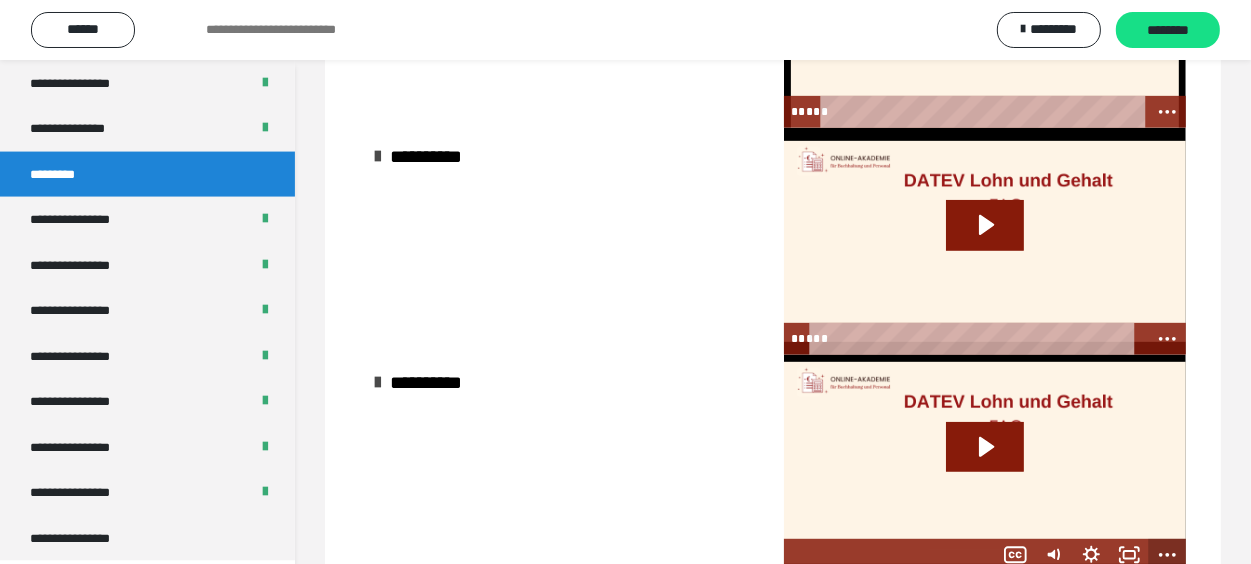 scroll, scrollTop: 977, scrollLeft: 0, axis: vertical 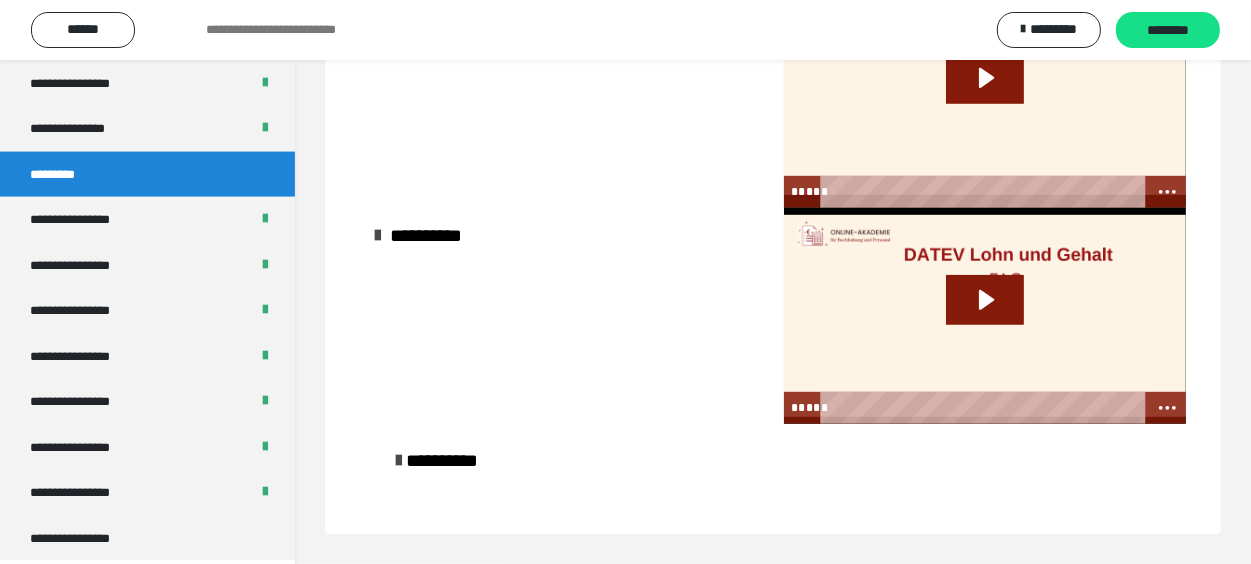 click at bounding box center [984, 408] 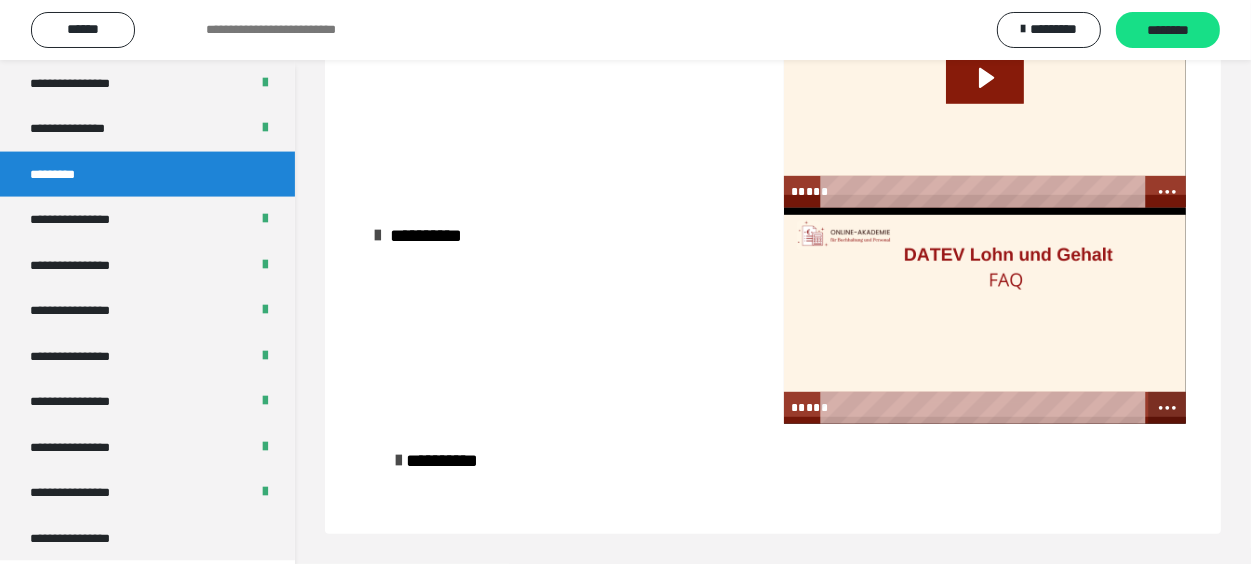 click 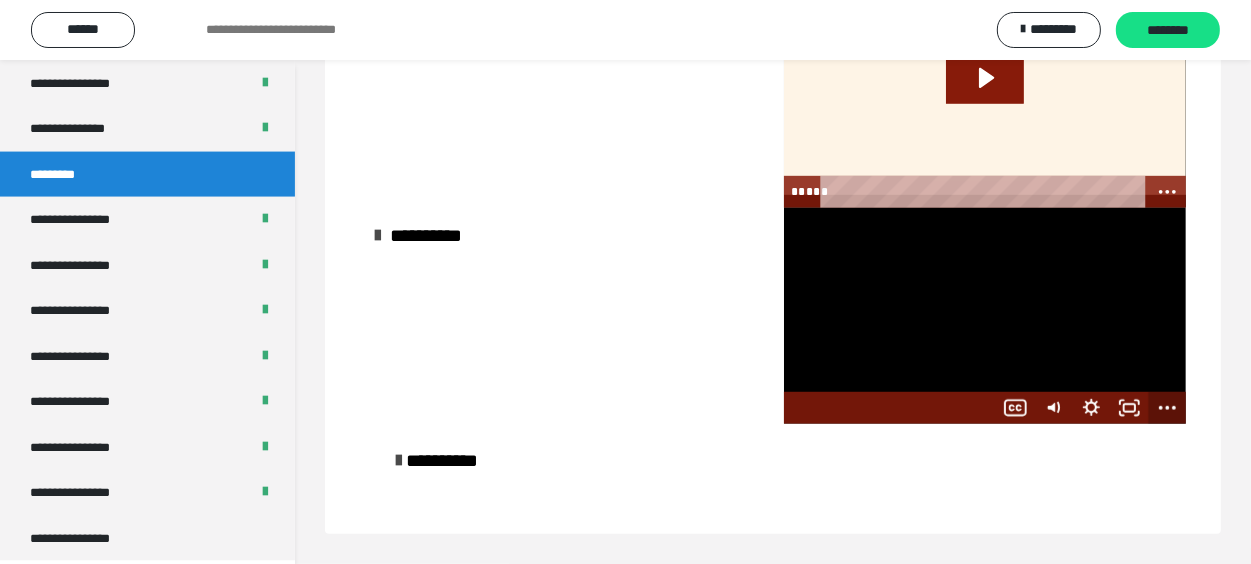 click 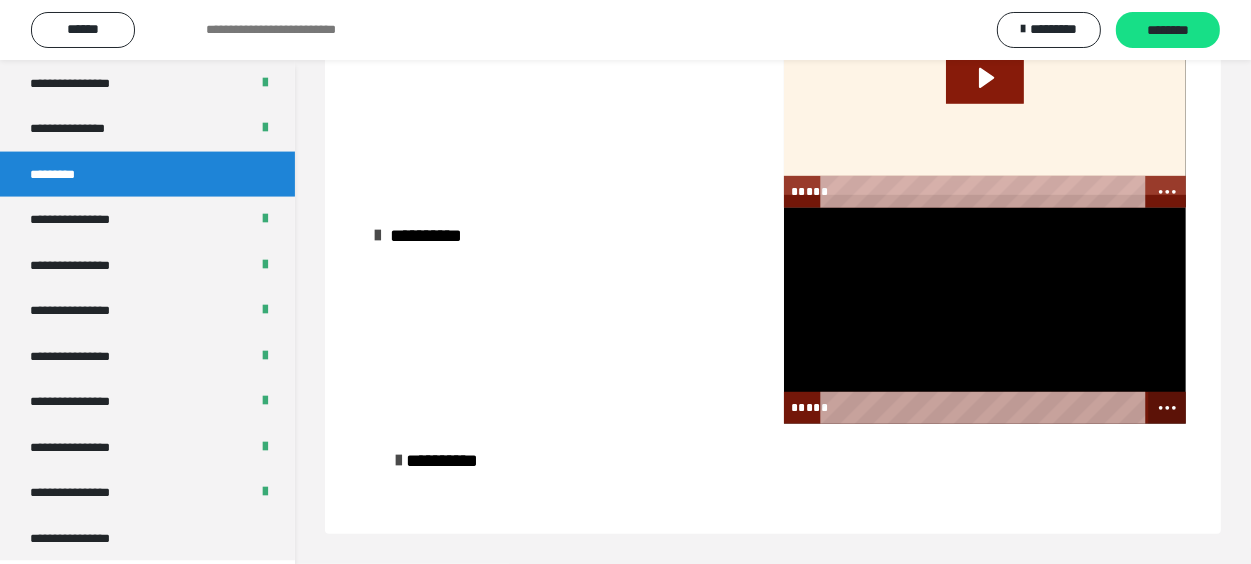 click 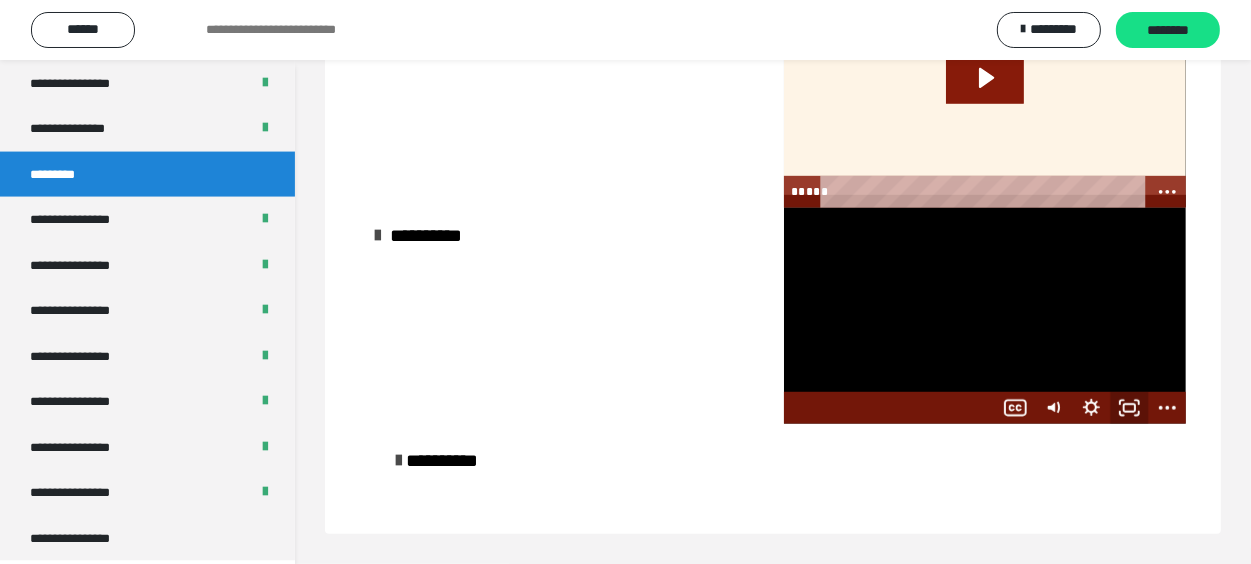 click 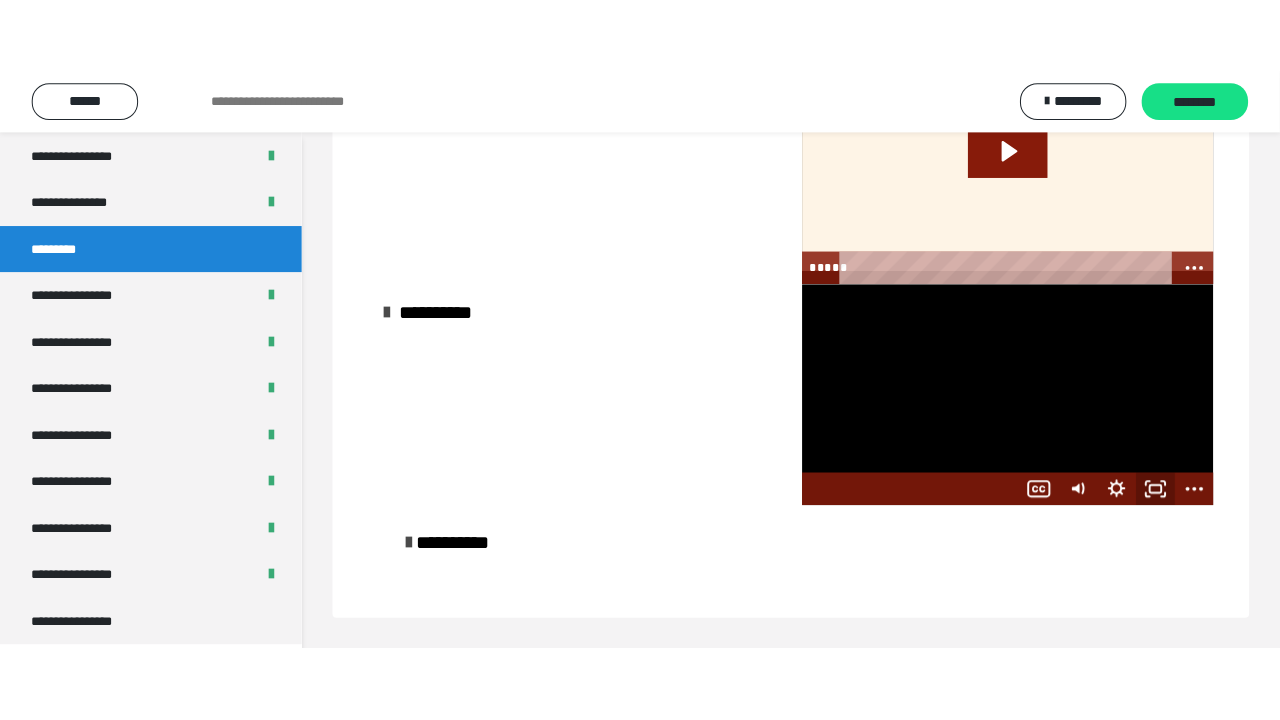 scroll, scrollTop: 865, scrollLeft: 0, axis: vertical 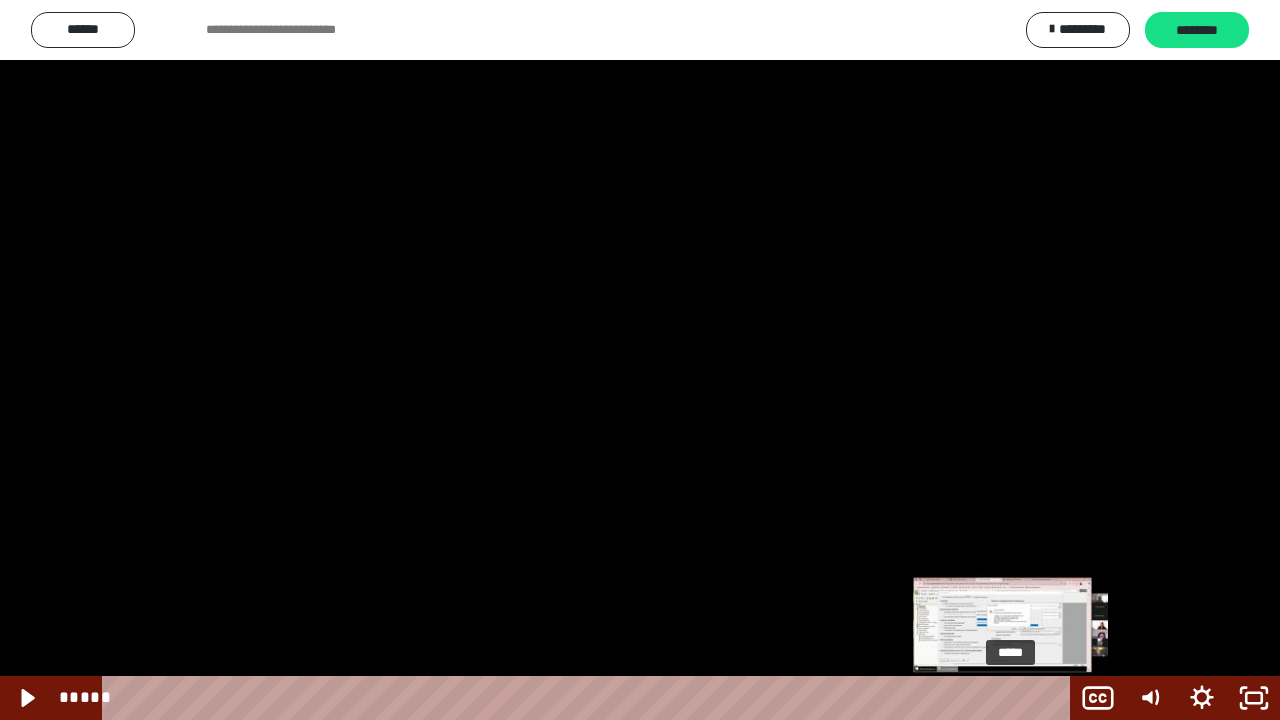 click on "*****" at bounding box center (590, 698) 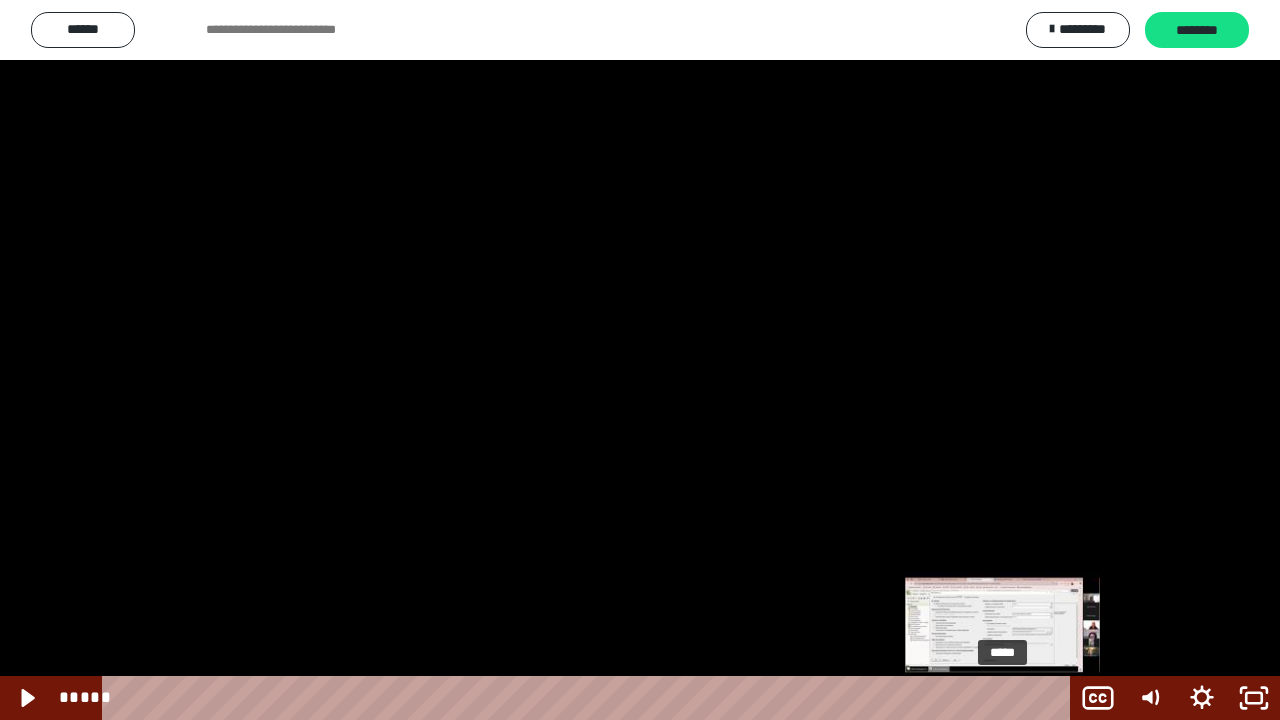 click at bounding box center [1010, 698] 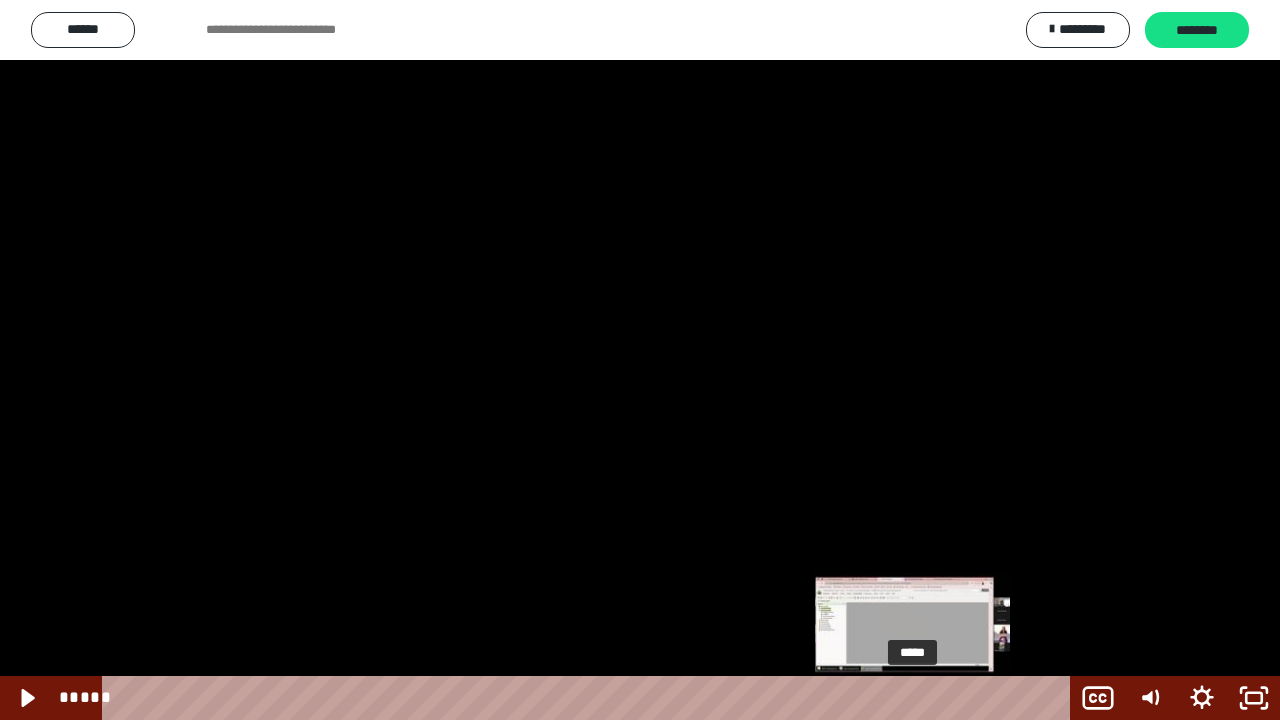 click on "*****" at bounding box center (590, 698) 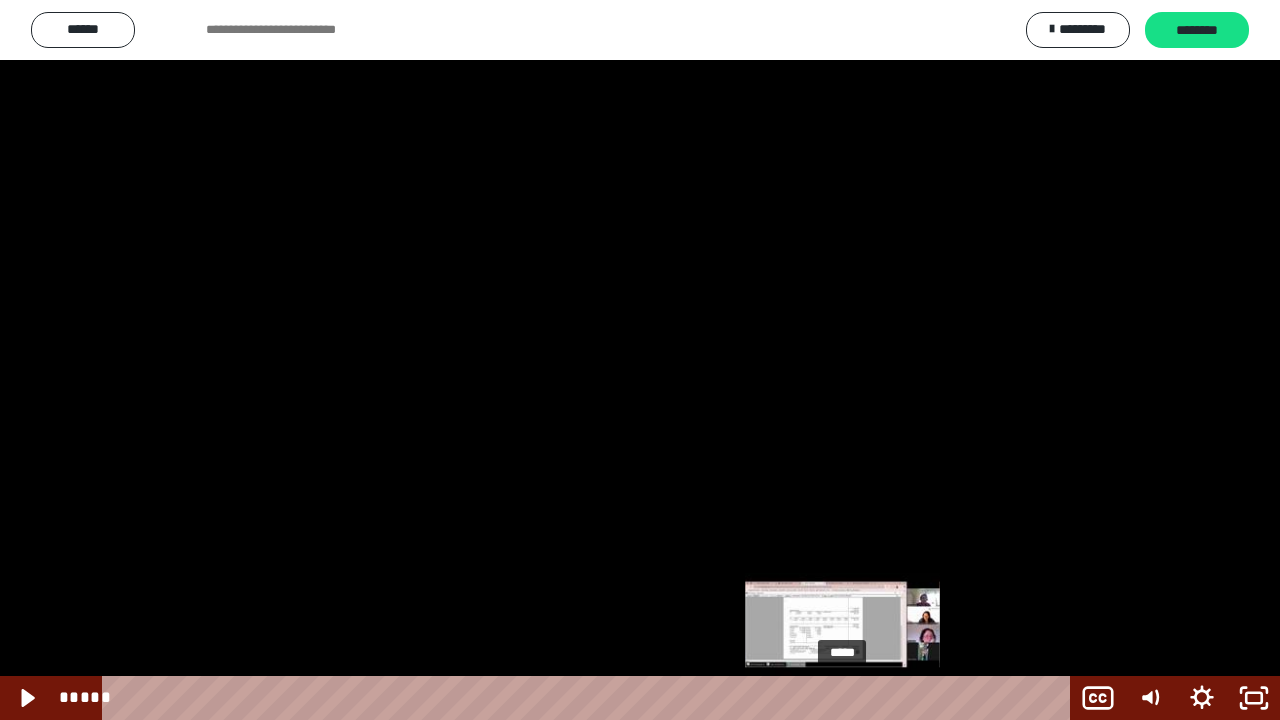 click on "*****" at bounding box center [590, 698] 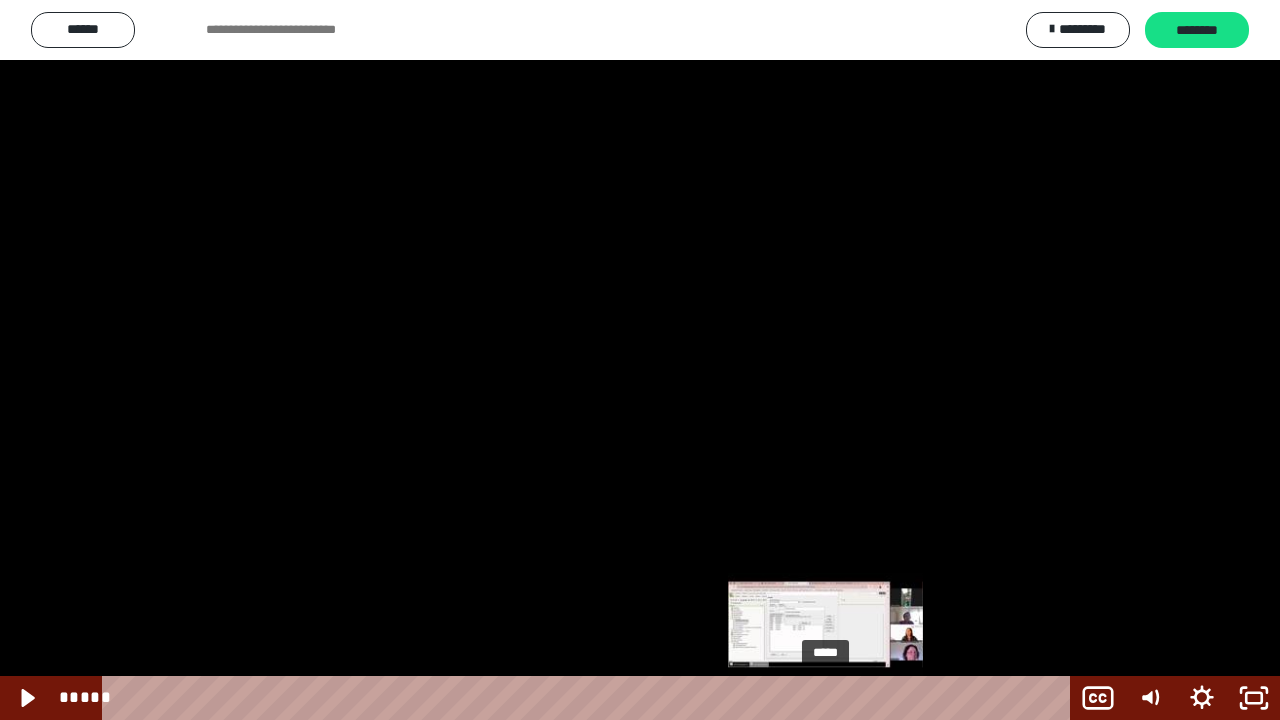 click on "*****" at bounding box center [590, 698] 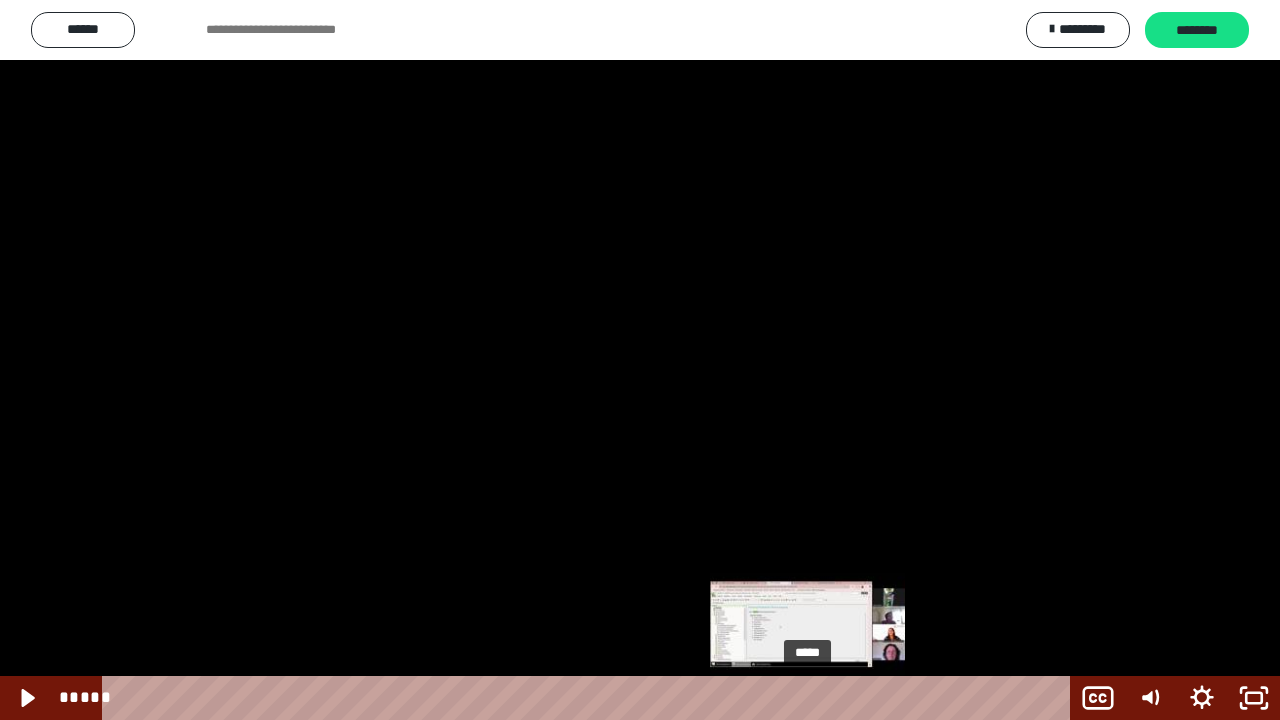 click at bounding box center [807, 698] 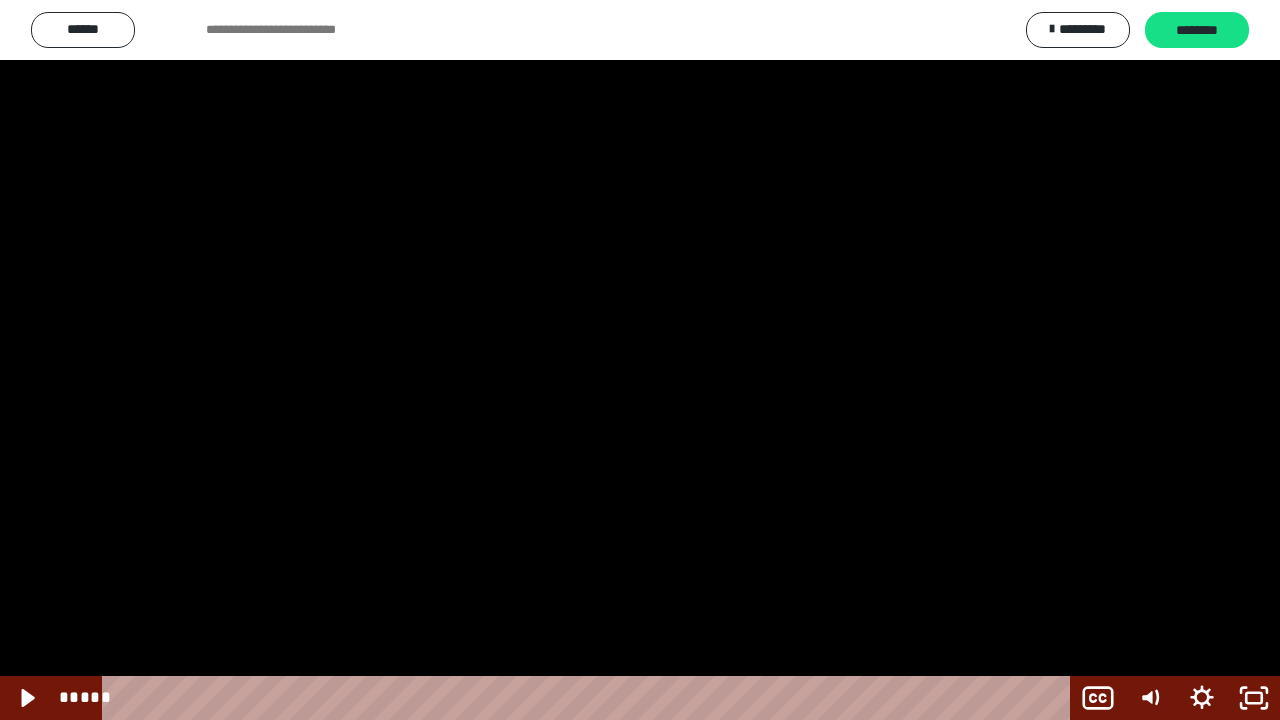 click at bounding box center (640, 360) 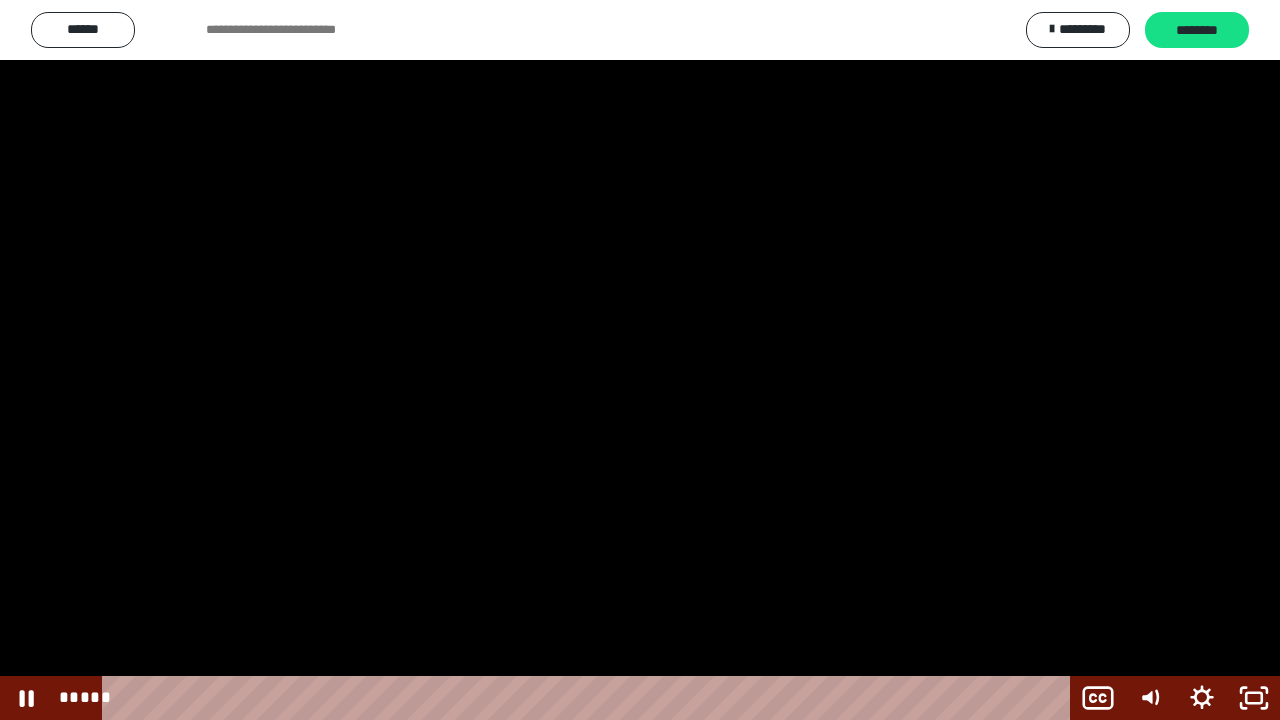 click at bounding box center (640, 360) 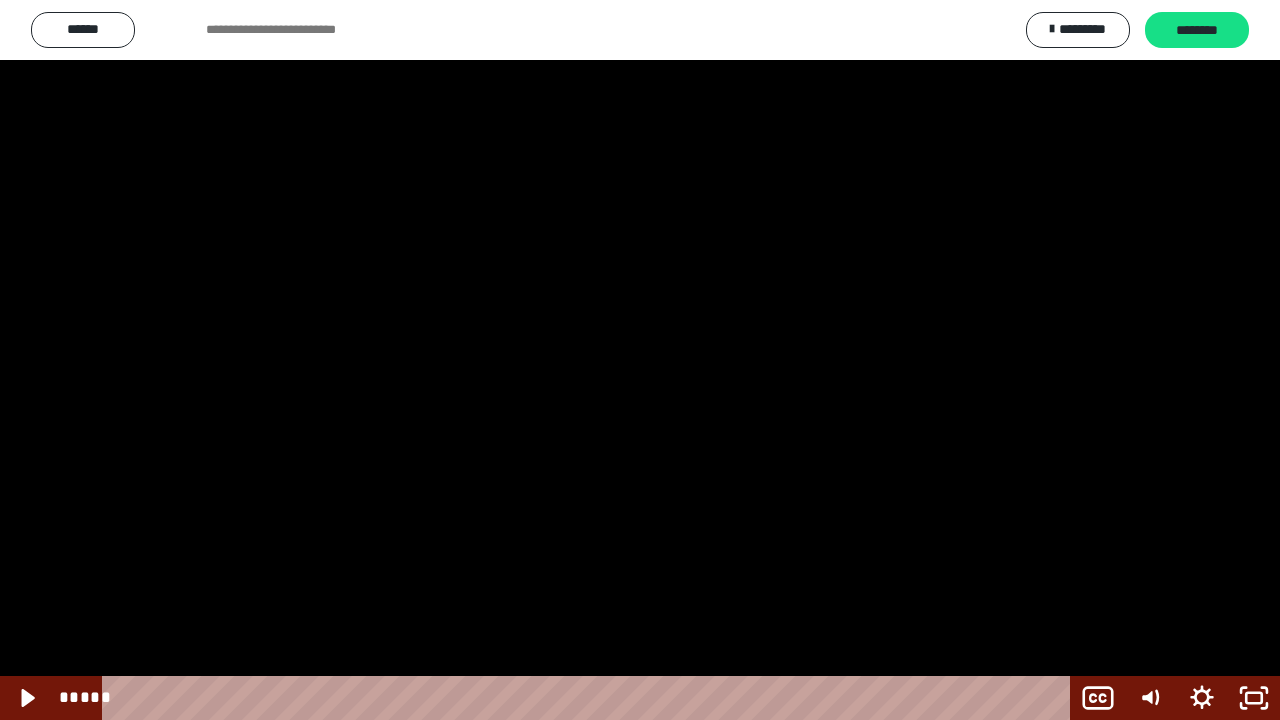 click at bounding box center [640, 360] 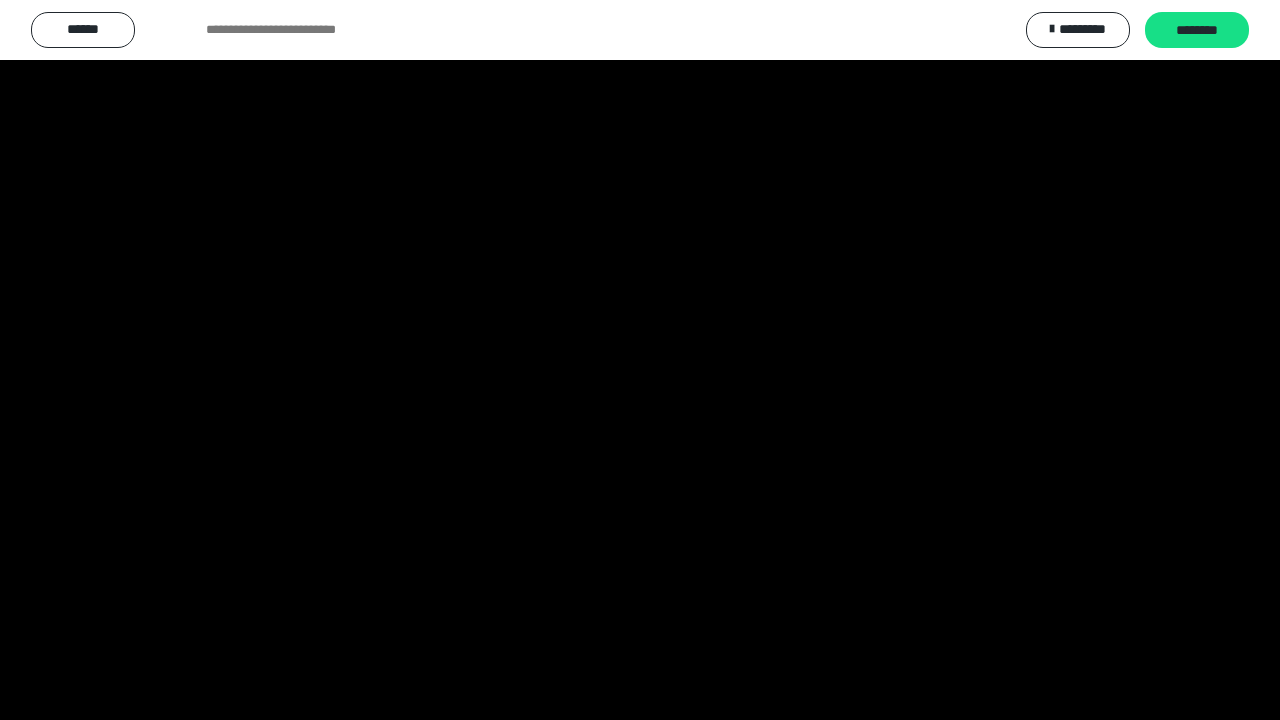 click at bounding box center [640, 360] 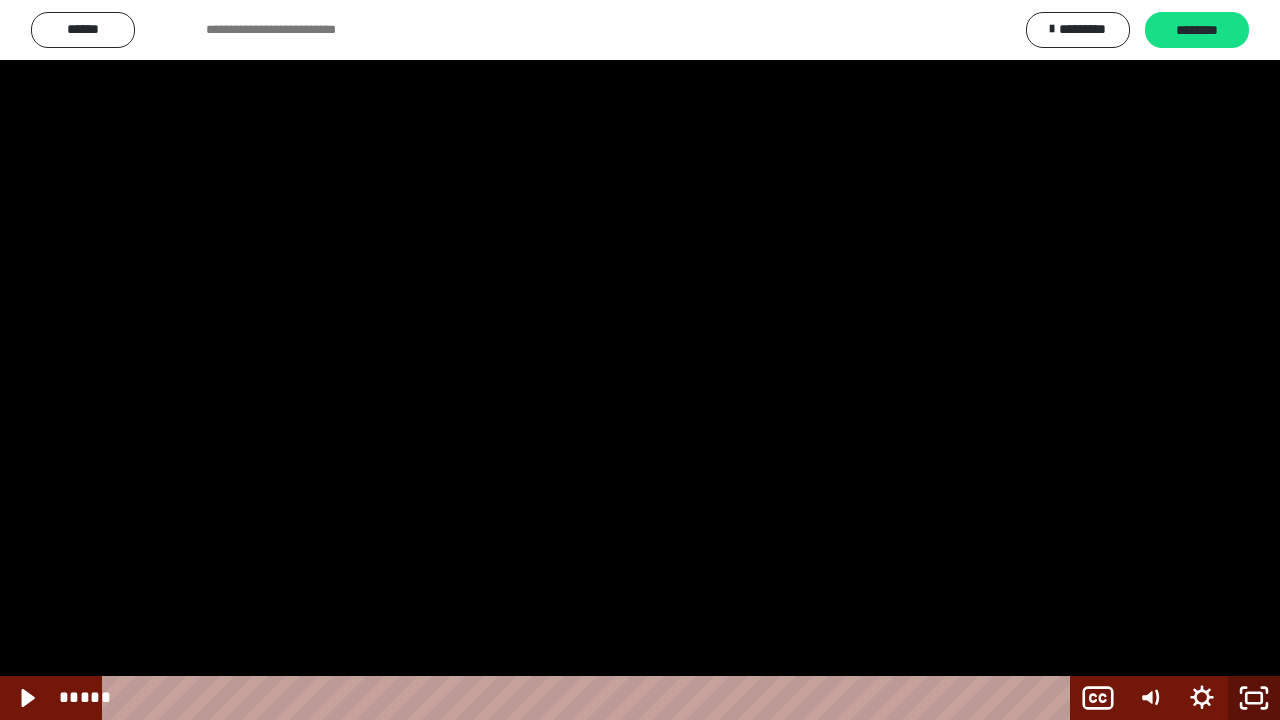 click 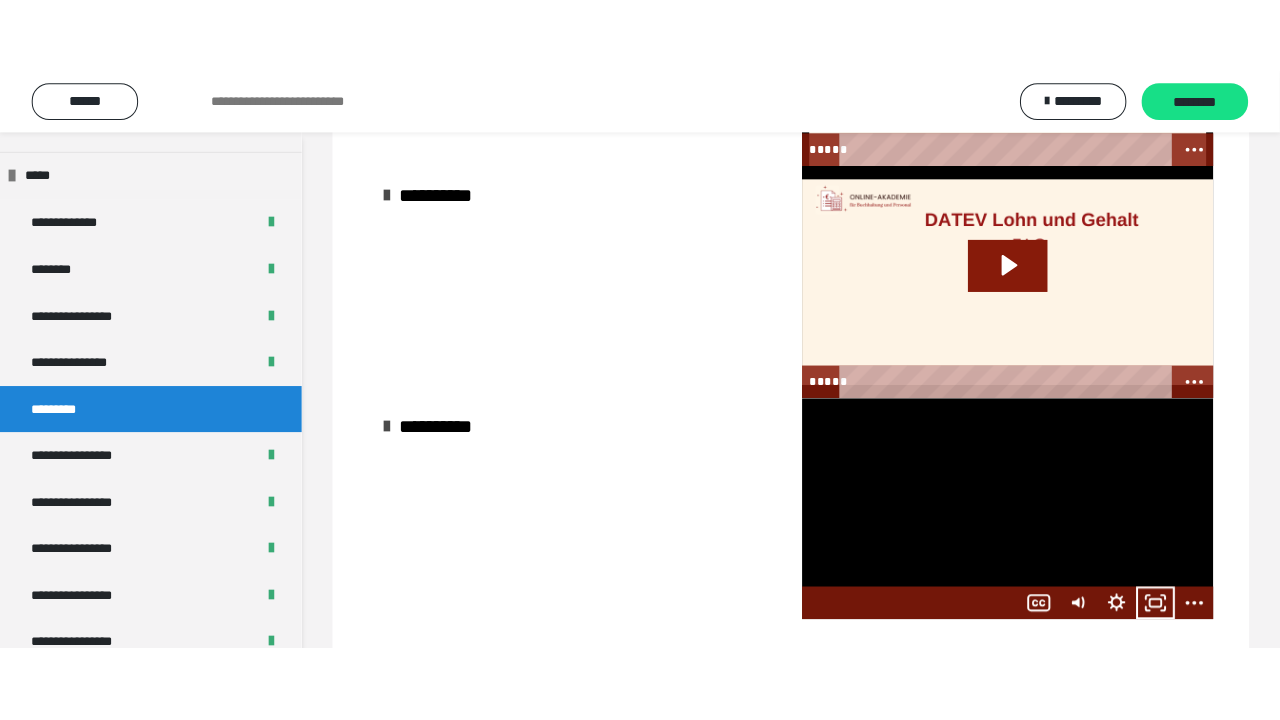 scroll, scrollTop: 2604, scrollLeft: 0, axis: vertical 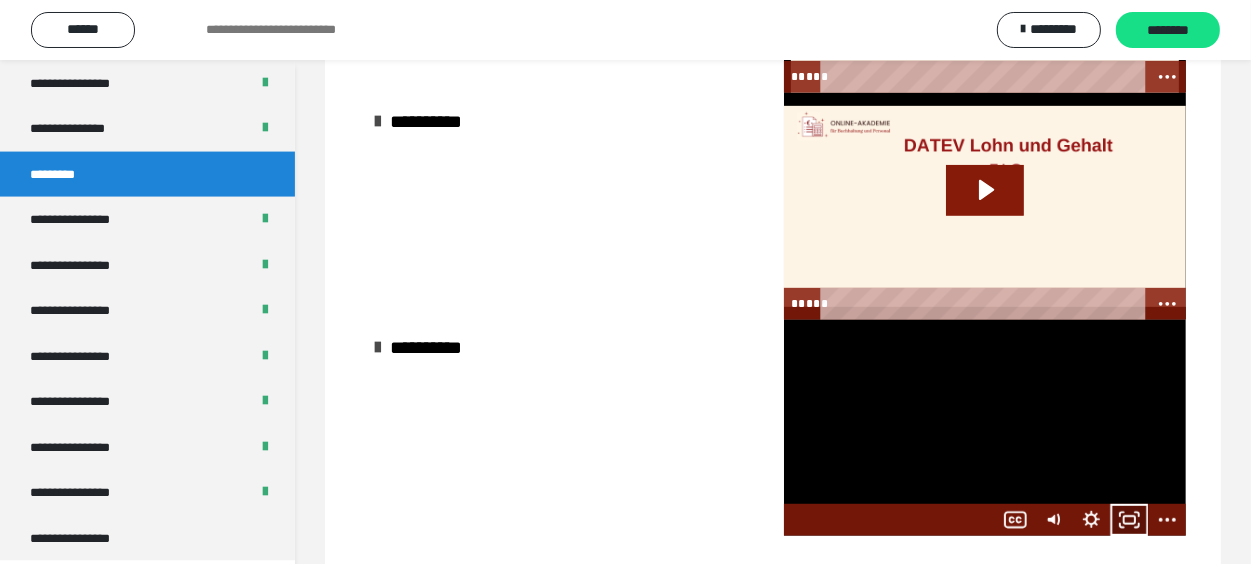click 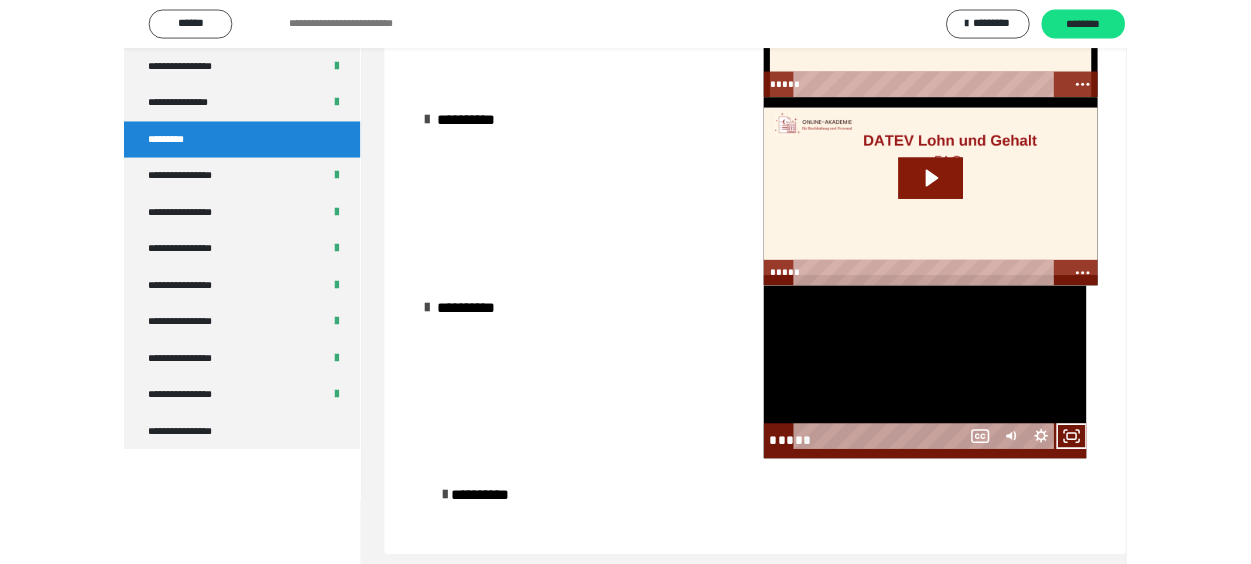 scroll, scrollTop: 2448, scrollLeft: 0, axis: vertical 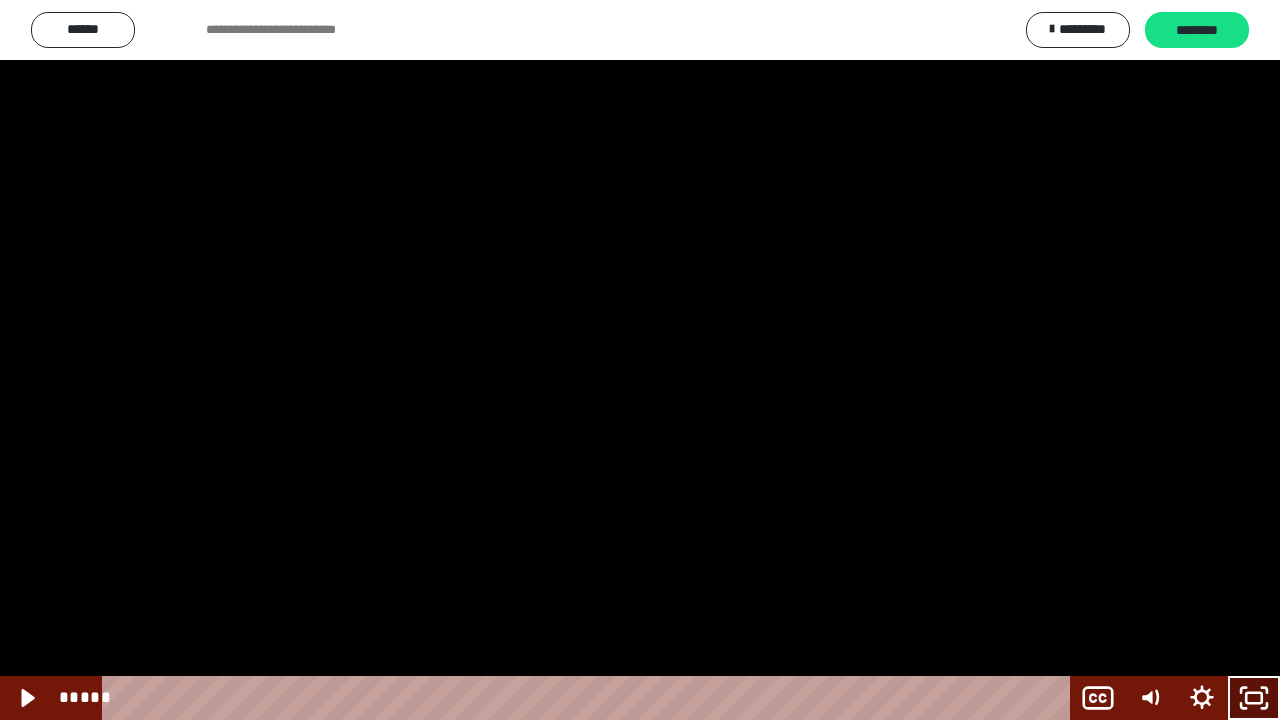 click 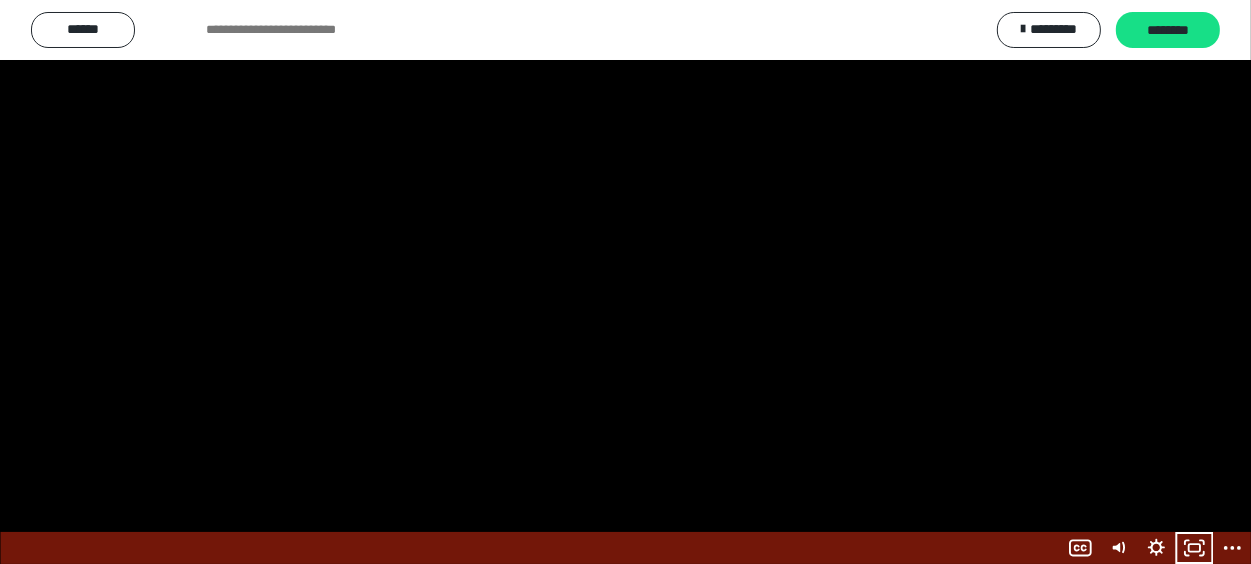 scroll, scrollTop: 2604, scrollLeft: 0, axis: vertical 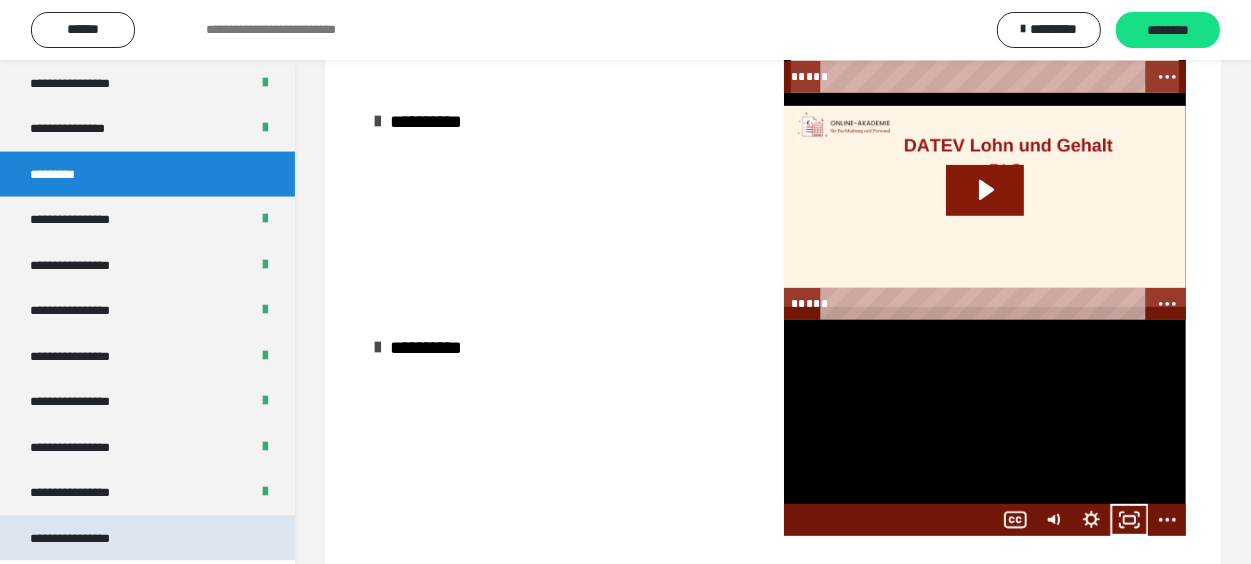 click on "**********" at bounding box center [87, 539] 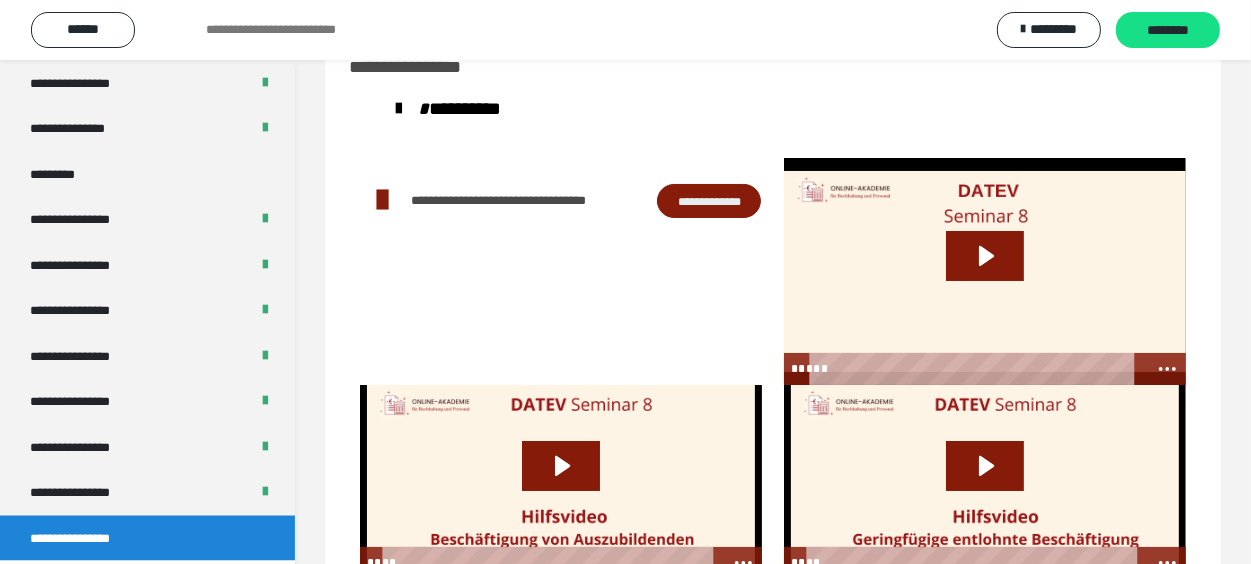 scroll, scrollTop: 128, scrollLeft: 0, axis: vertical 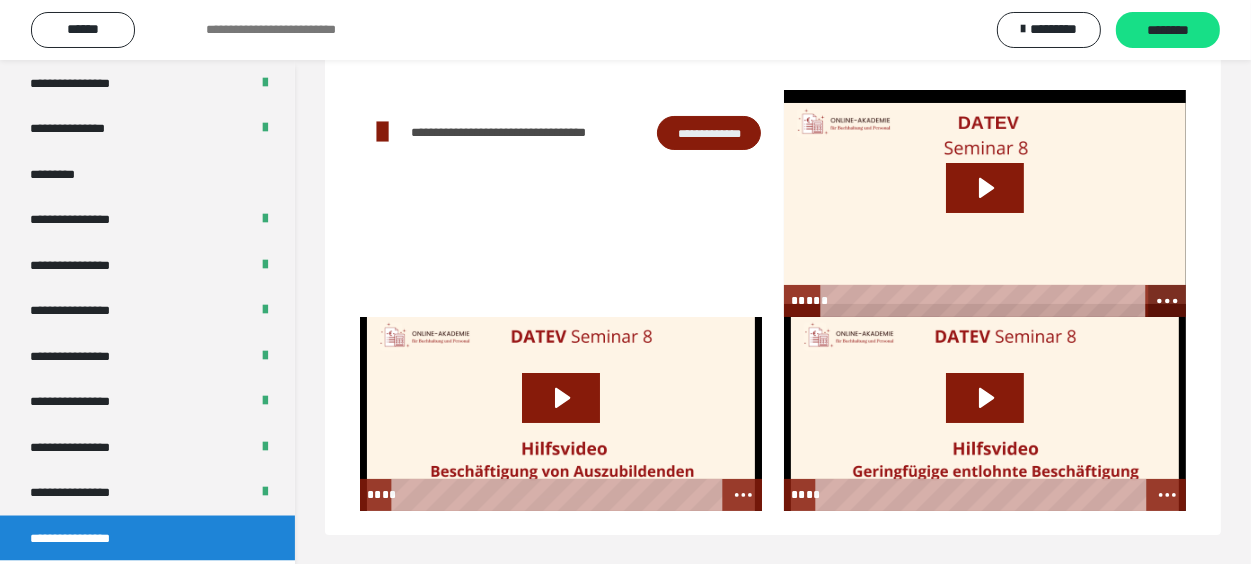 click 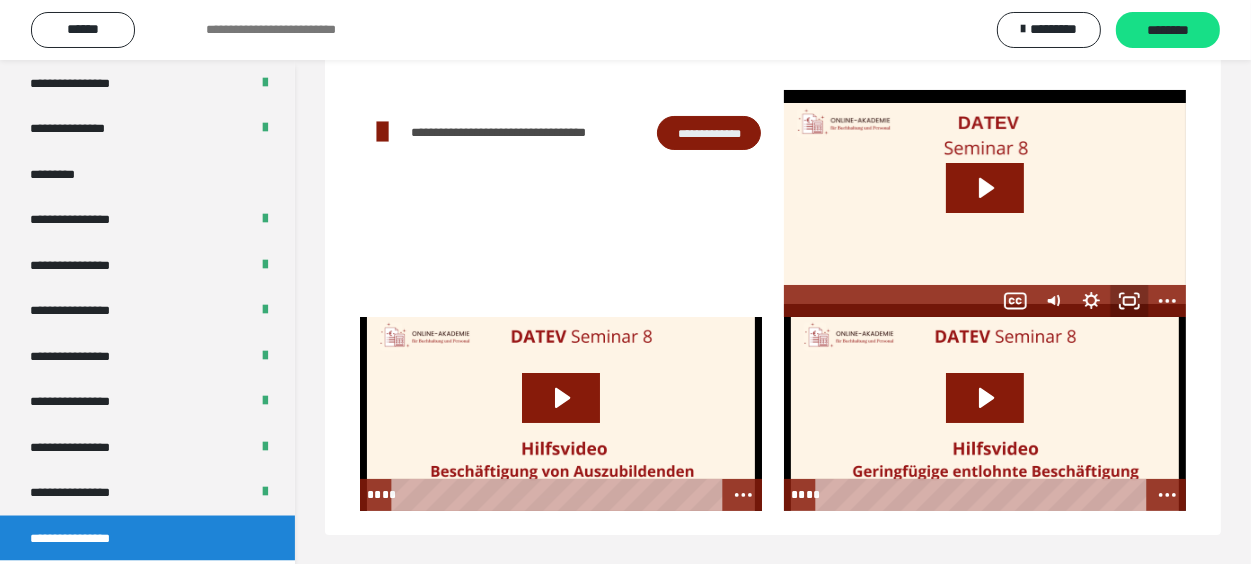 click 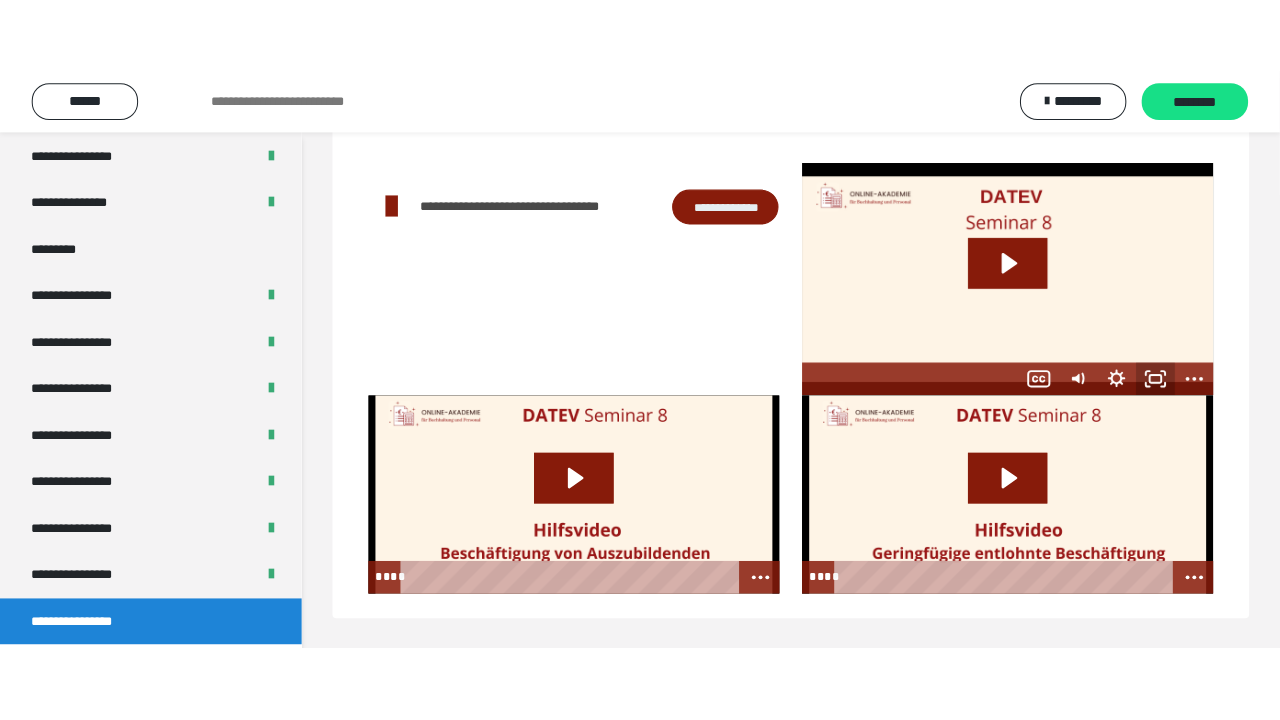 scroll, scrollTop: 60, scrollLeft: 0, axis: vertical 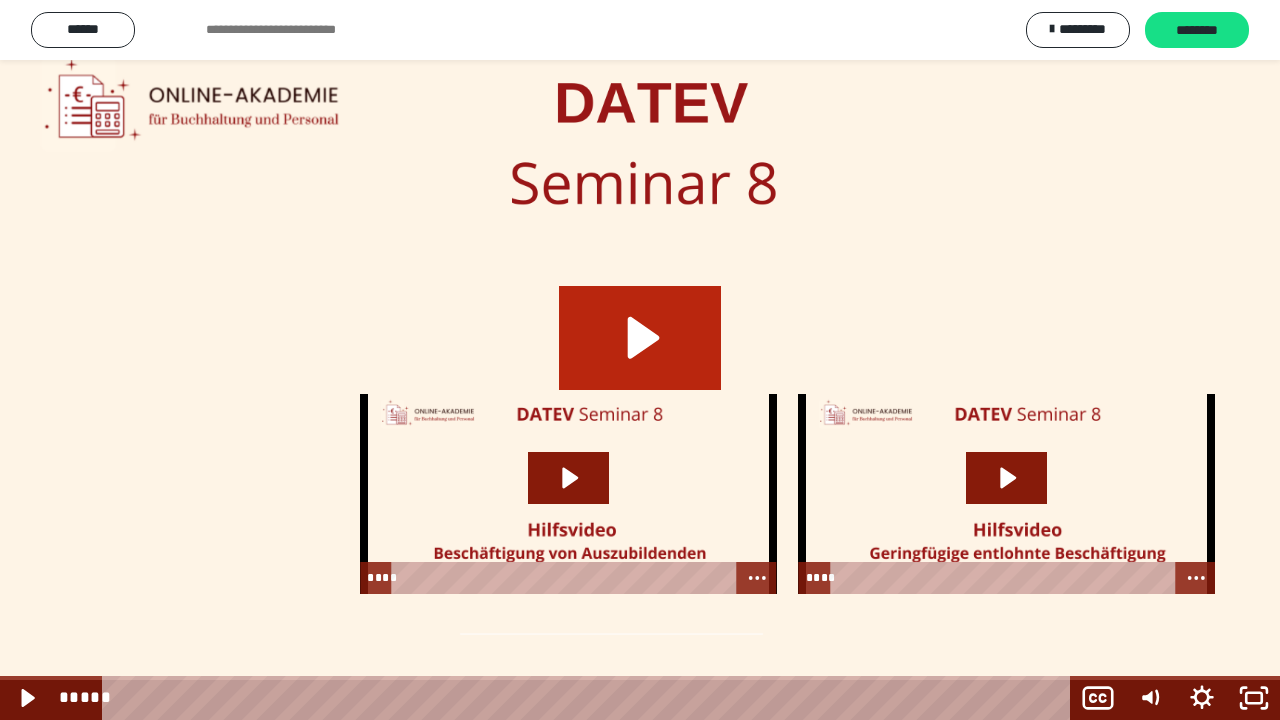 click 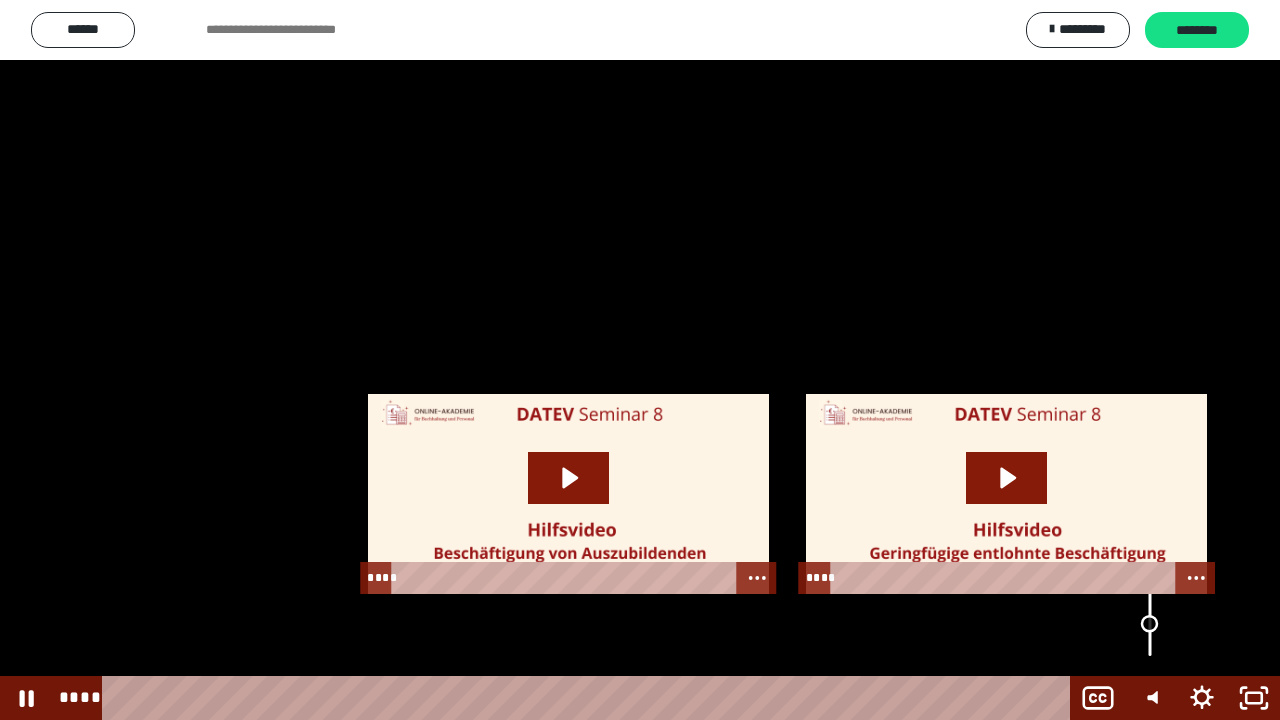 drag, startPoint x: 1148, startPoint y: 596, endPoint x: 1151, endPoint y: 624, distance: 28.160255 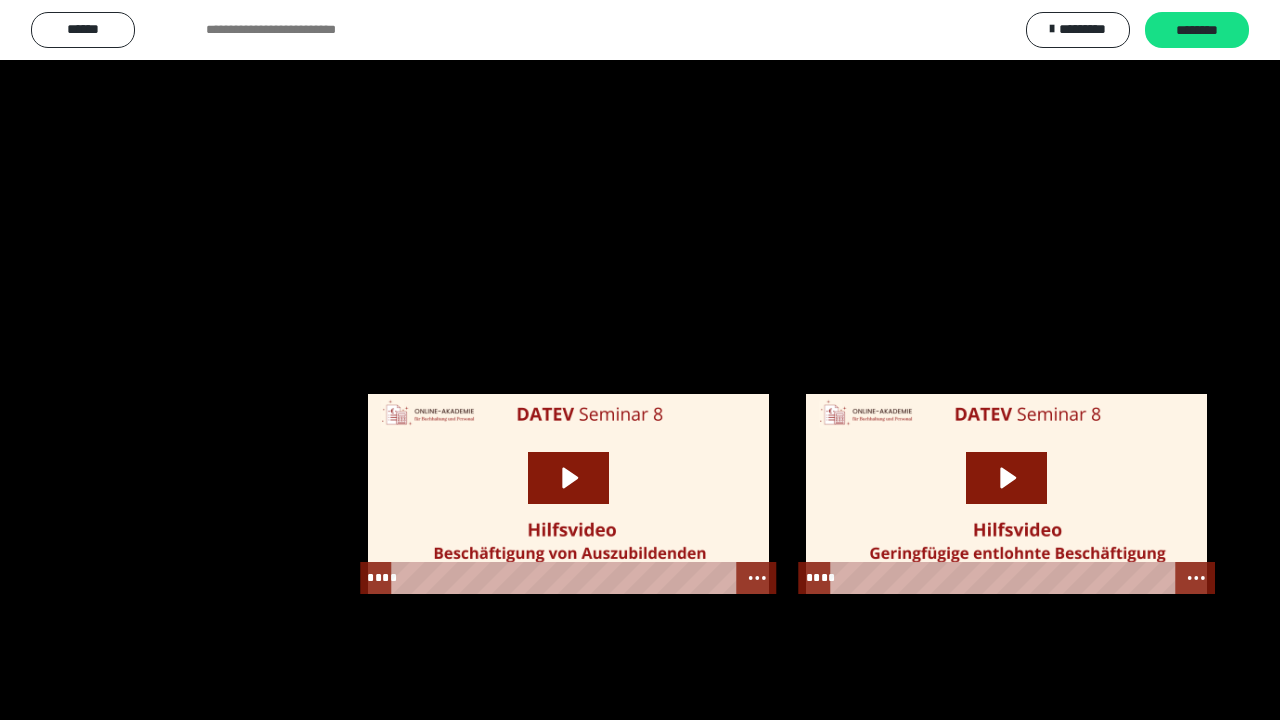 type 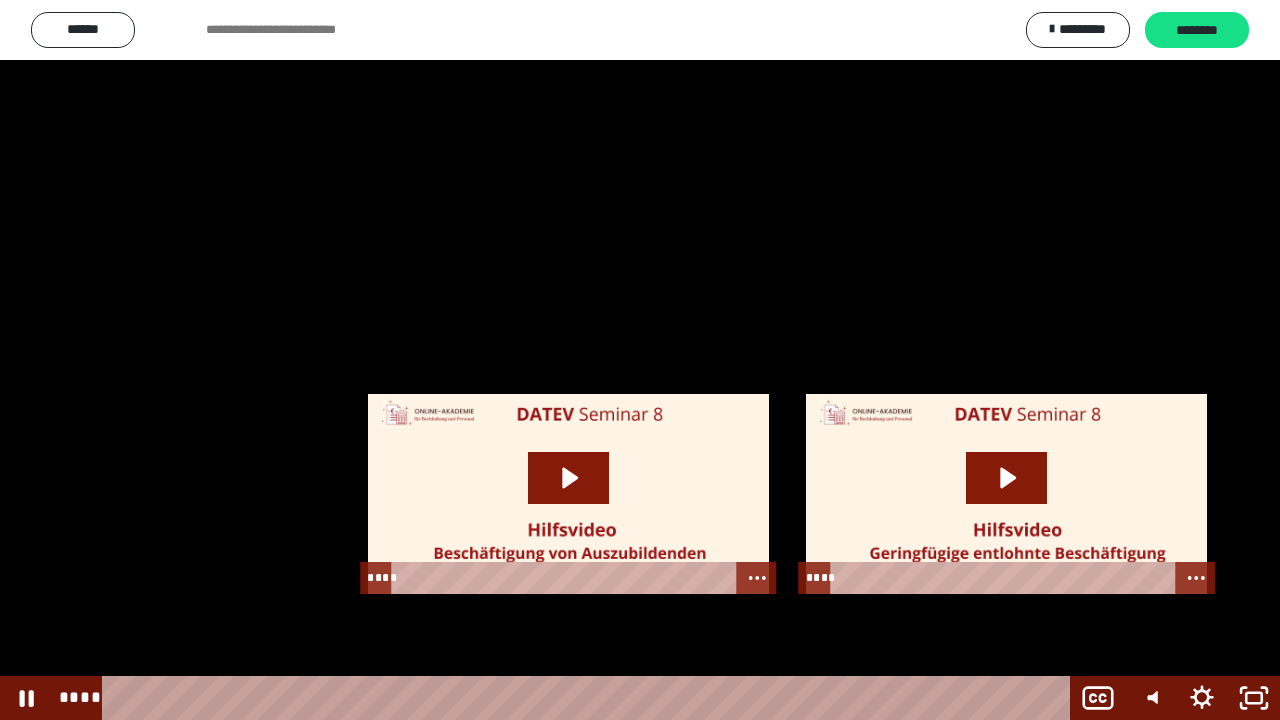 click at bounding box center [640, 360] 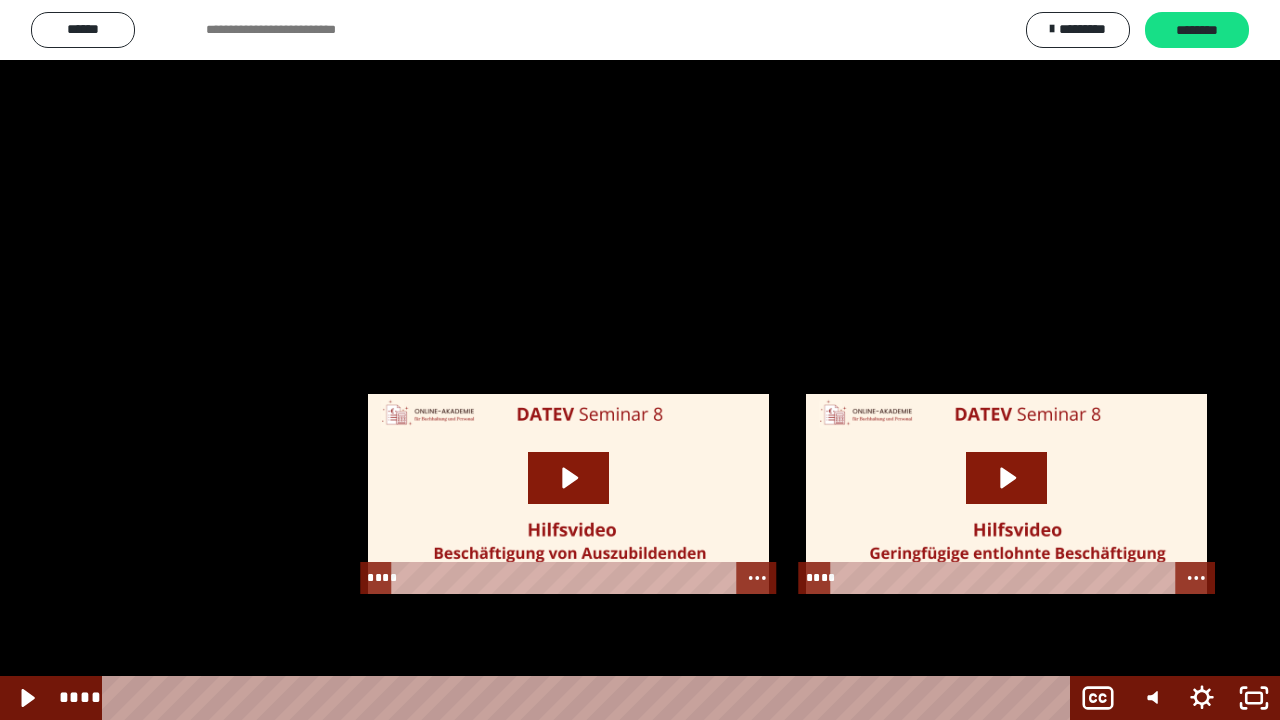 click at bounding box center [640, 360] 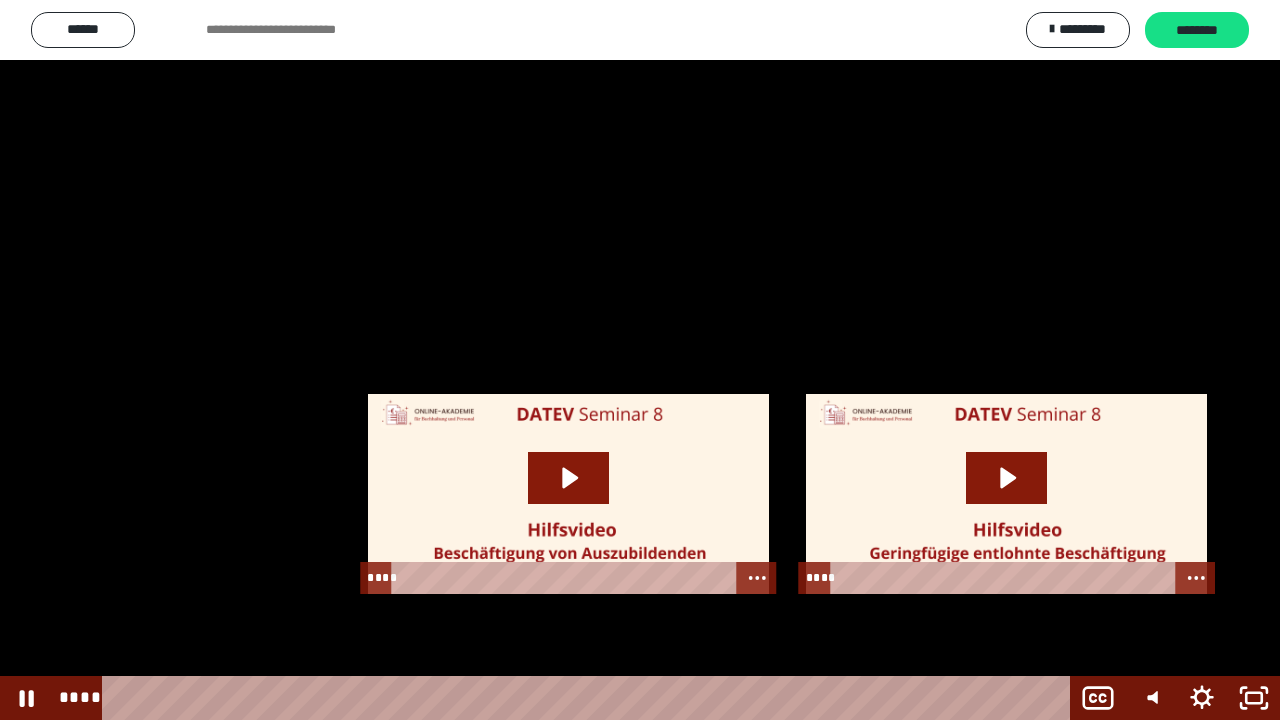 click at bounding box center [640, 360] 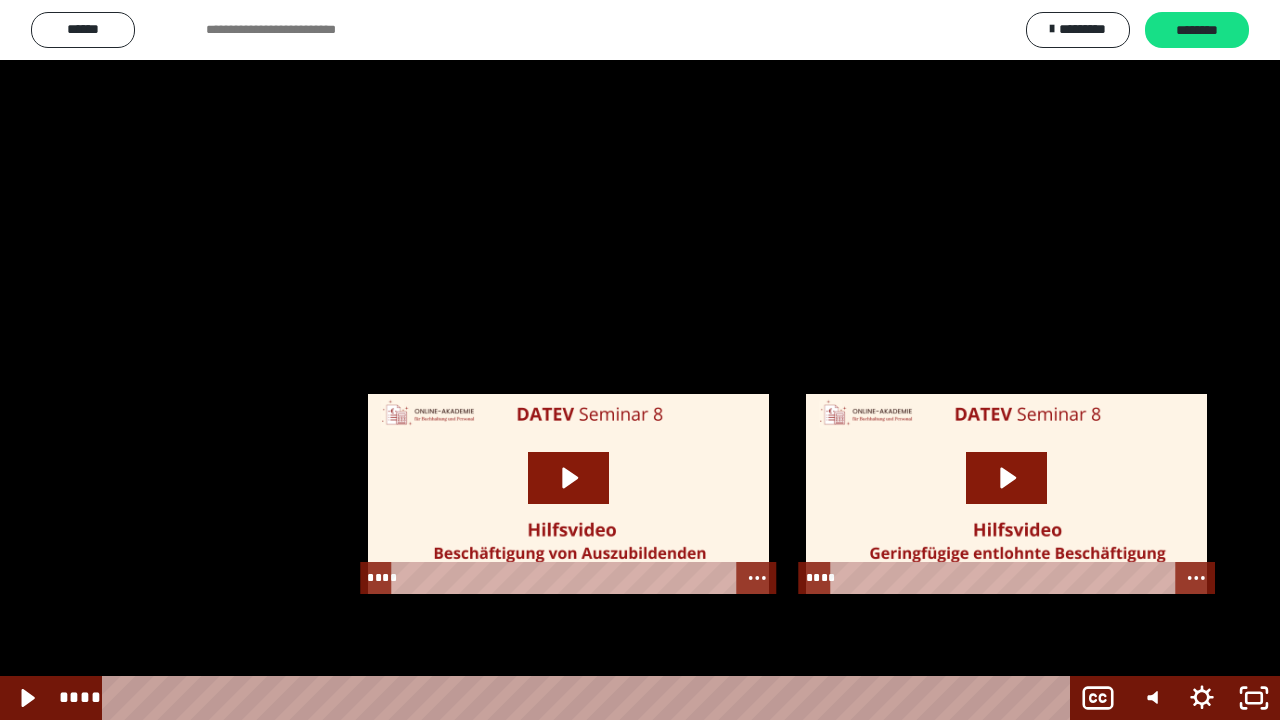 click at bounding box center [640, 360] 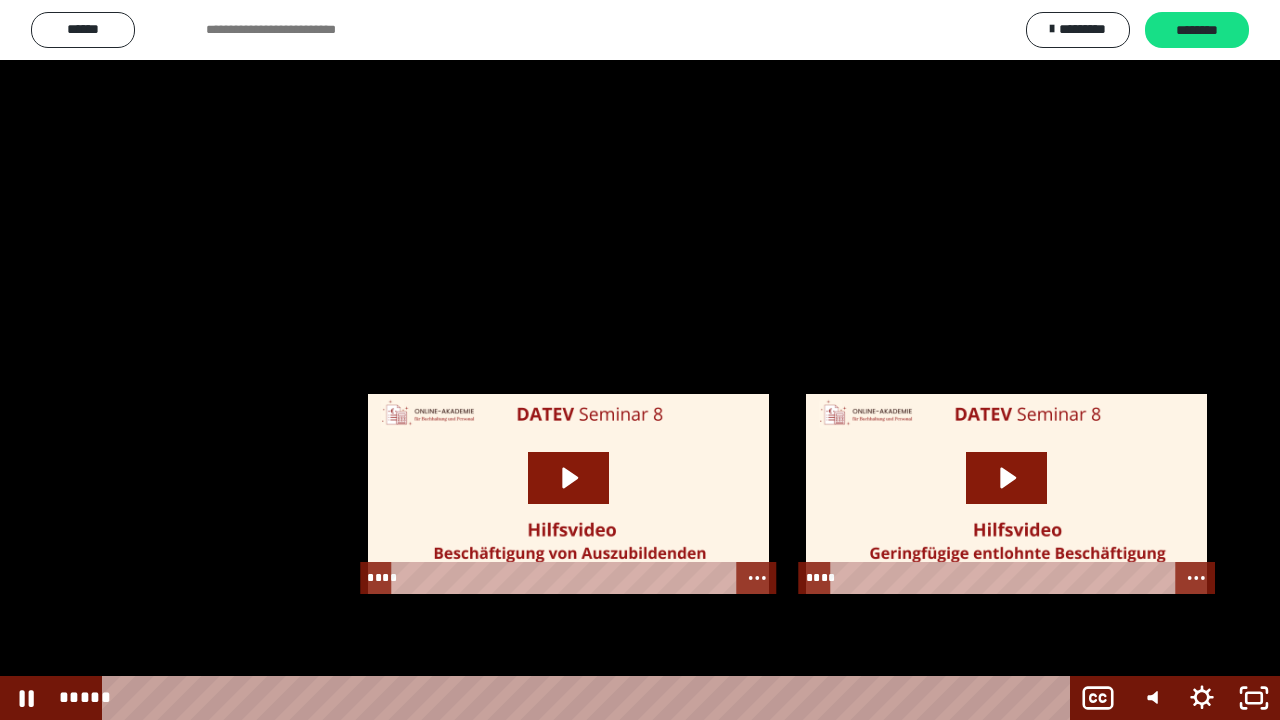 click at bounding box center [640, 360] 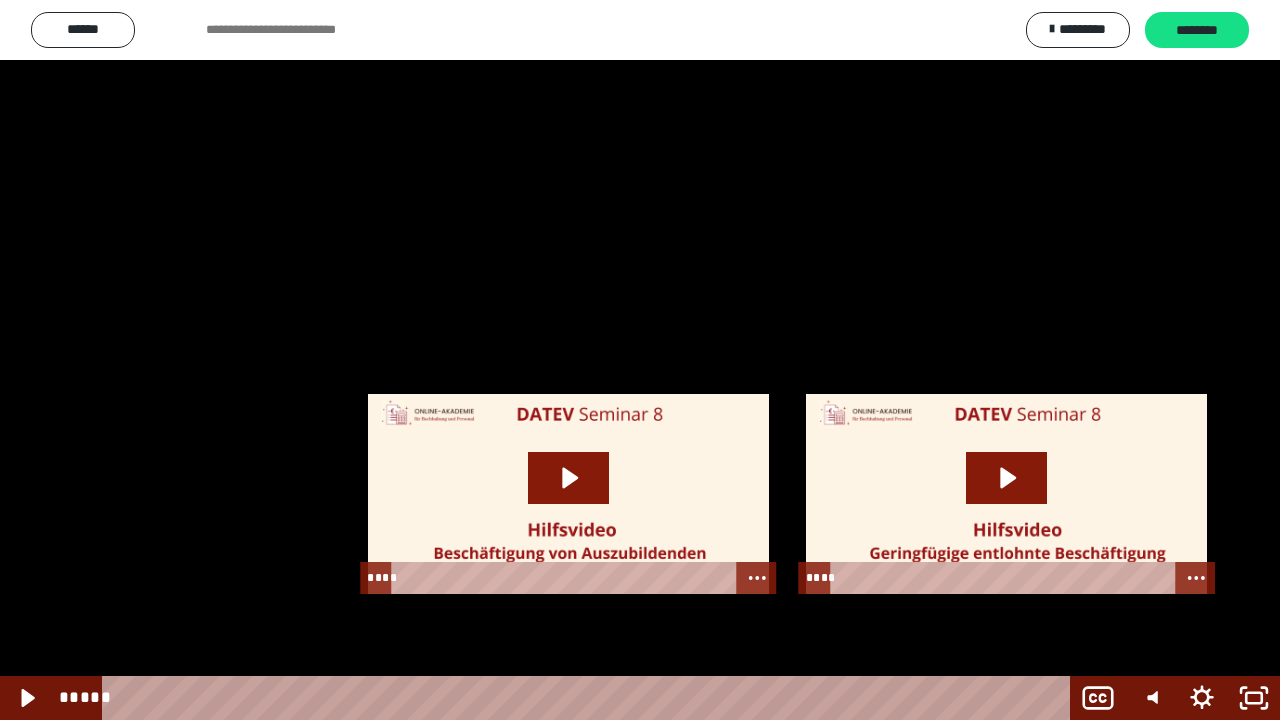 click at bounding box center (640, 360) 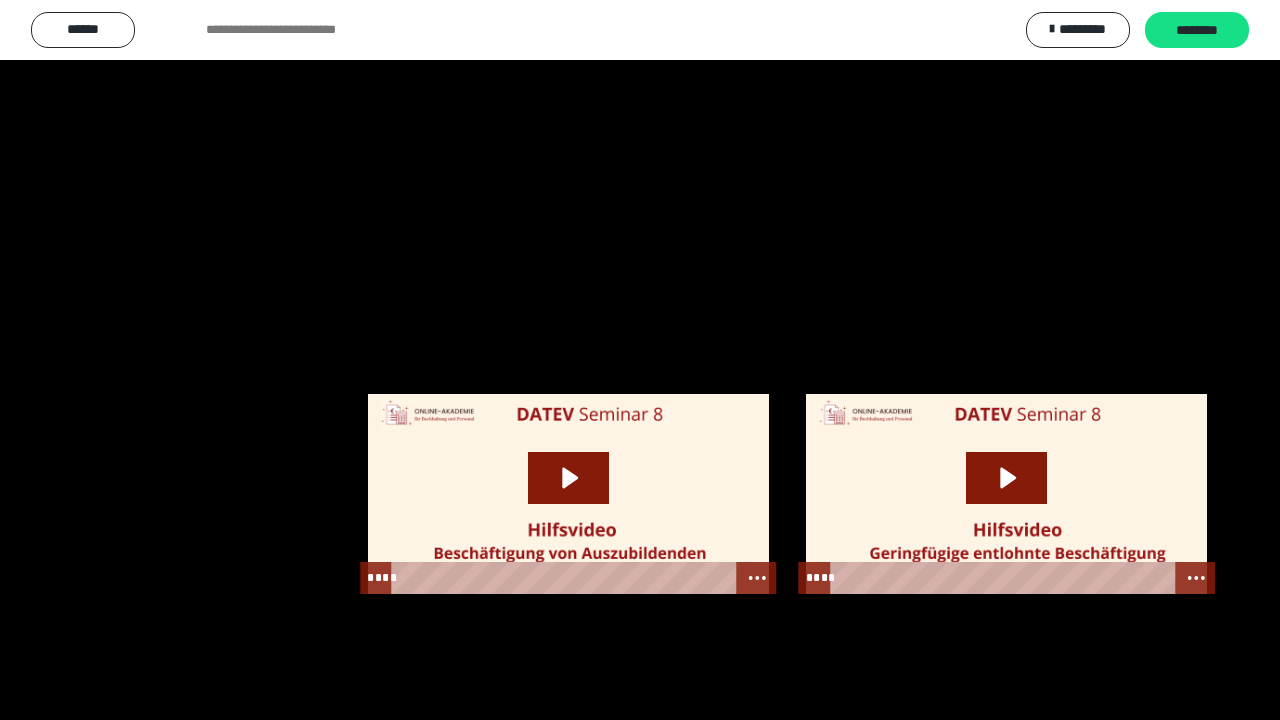 click at bounding box center (640, 360) 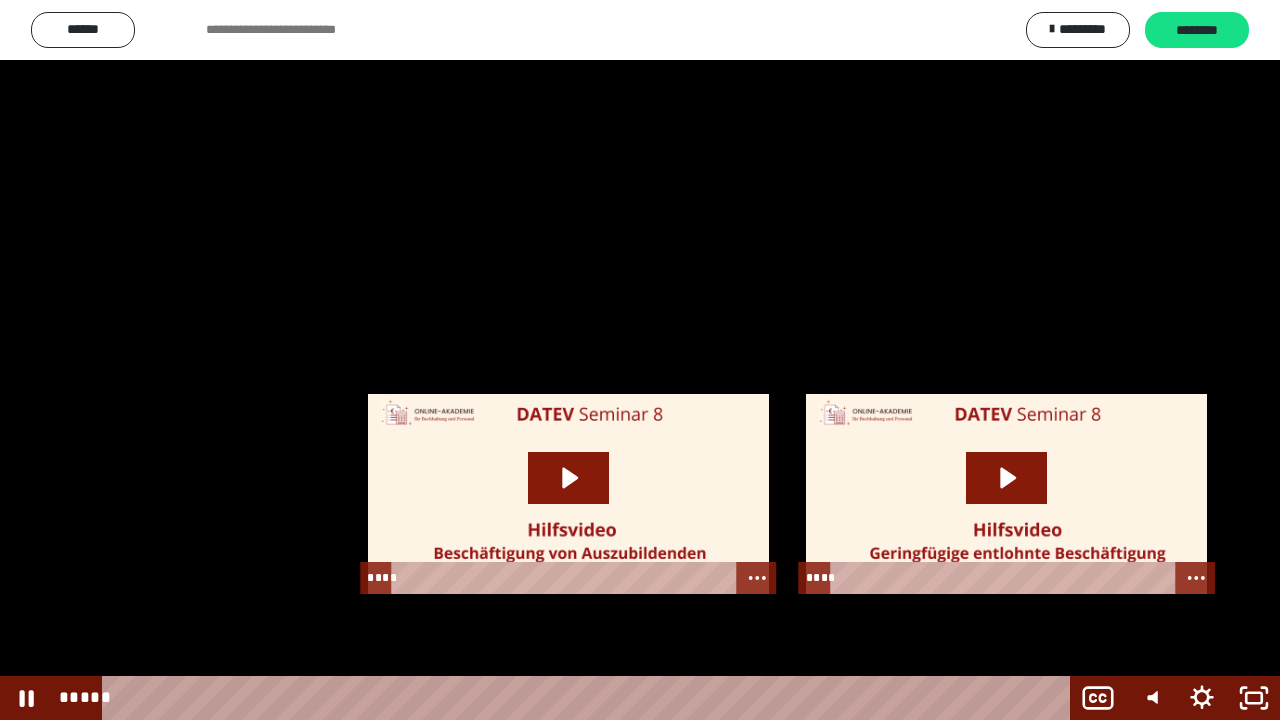click at bounding box center [640, 360] 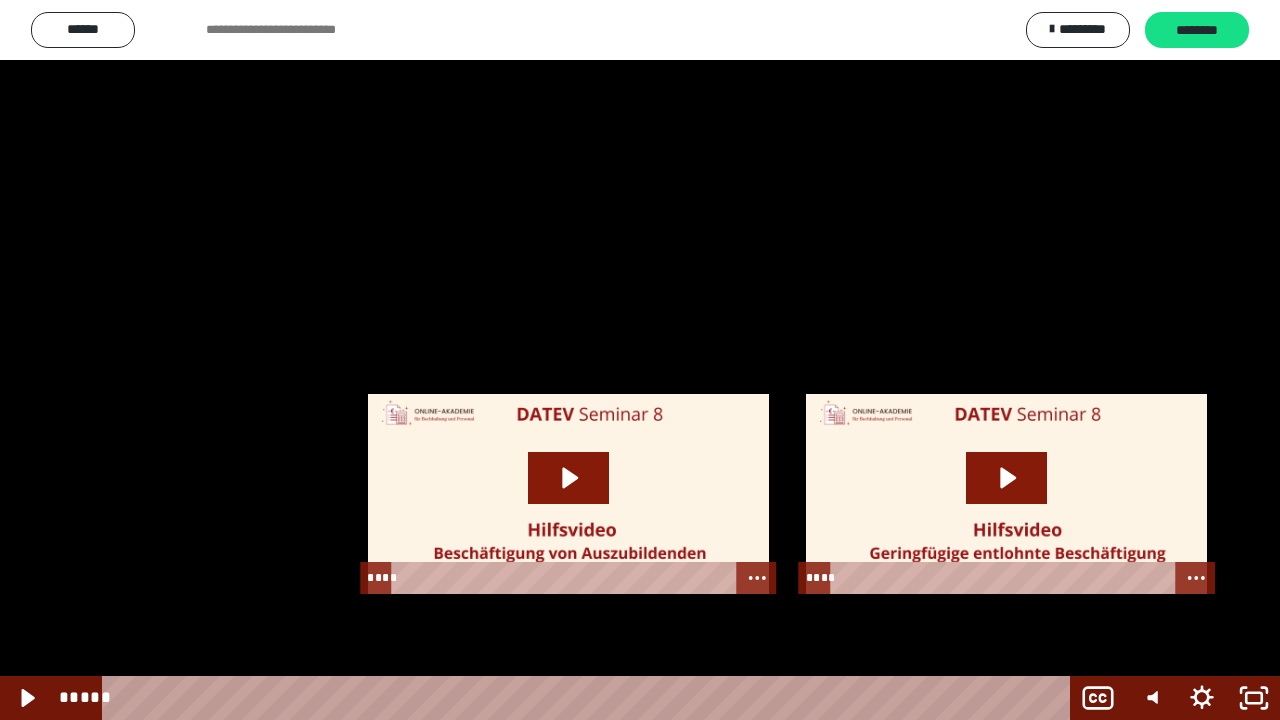 click at bounding box center [640, 360] 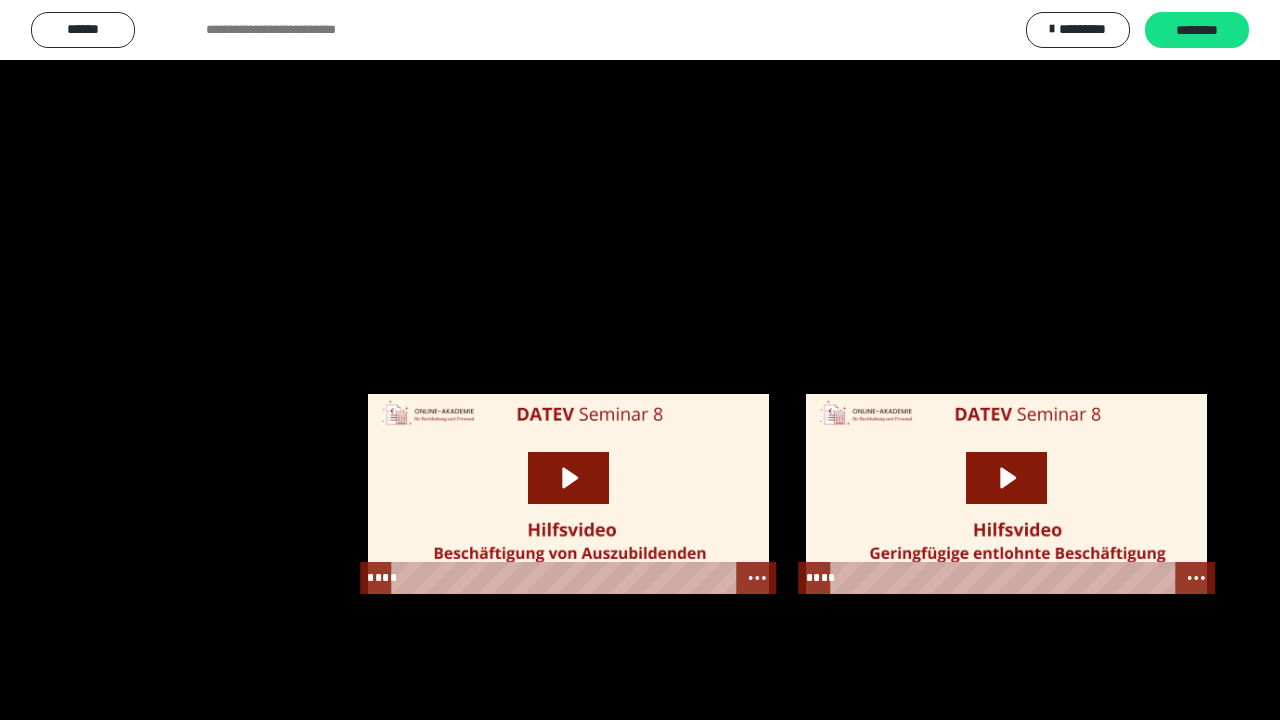 click at bounding box center (640, 360) 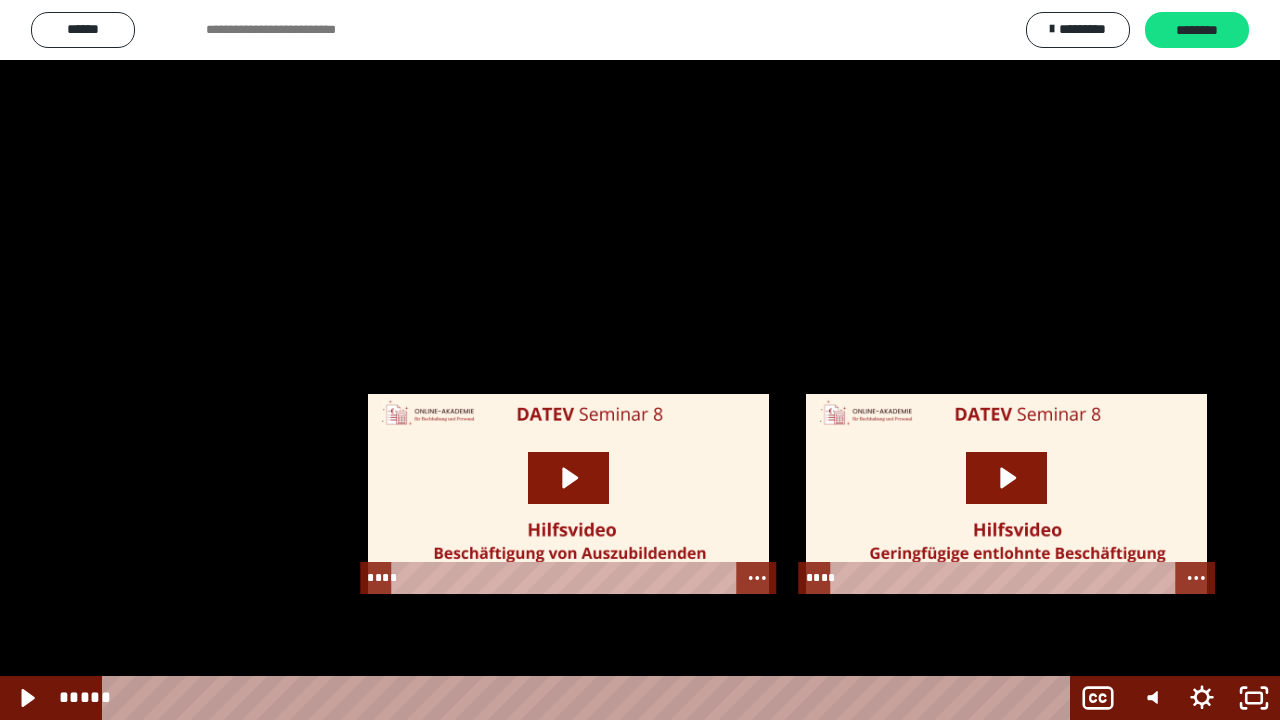 click at bounding box center (640, 360) 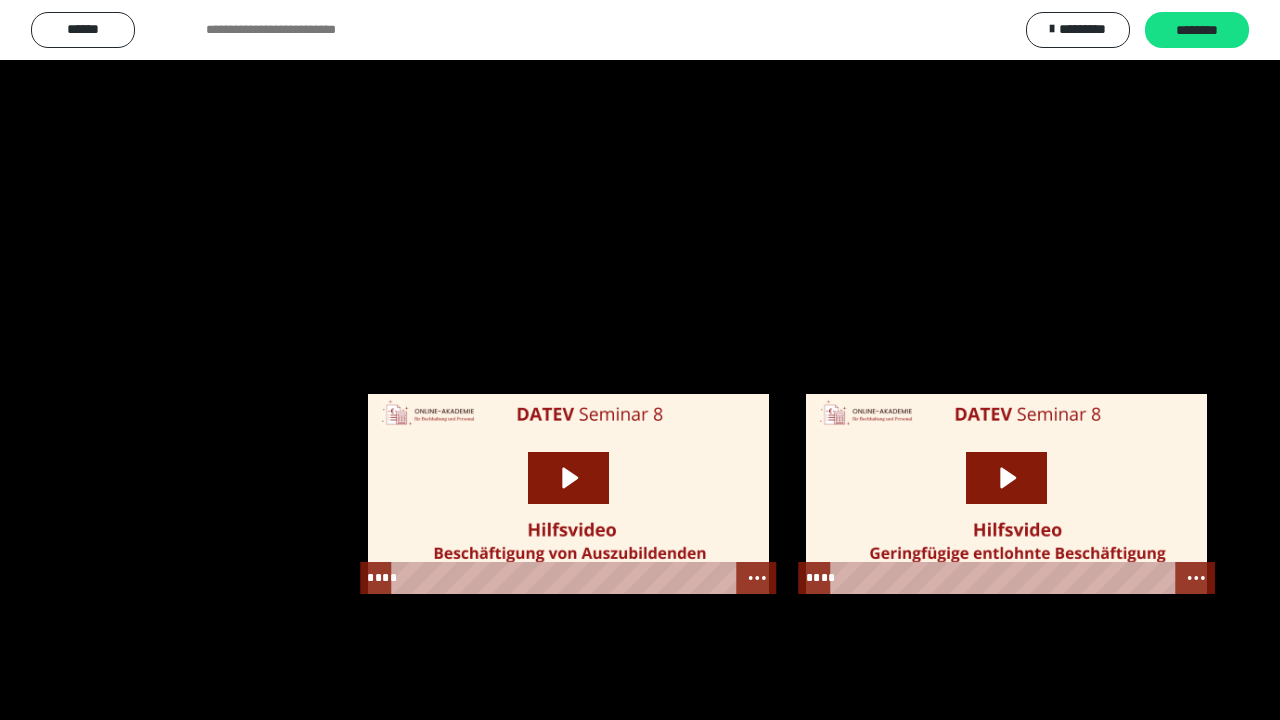 click at bounding box center [640, 360] 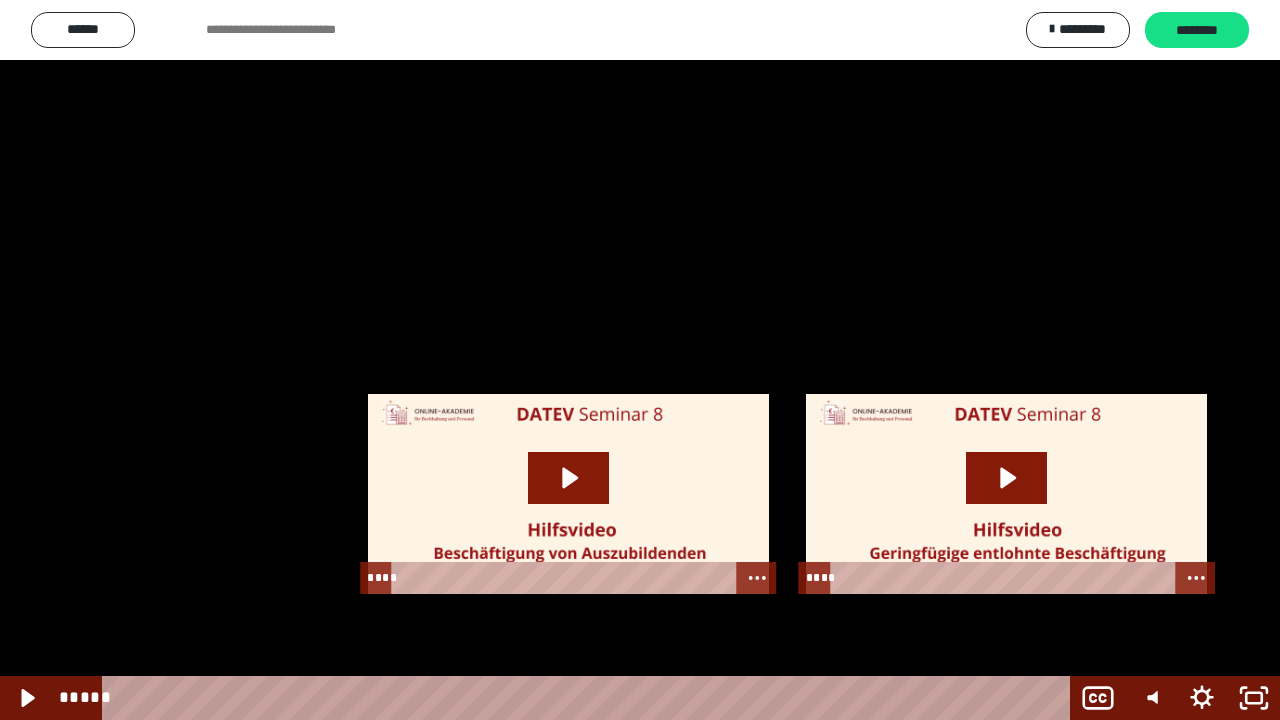 click at bounding box center [640, 360] 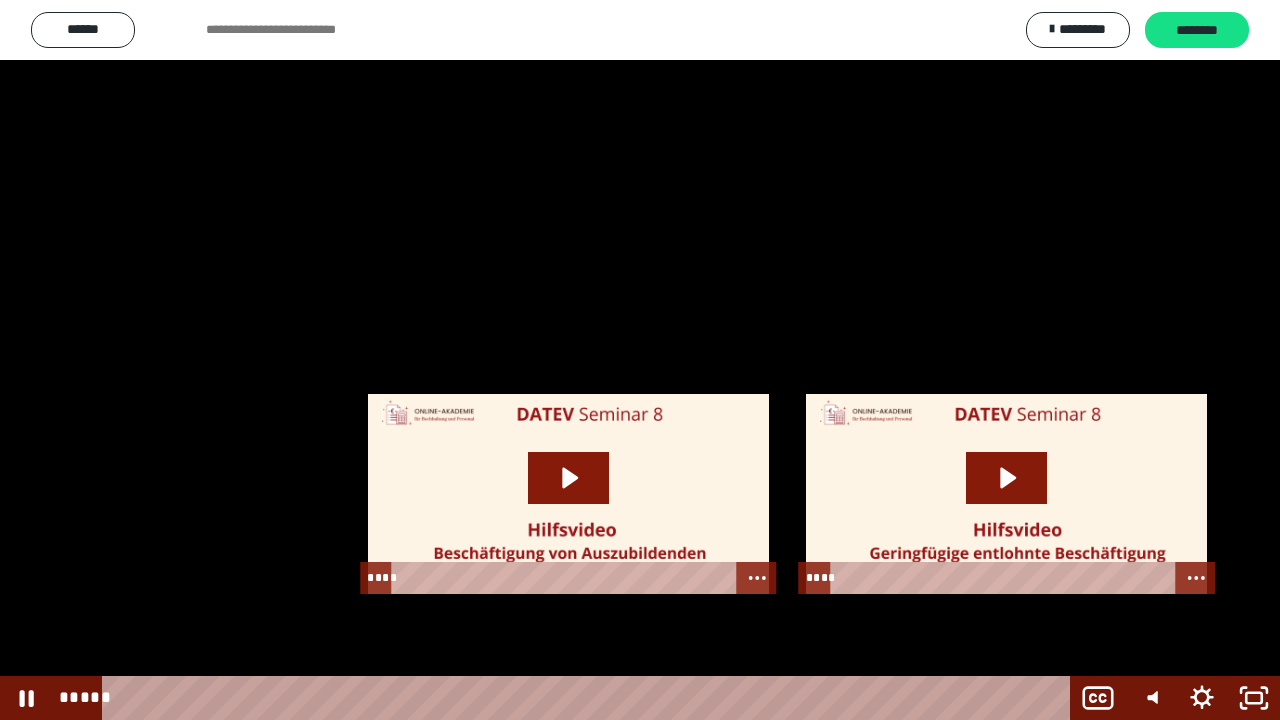 click at bounding box center [640, 360] 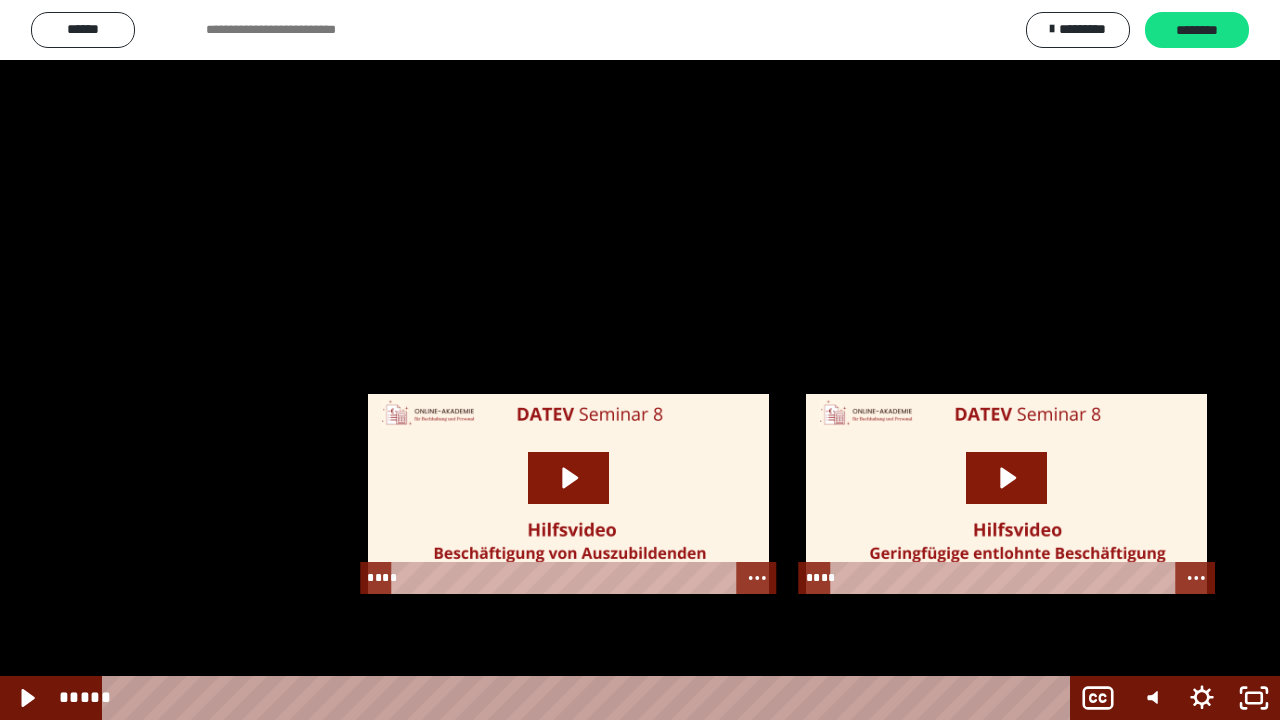 click at bounding box center (640, 360) 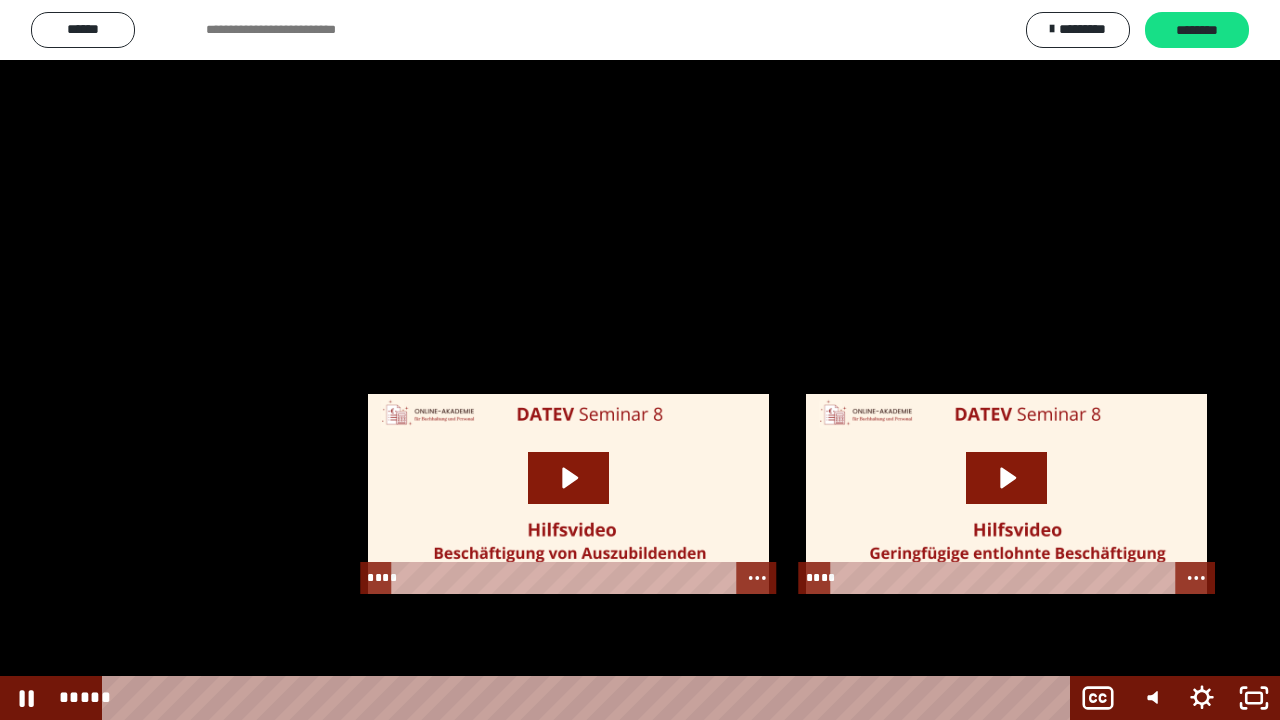 click at bounding box center (640, 360) 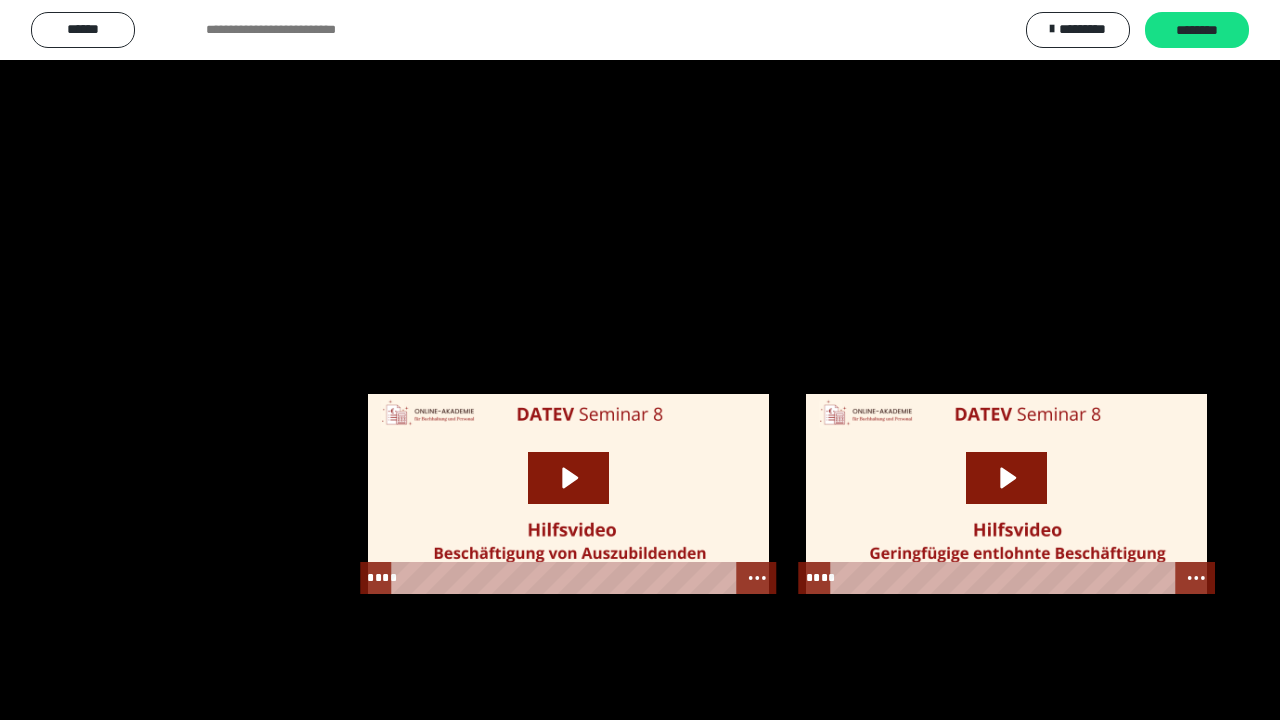 click at bounding box center (640, 360) 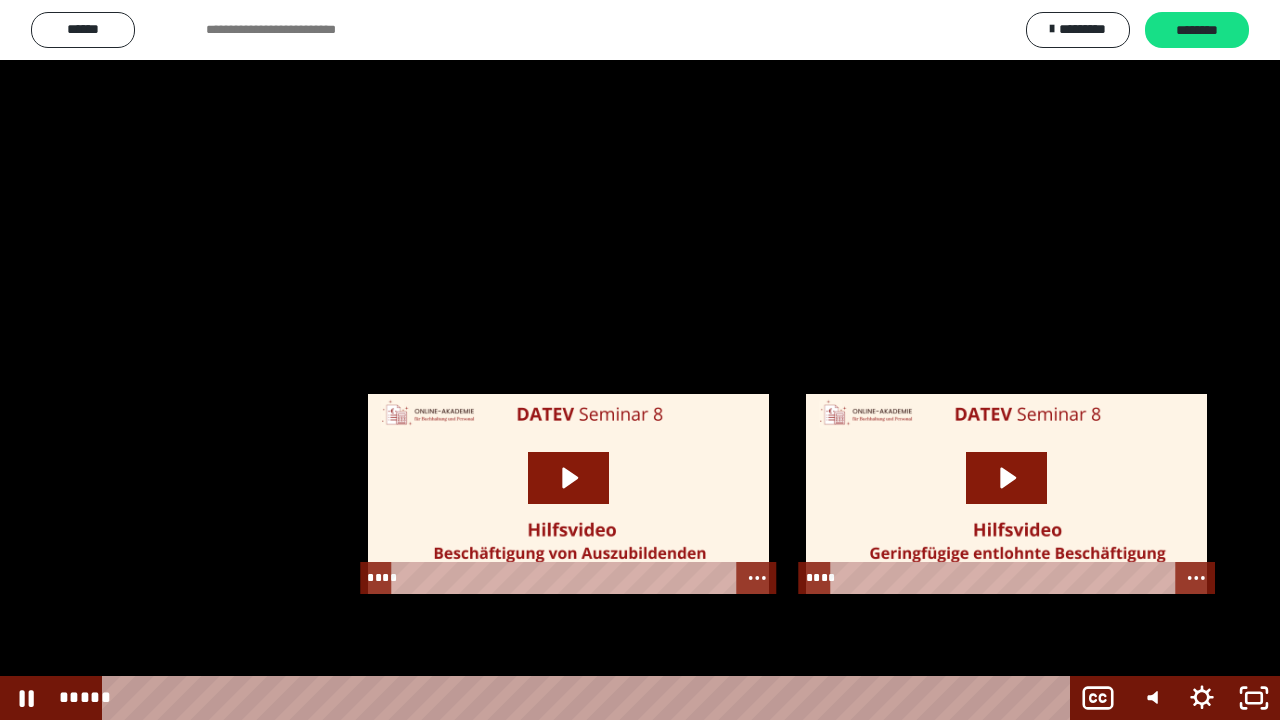 click at bounding box center (640, 360) 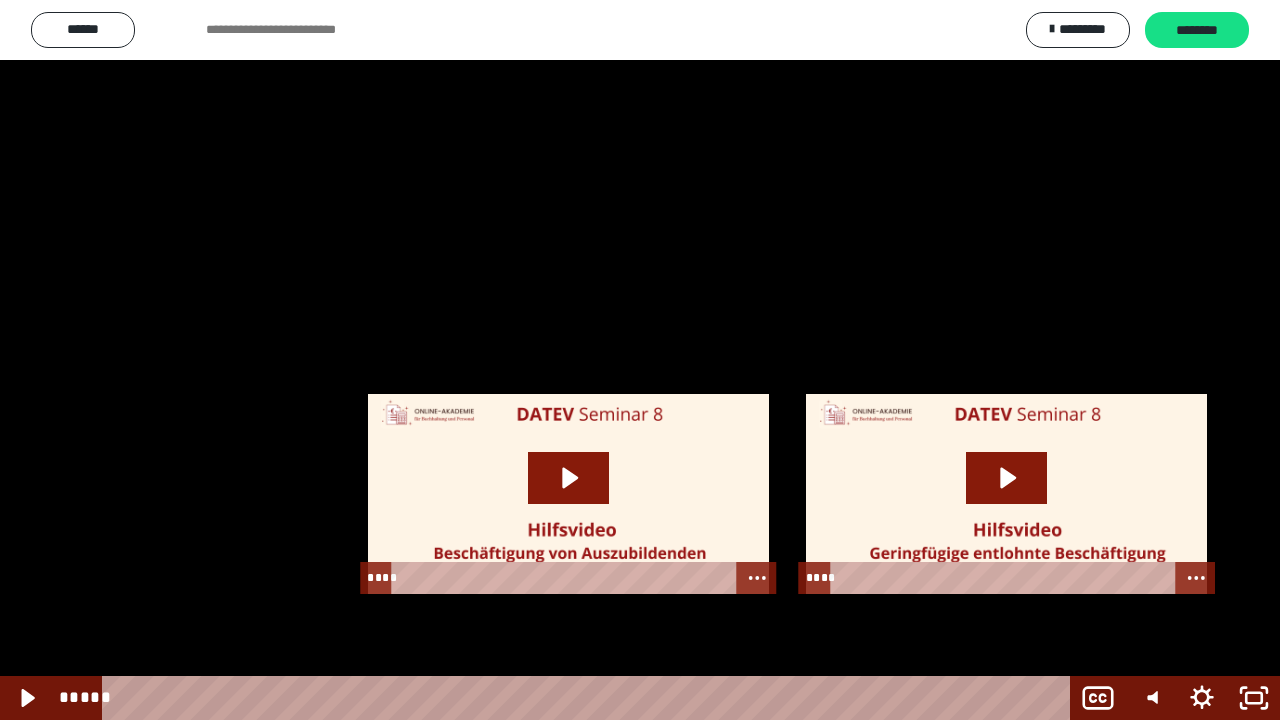 click at bounding box center [640, 360] 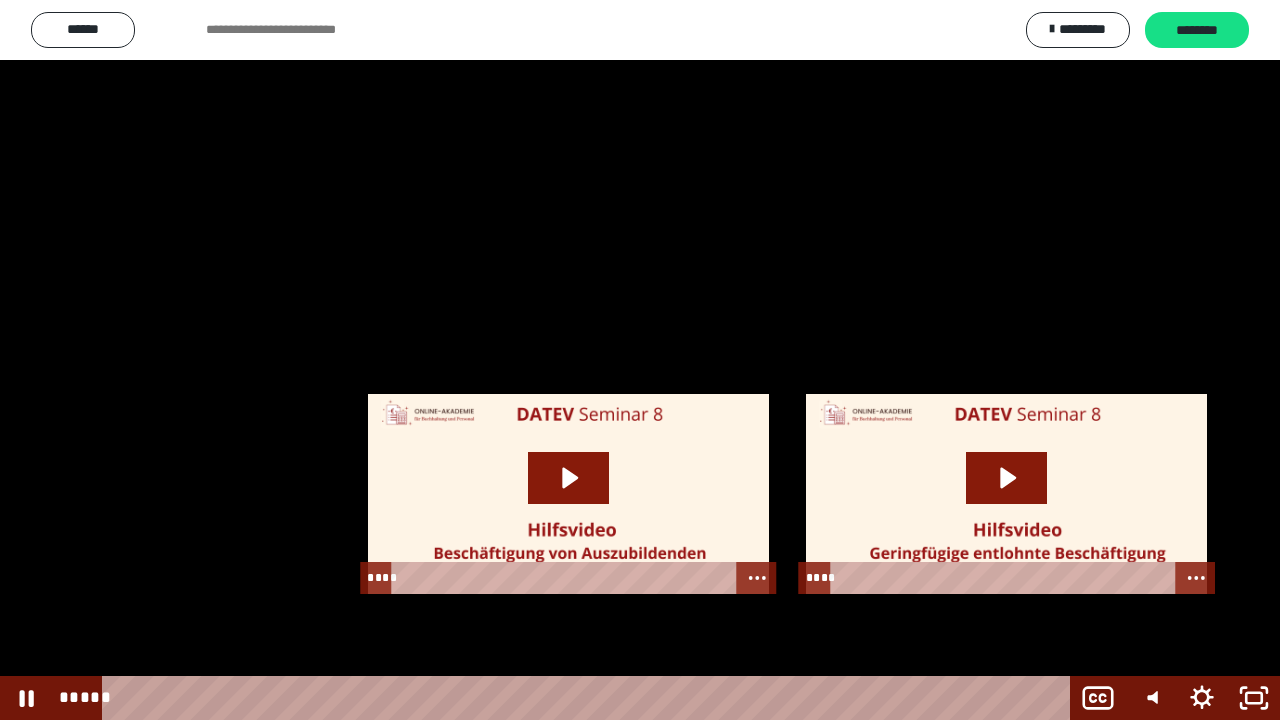 click at bounding box center [640, 360] 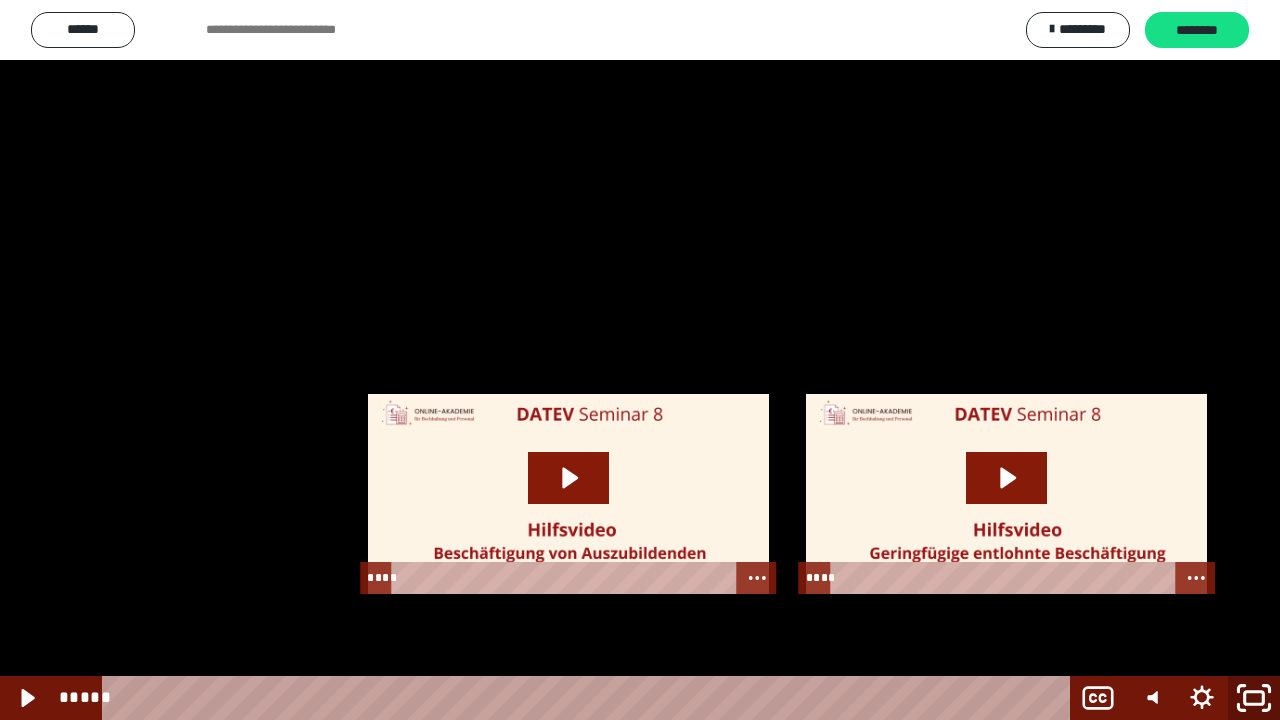 click 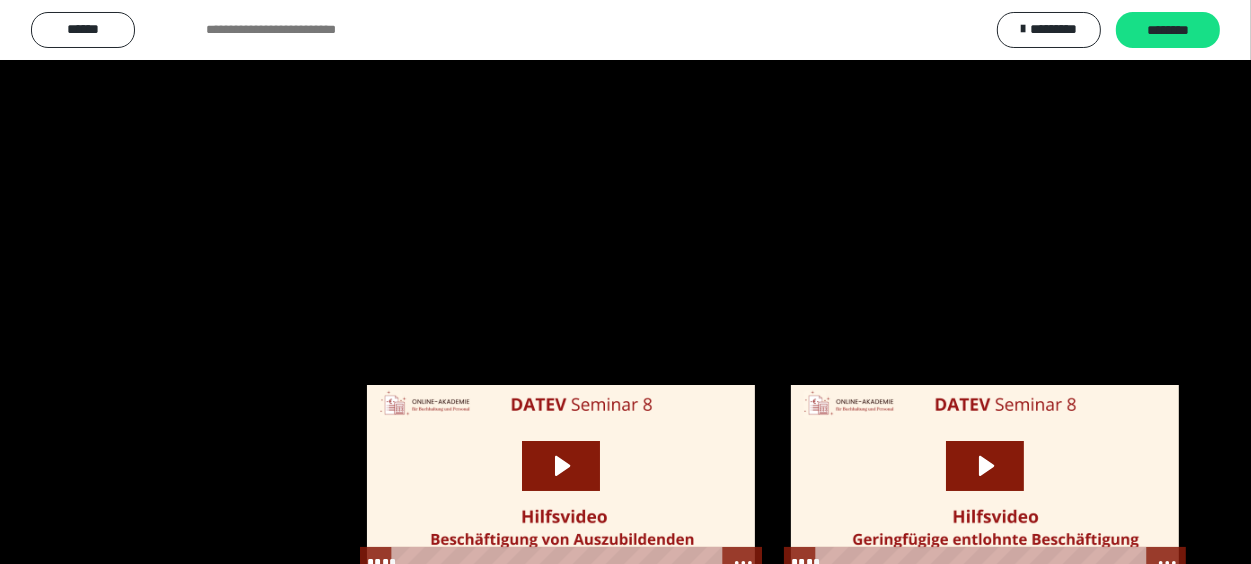 scroll, scrollTop: 2604, scrollLeft: 0, axis: vertical 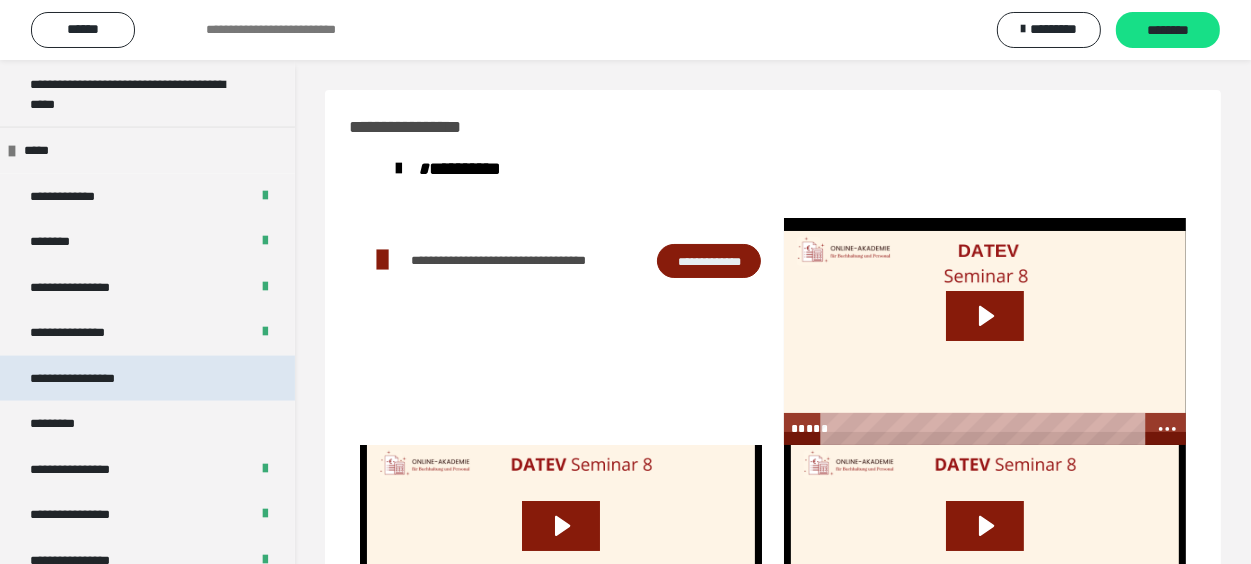 click on "**********" at bounding box center (93, 379) 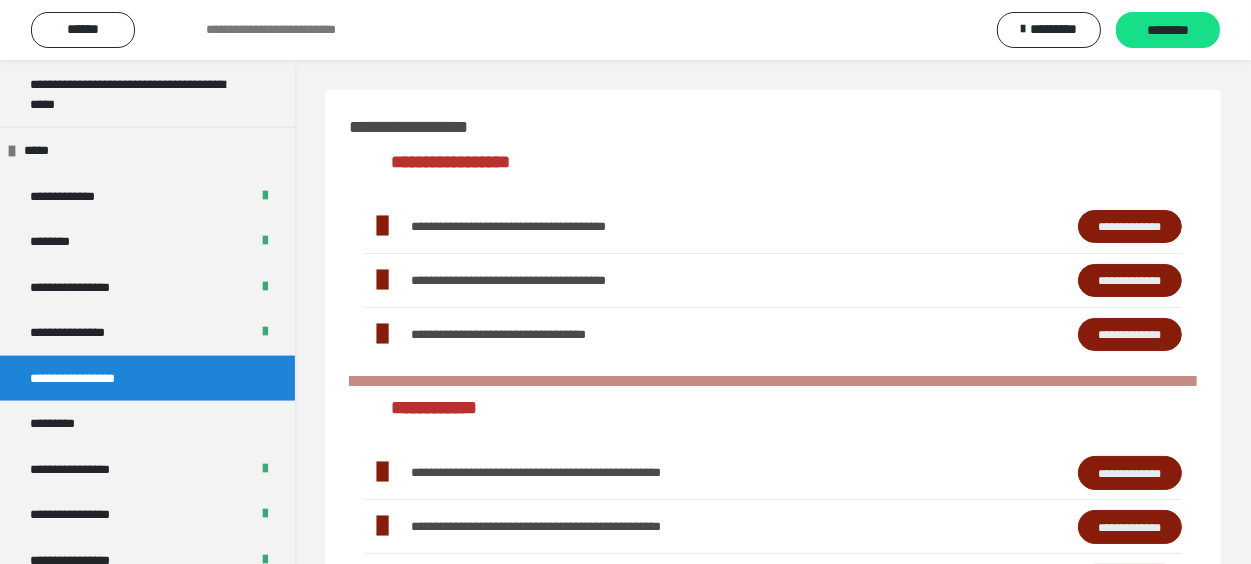 click on "**********" at bounding box center (93, 379) 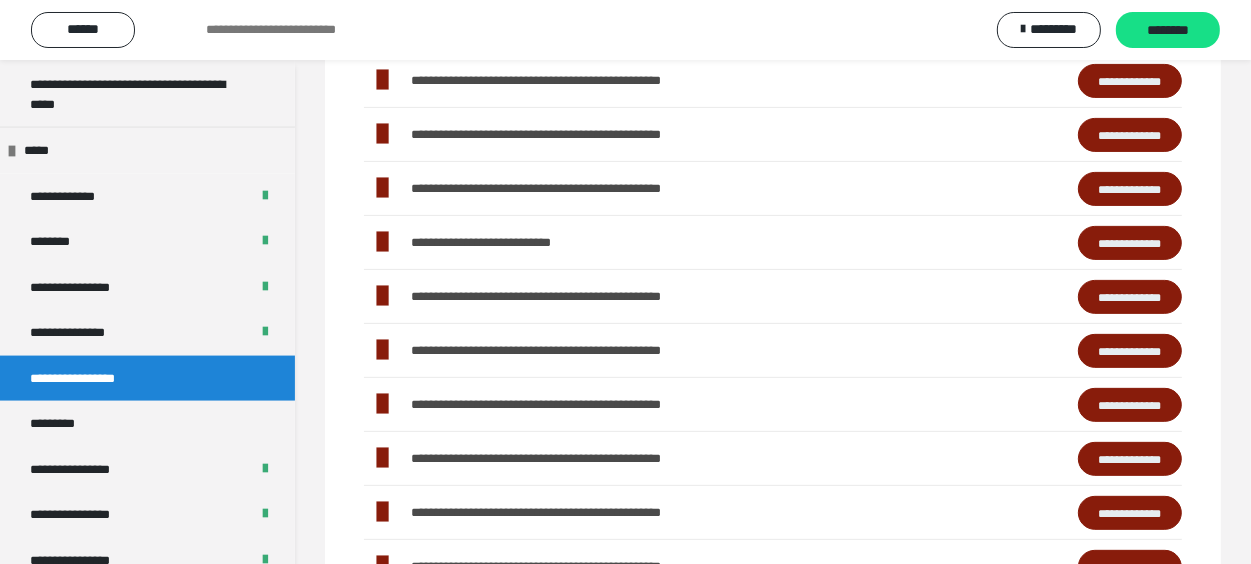 scroll, scrollTop: 400, scrollLeft: 0, axis: vertical 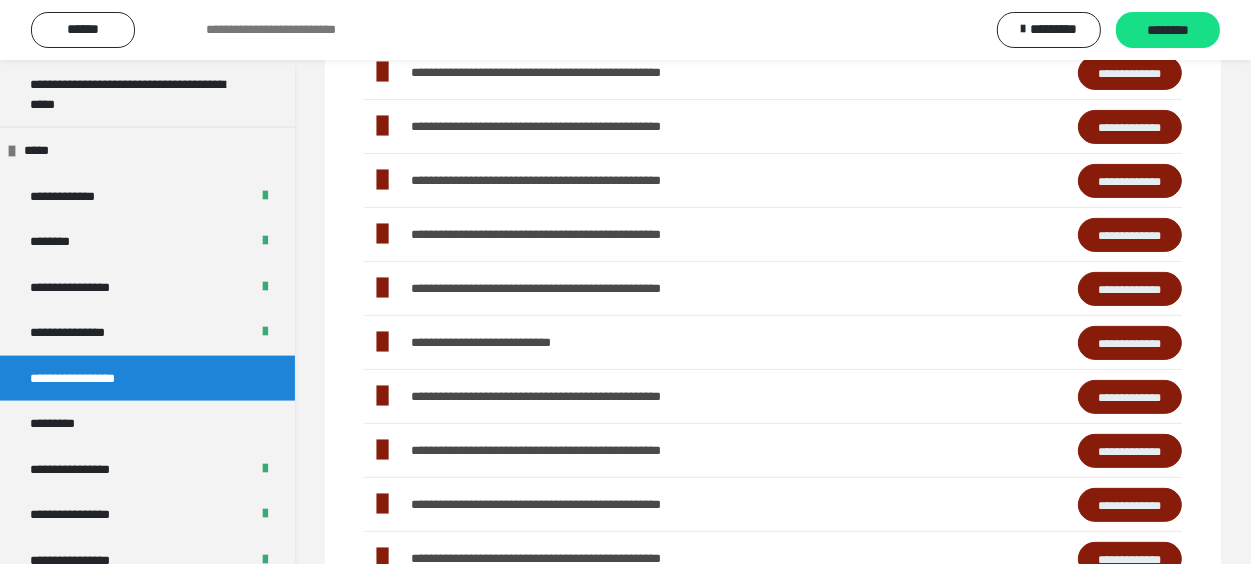 click on "**********" at bounding box center [1130, 397] 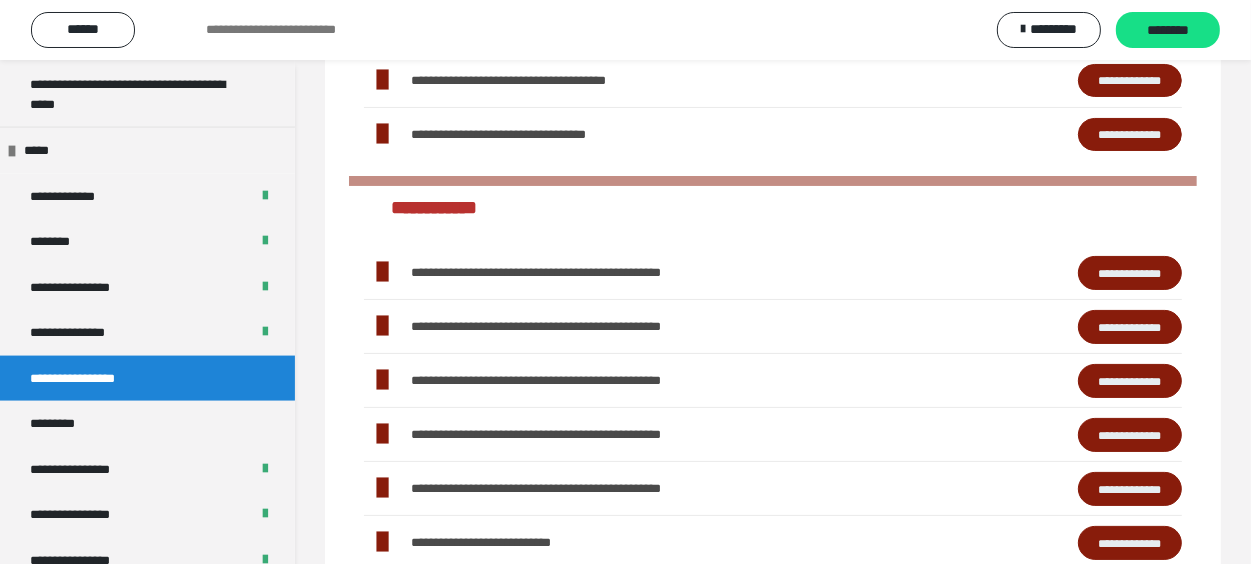 scroll, scrollTop: 2649, scrollLeft: 0, axis: vertical 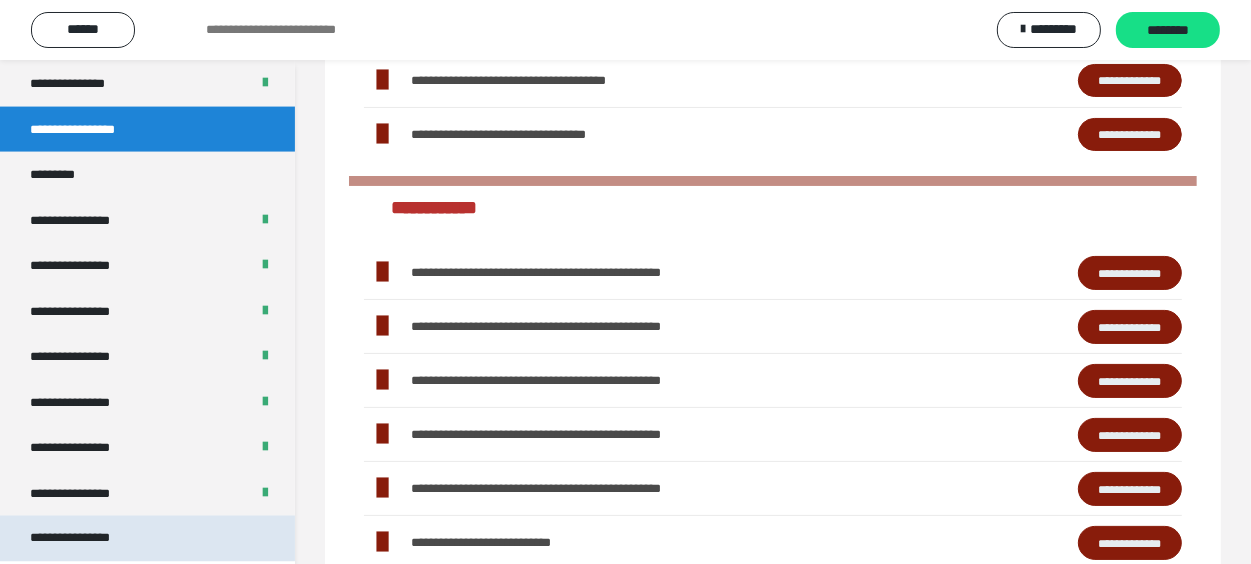 click on "**********" at bounding box center [147, 539] 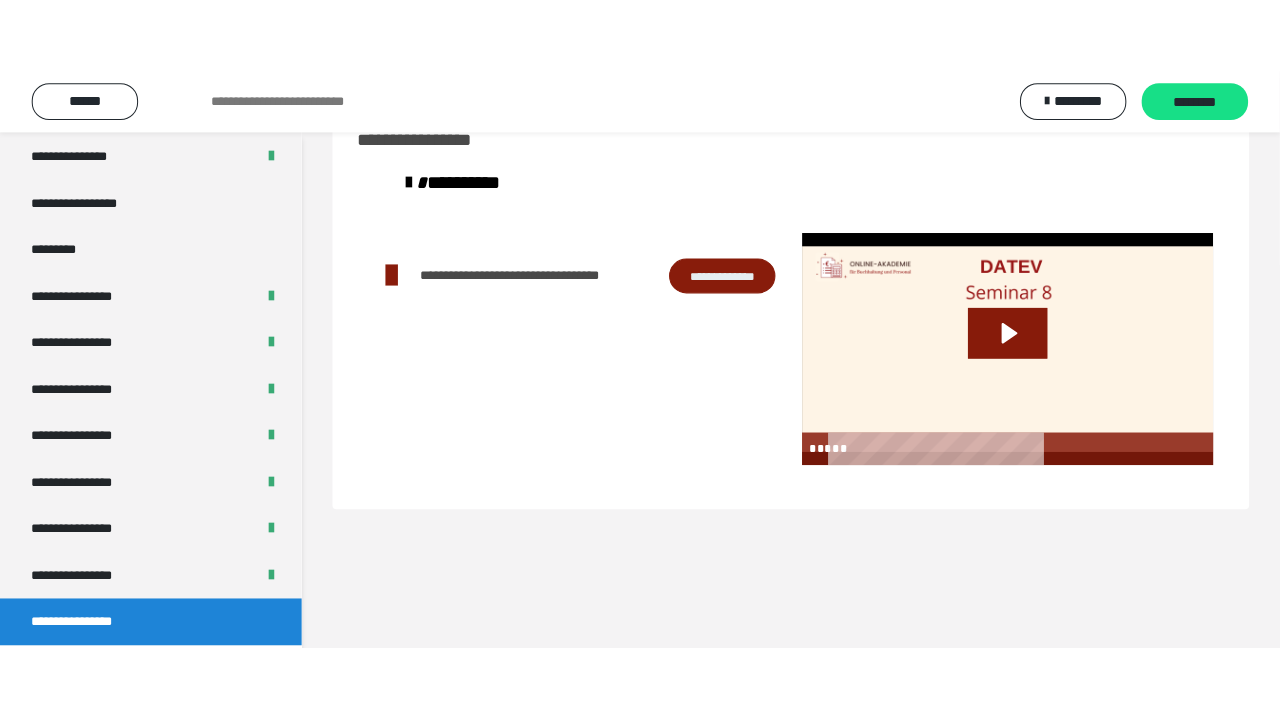 scroll, scrollTop: 60, scrollLeft: 0, axis: vertical 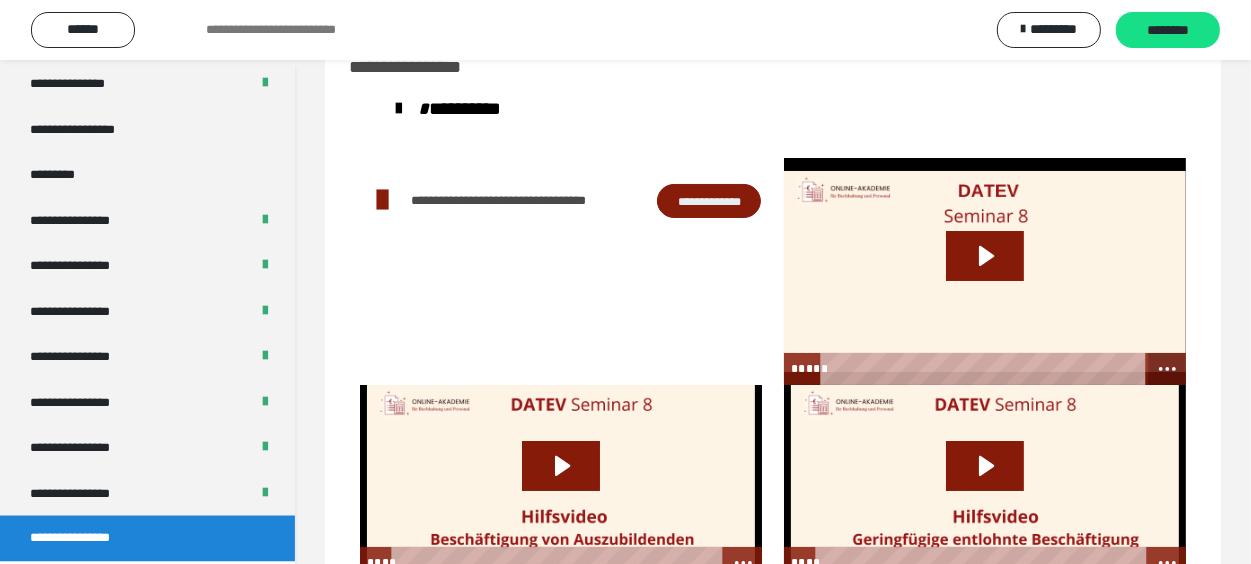 click 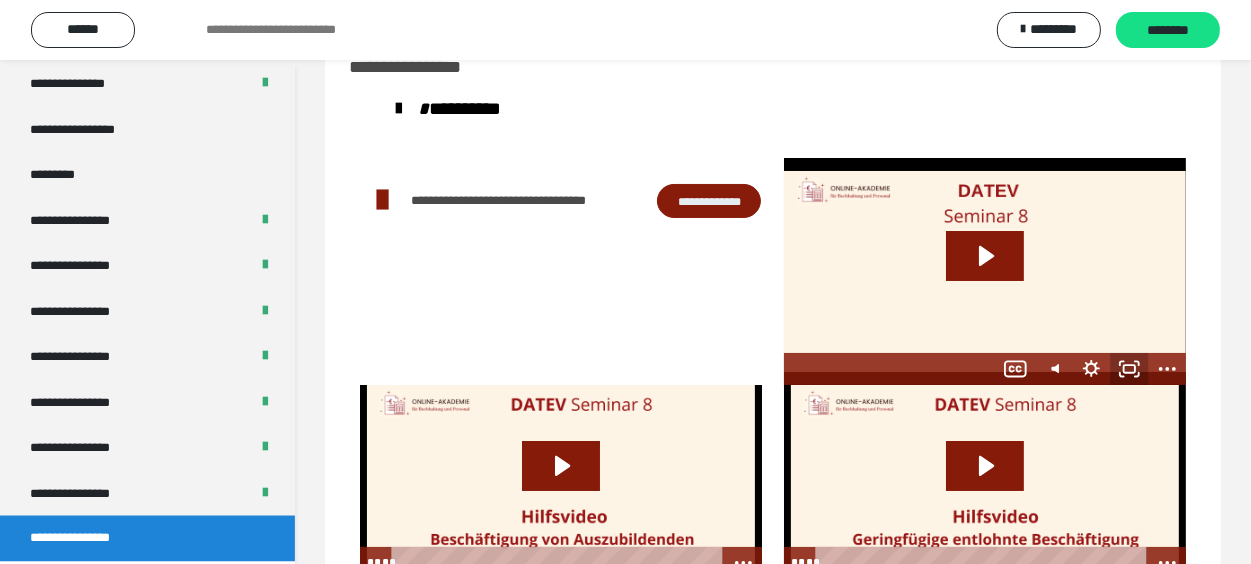 click 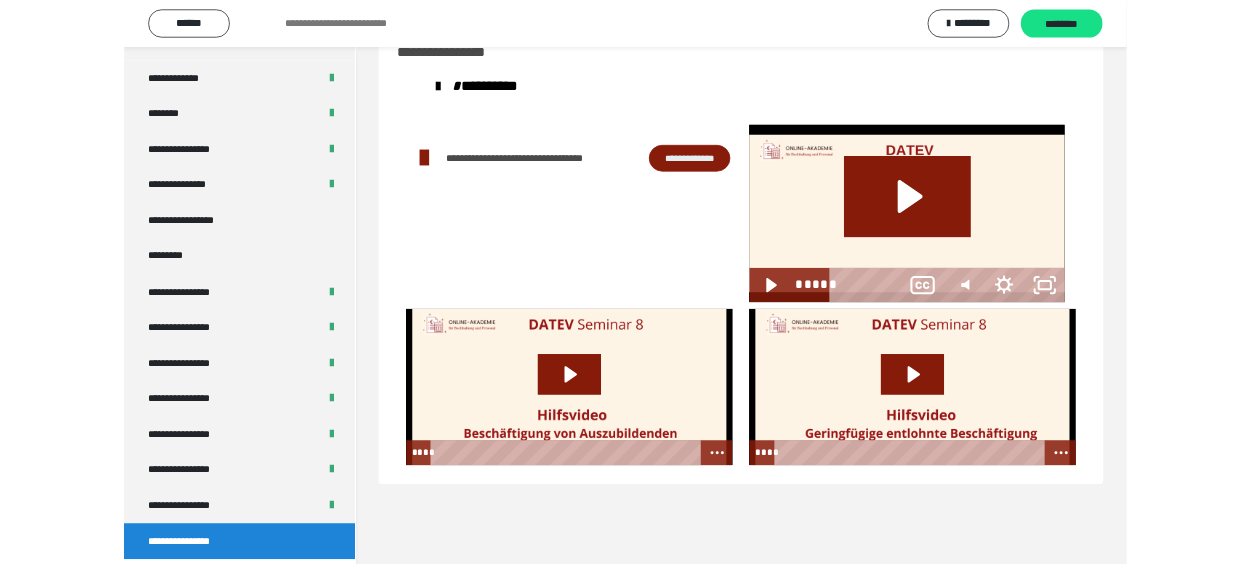 scroll, scrollTop: 2493, scrollLeft: 0, axis: vertical 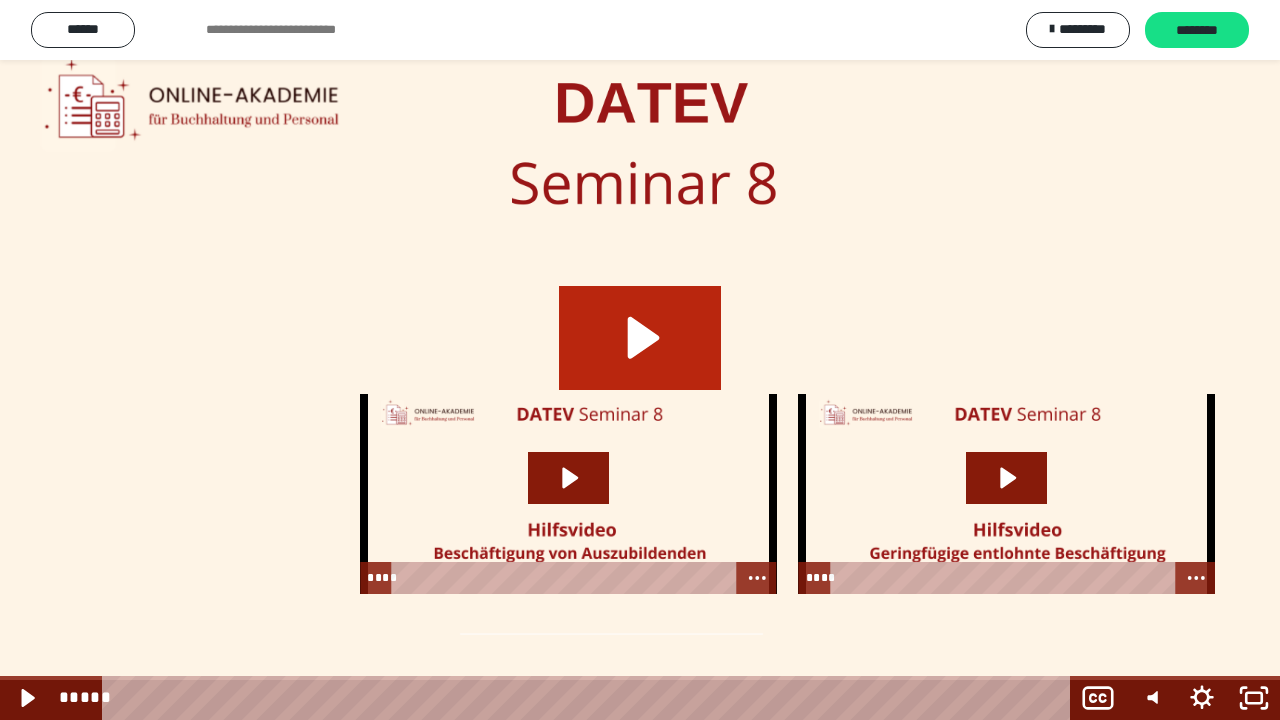 click 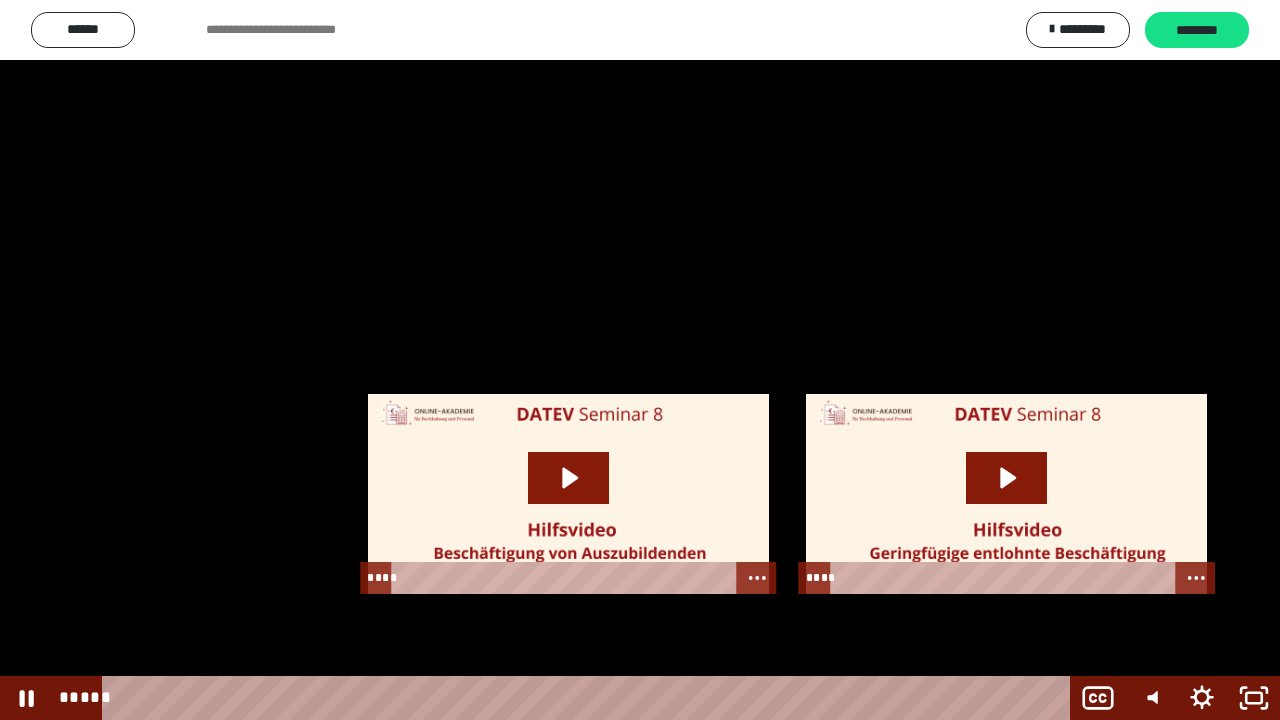 click at bounding box center (640, 360) 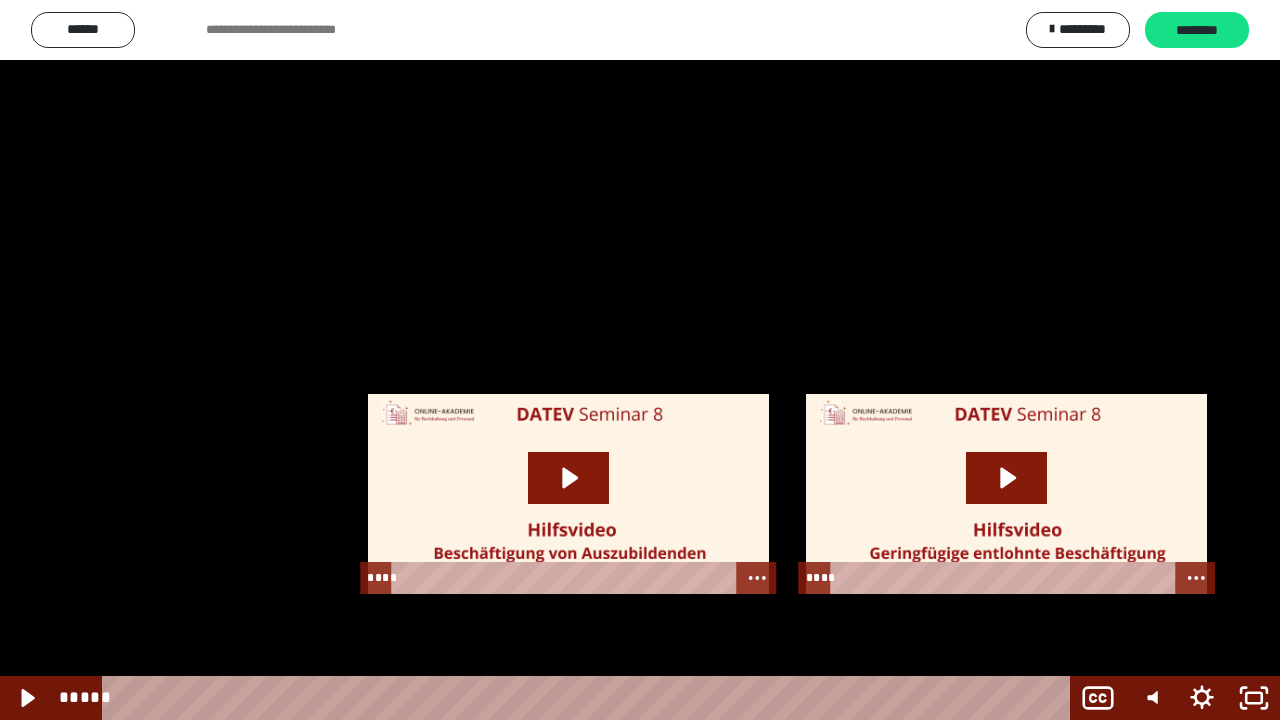 click at bounding box center (640, 360) 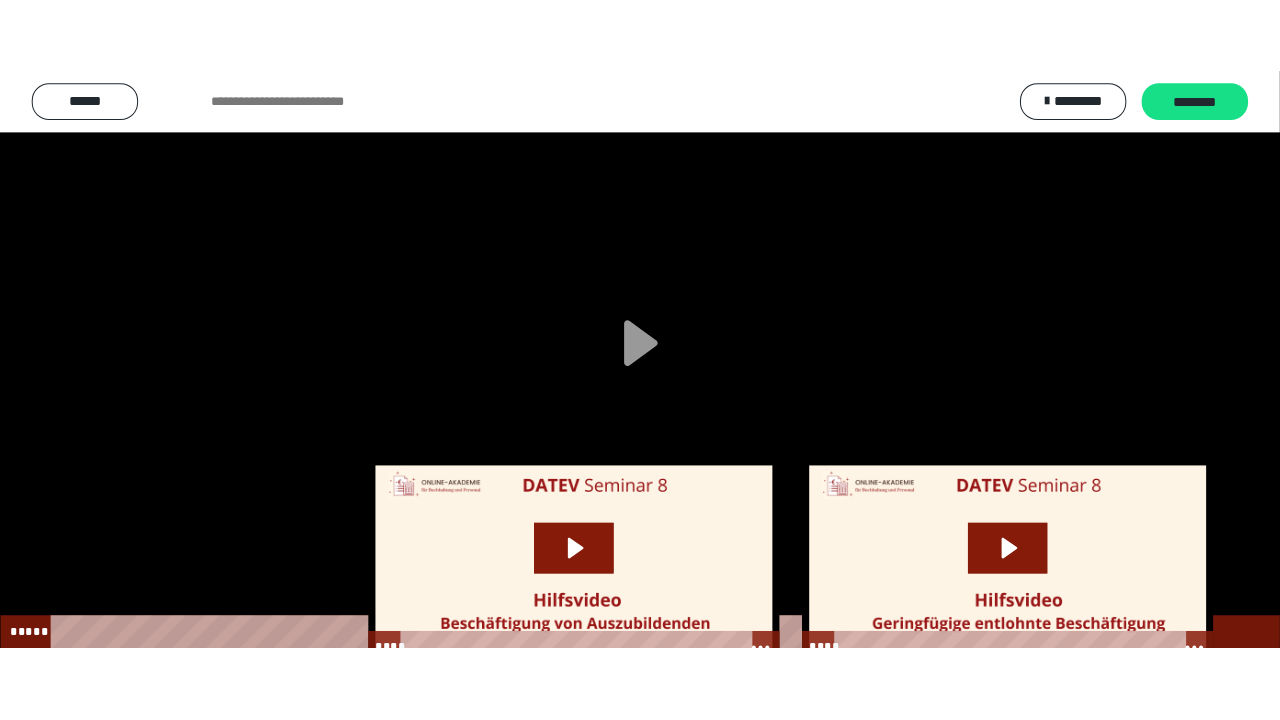 scroll, scrollTop: 2649, scrollLeft: 0, axis: vertical 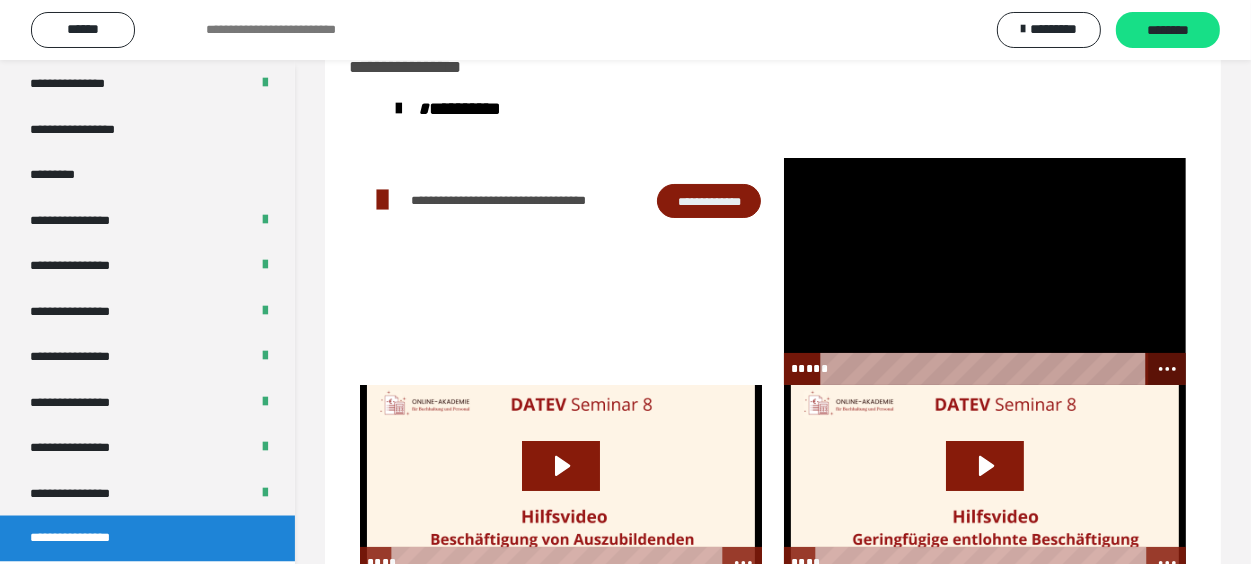 click 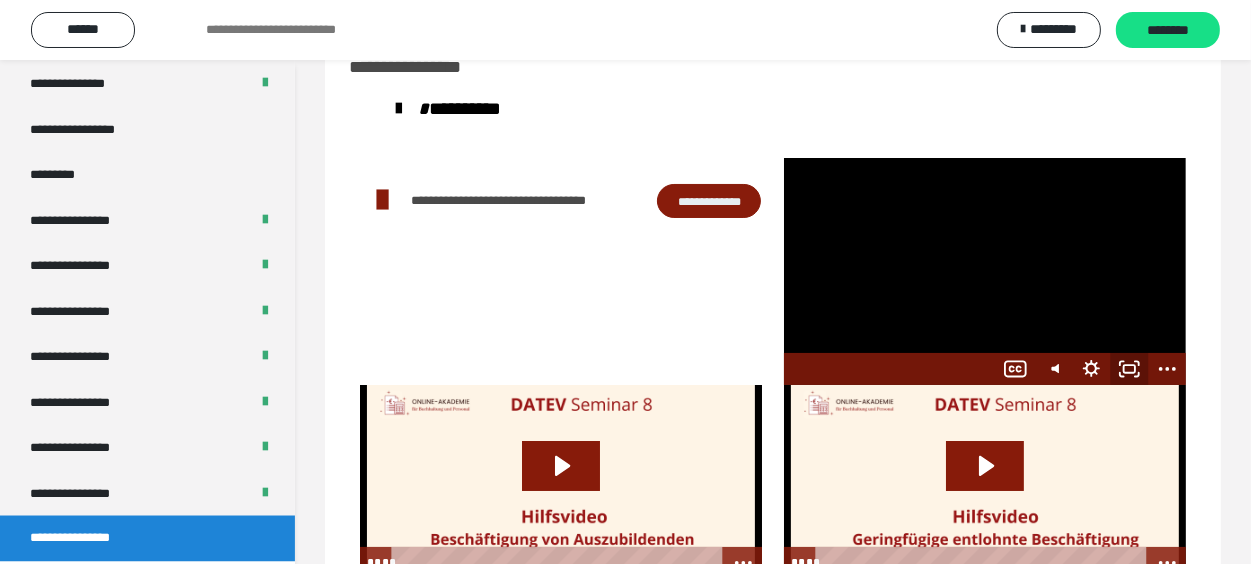 click 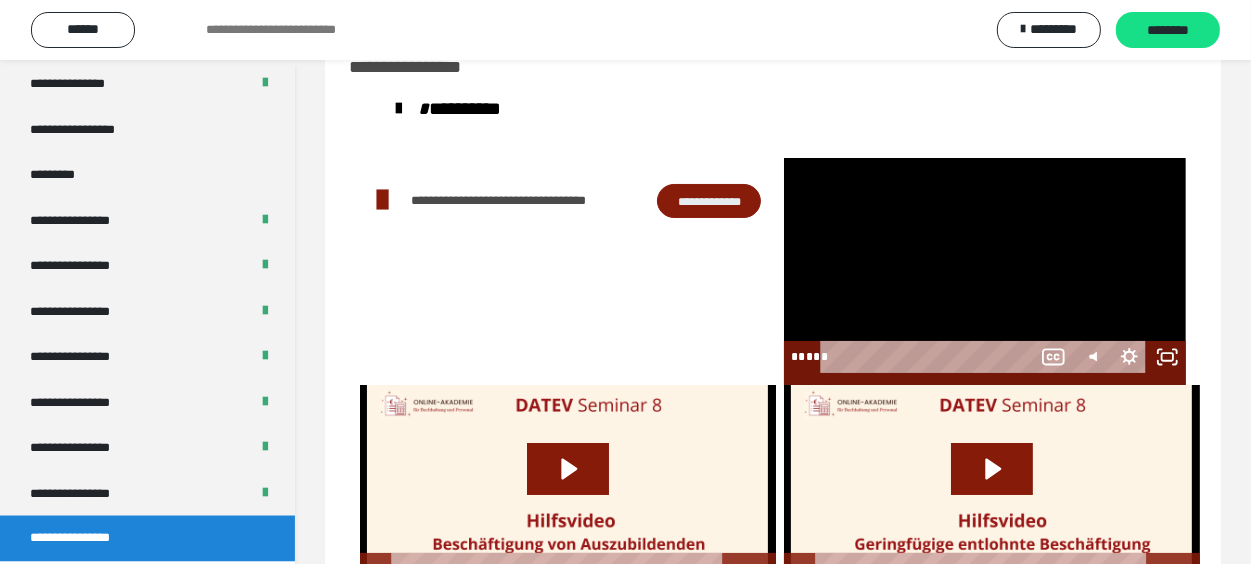 scroll, scrollTop: 2493, scrollLeft: 0, axis: vertical 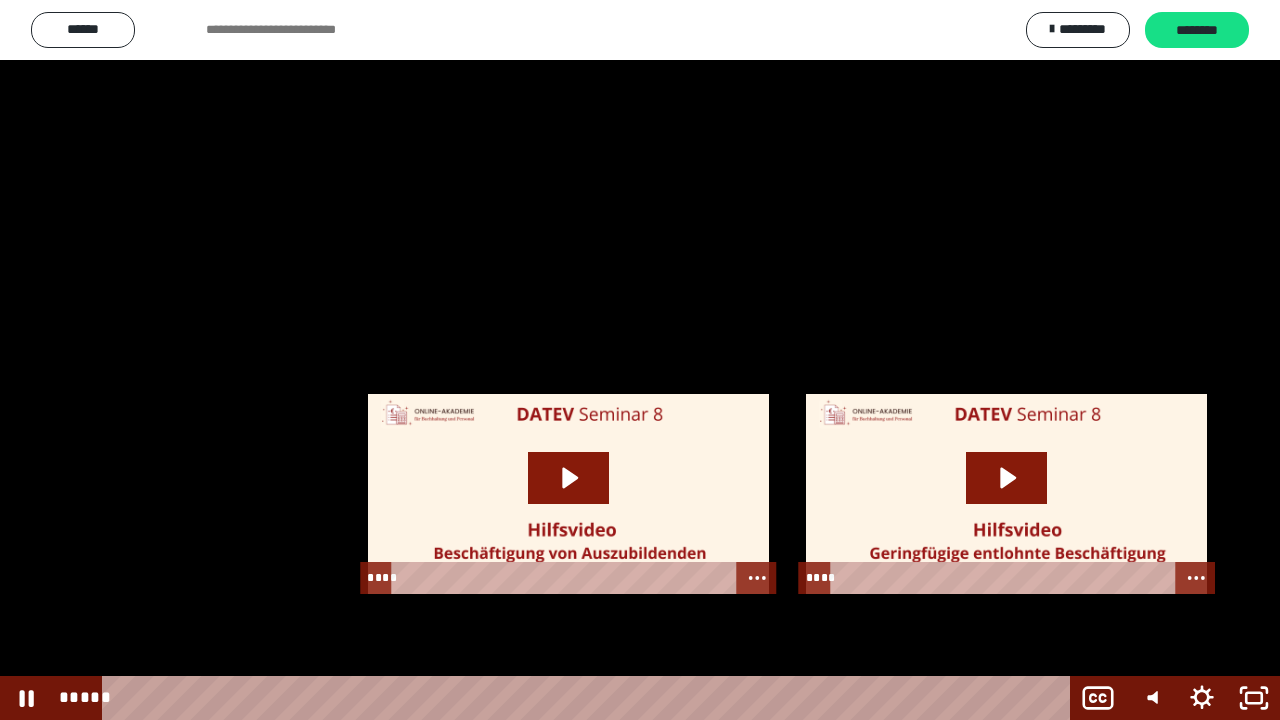 click at bounding box center [640, 360] 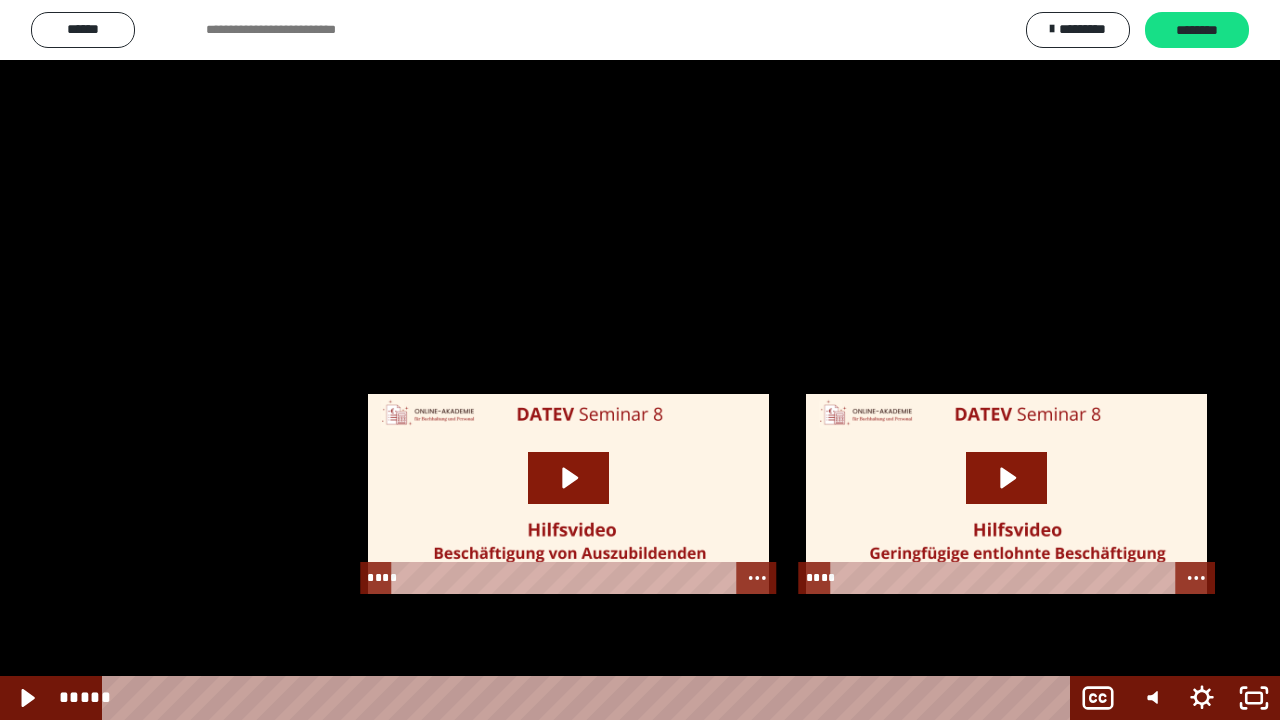click at bounding box center [640, 360] 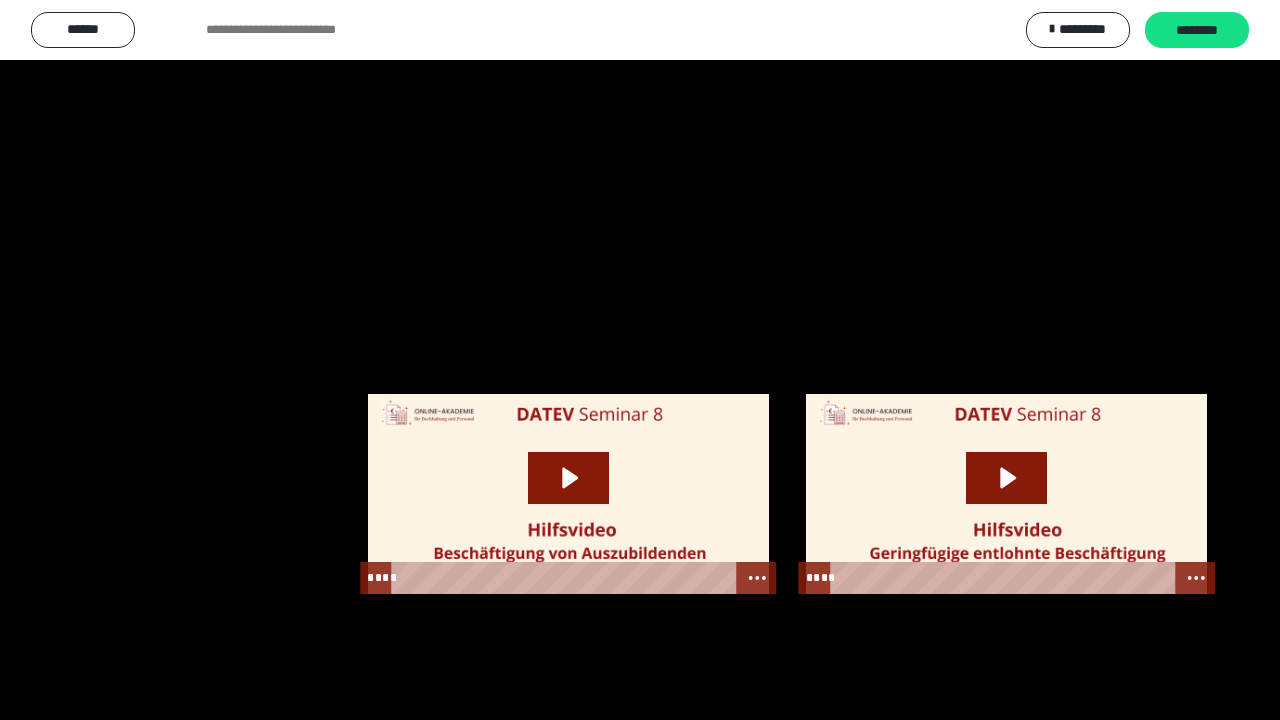type 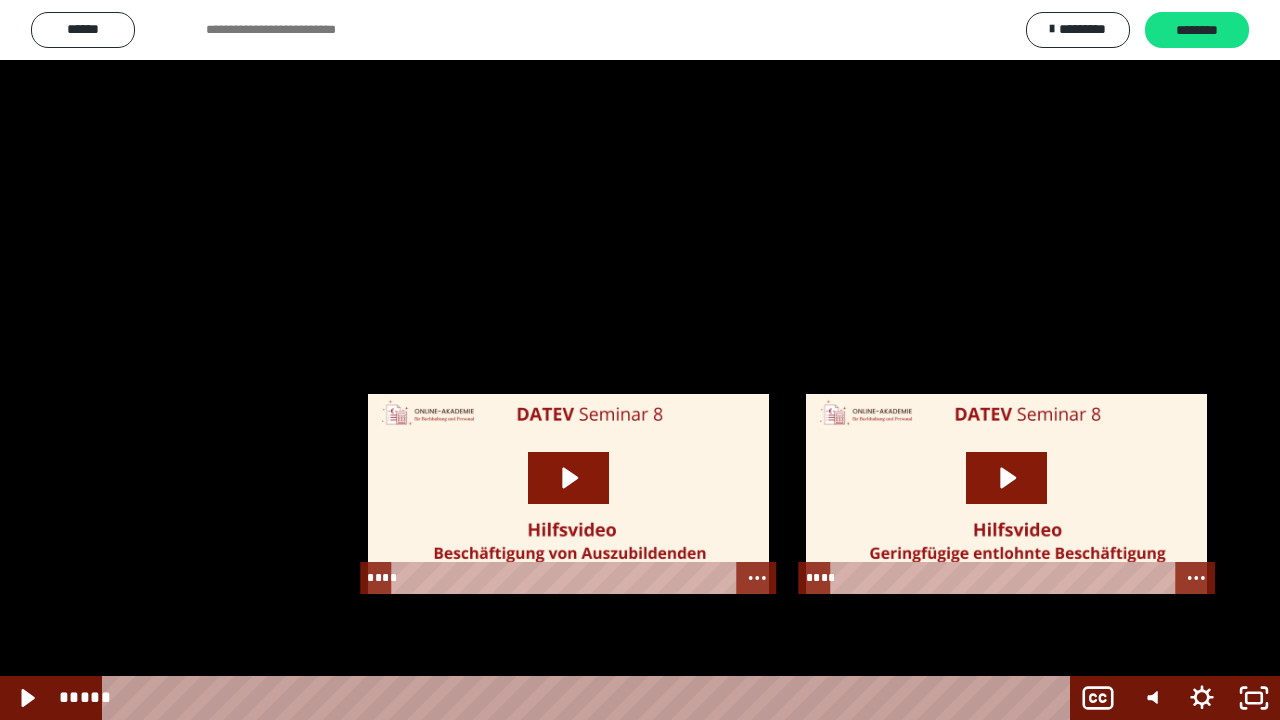 click at bounding box center (640, 360) 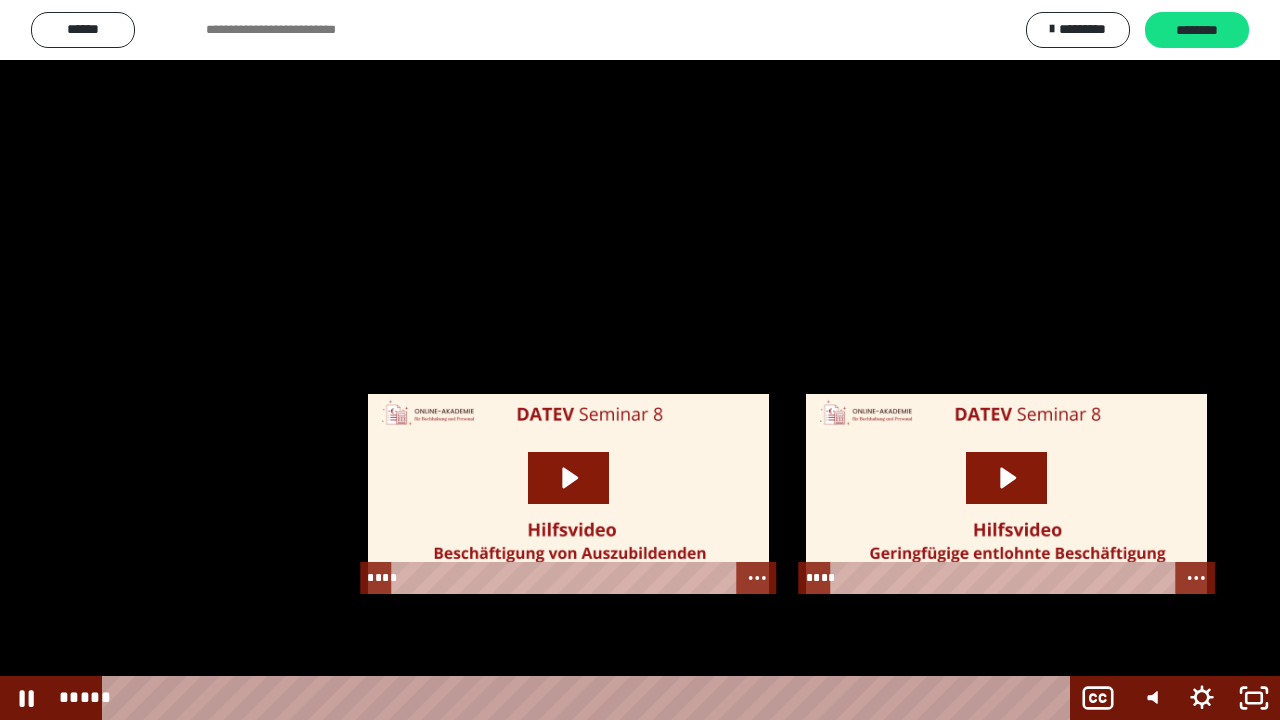 click at bounding box center [640, 360] 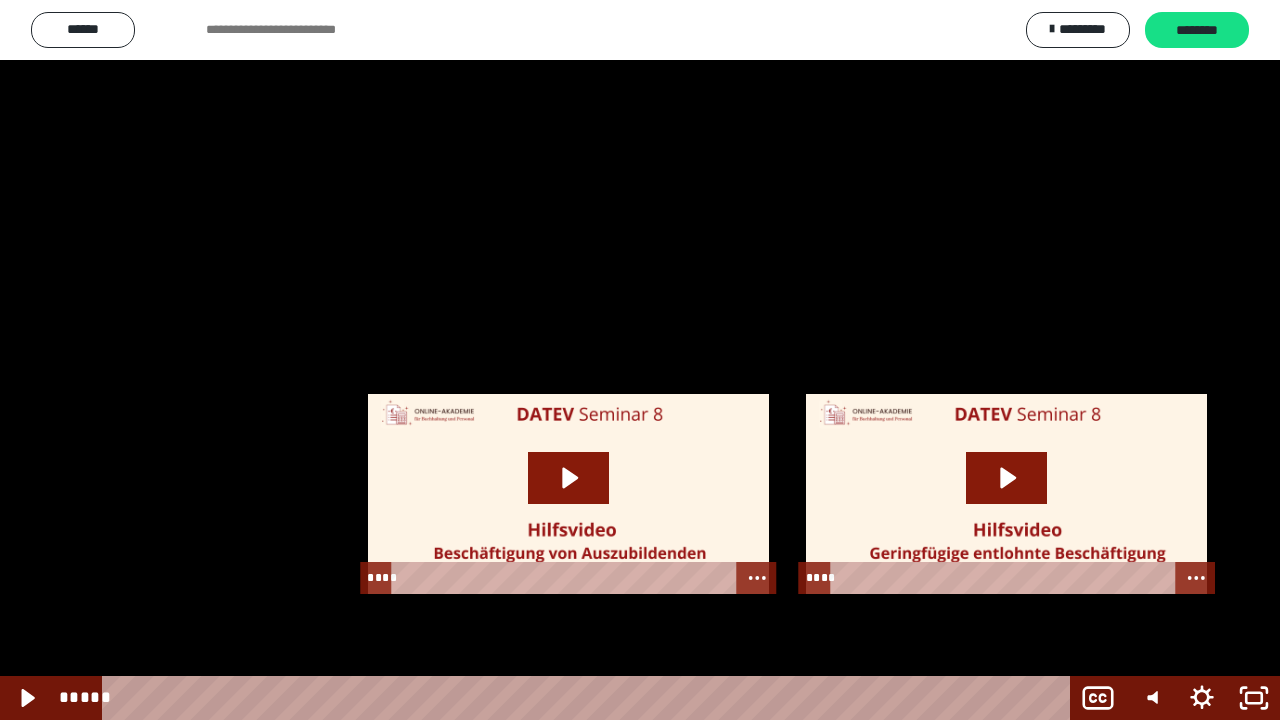 click at bounding box center (640, 360) 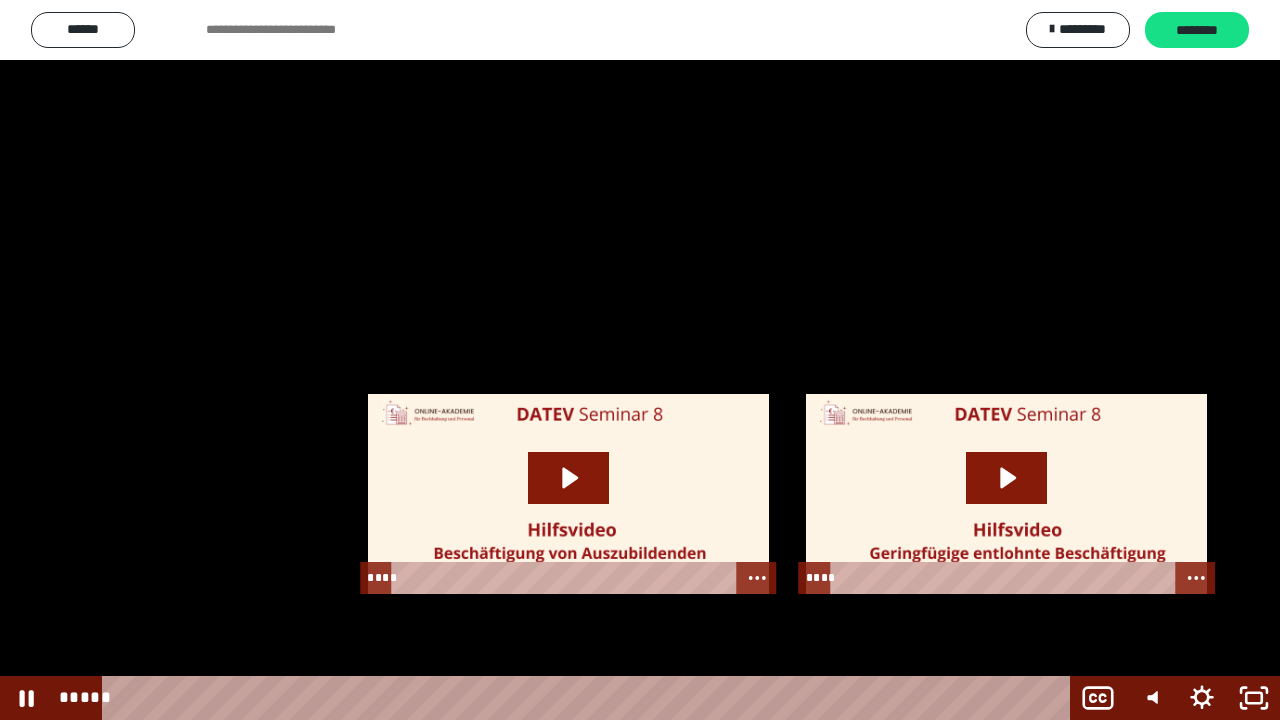 click at bounding box center (640, 360) 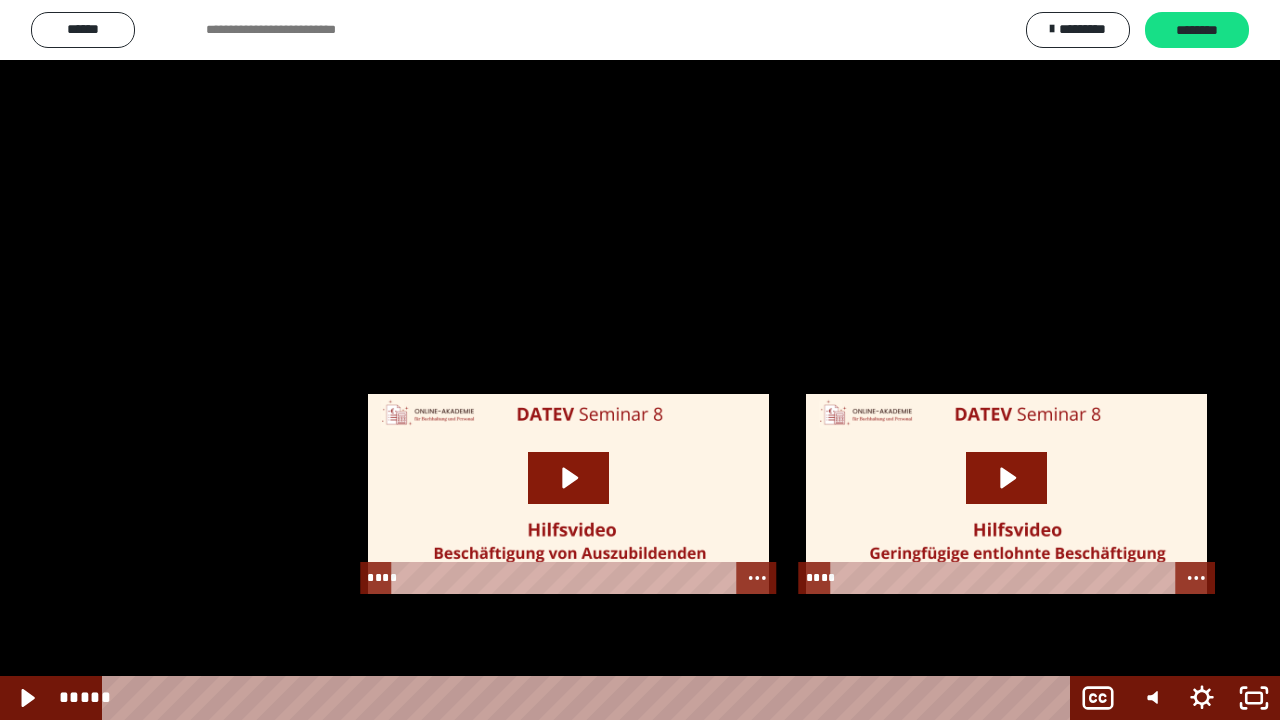 click at bounding box center [640, 360] 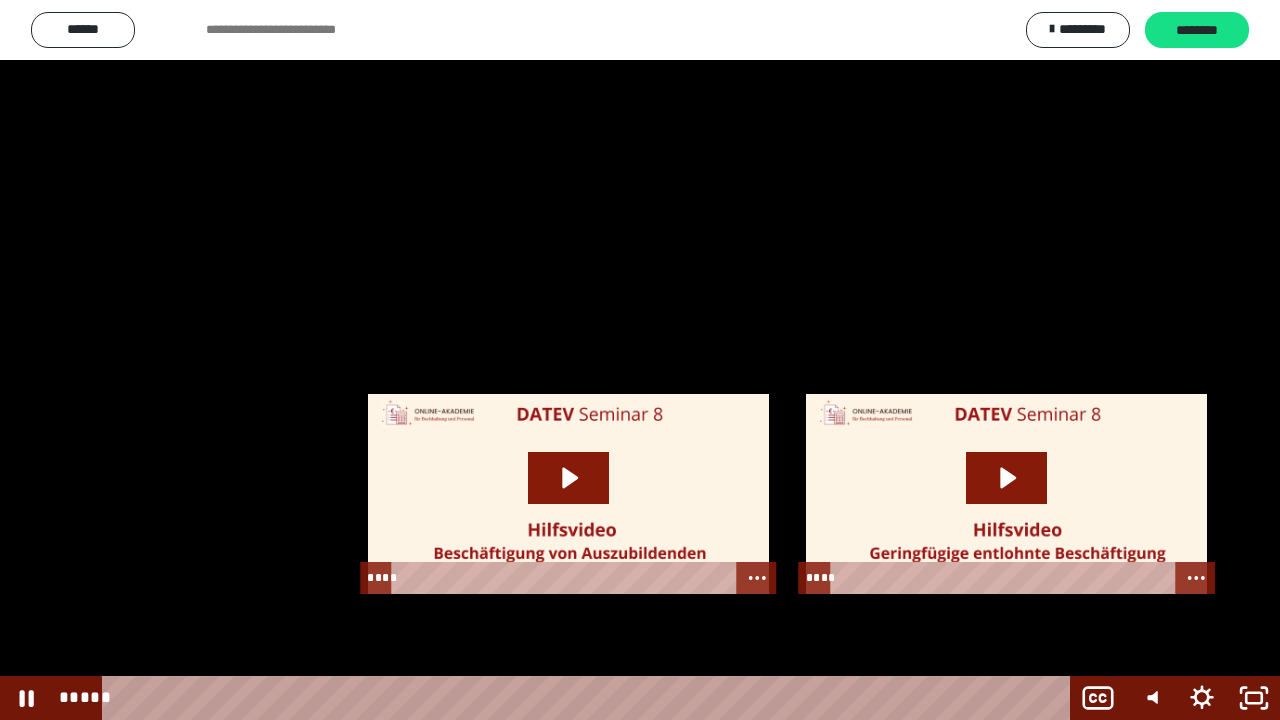 click at bounding box center [640, 360] 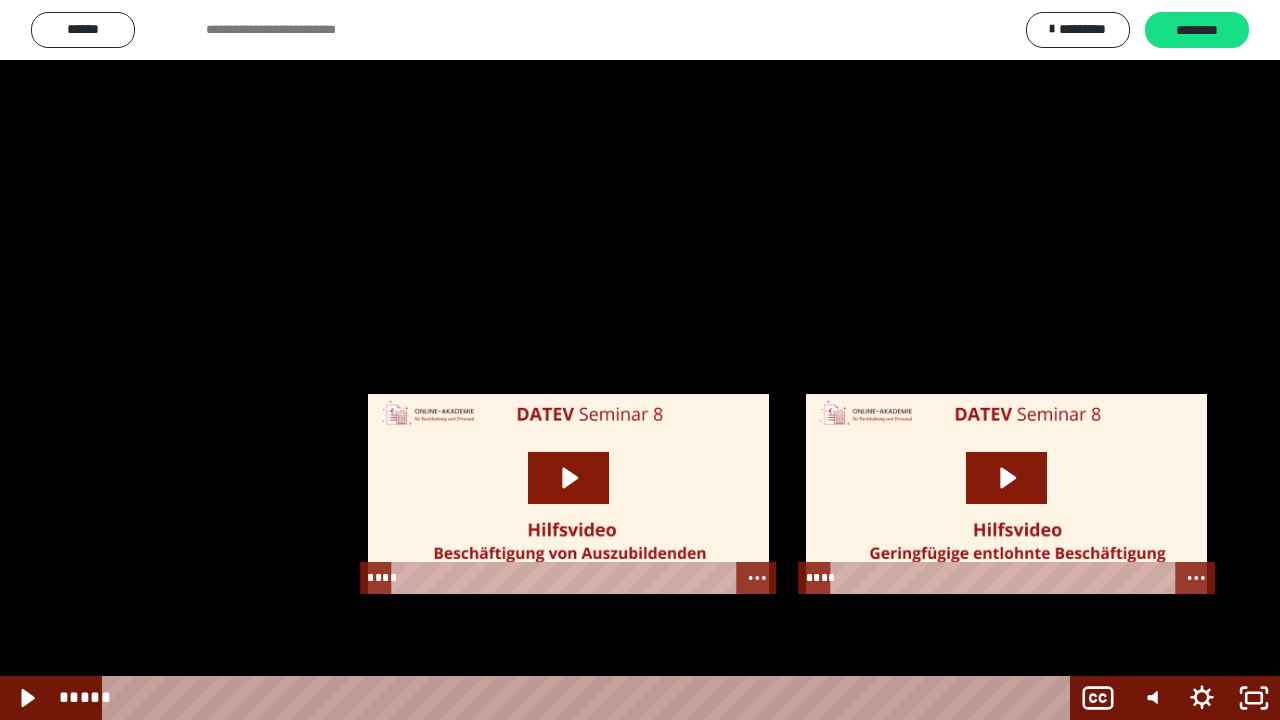 click at bounding box center [640, 360] 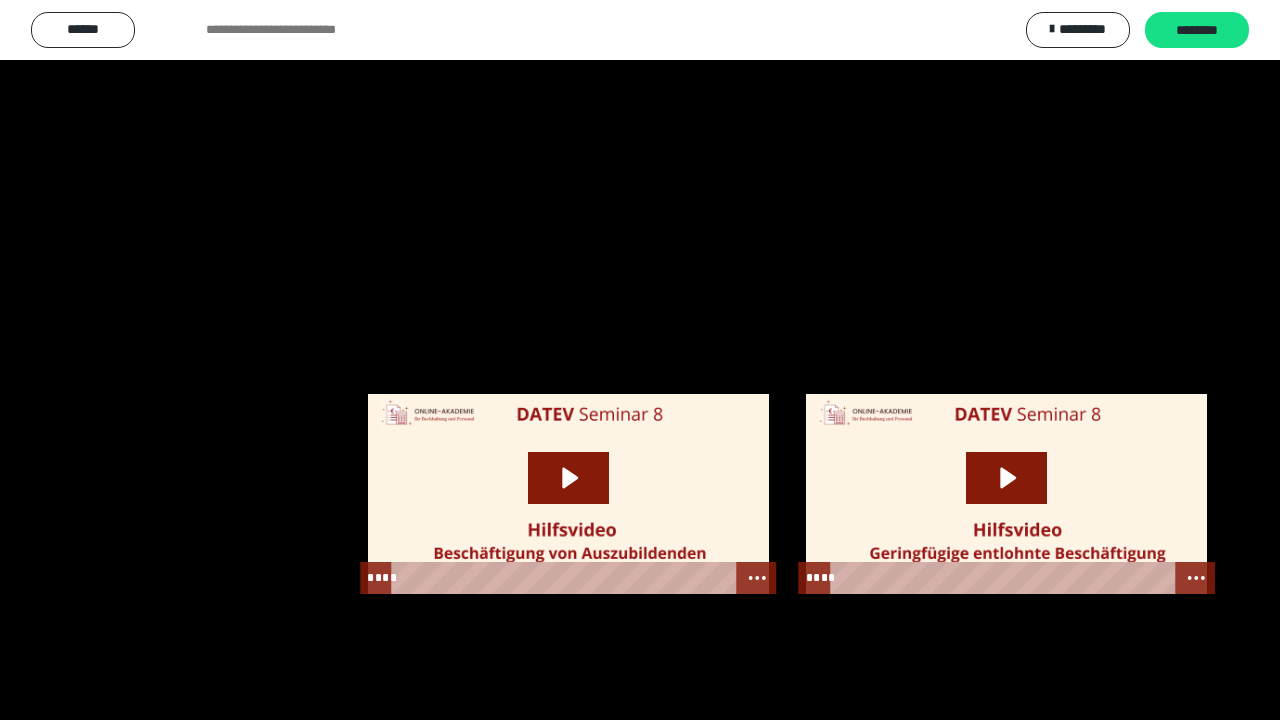 click at bounding box center (640, 360) 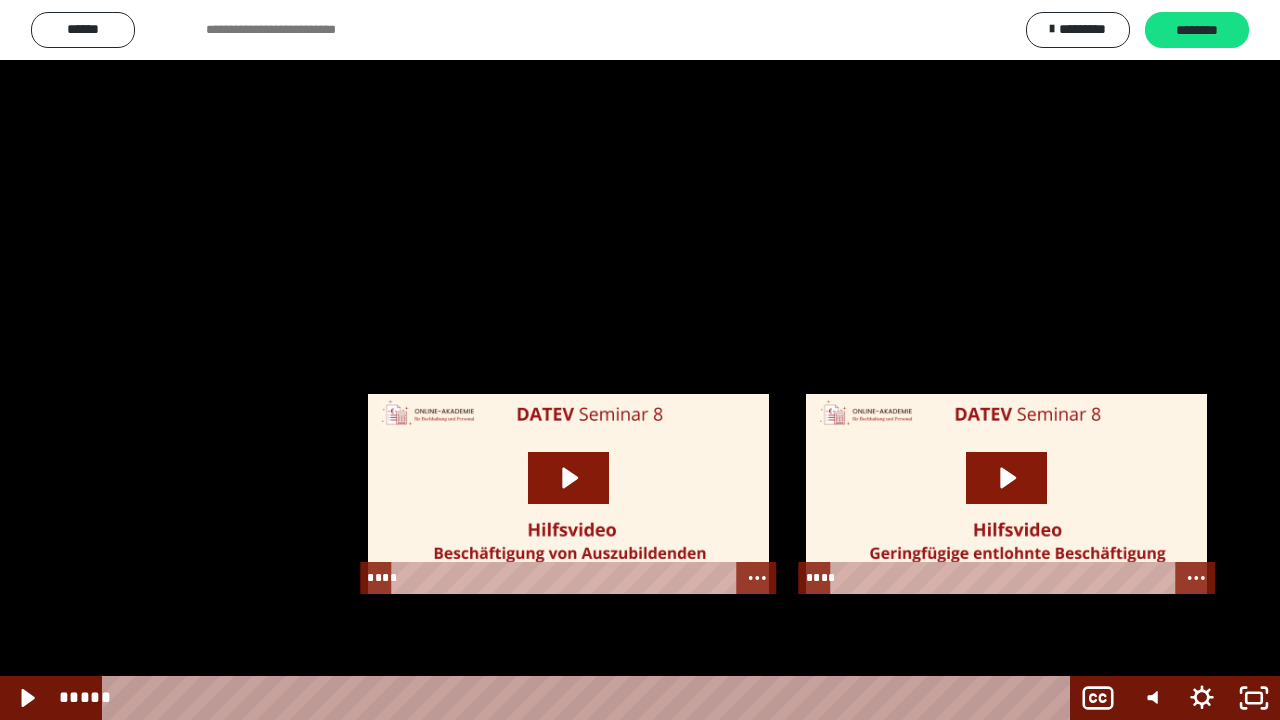 click at bounding box center [640, 360] 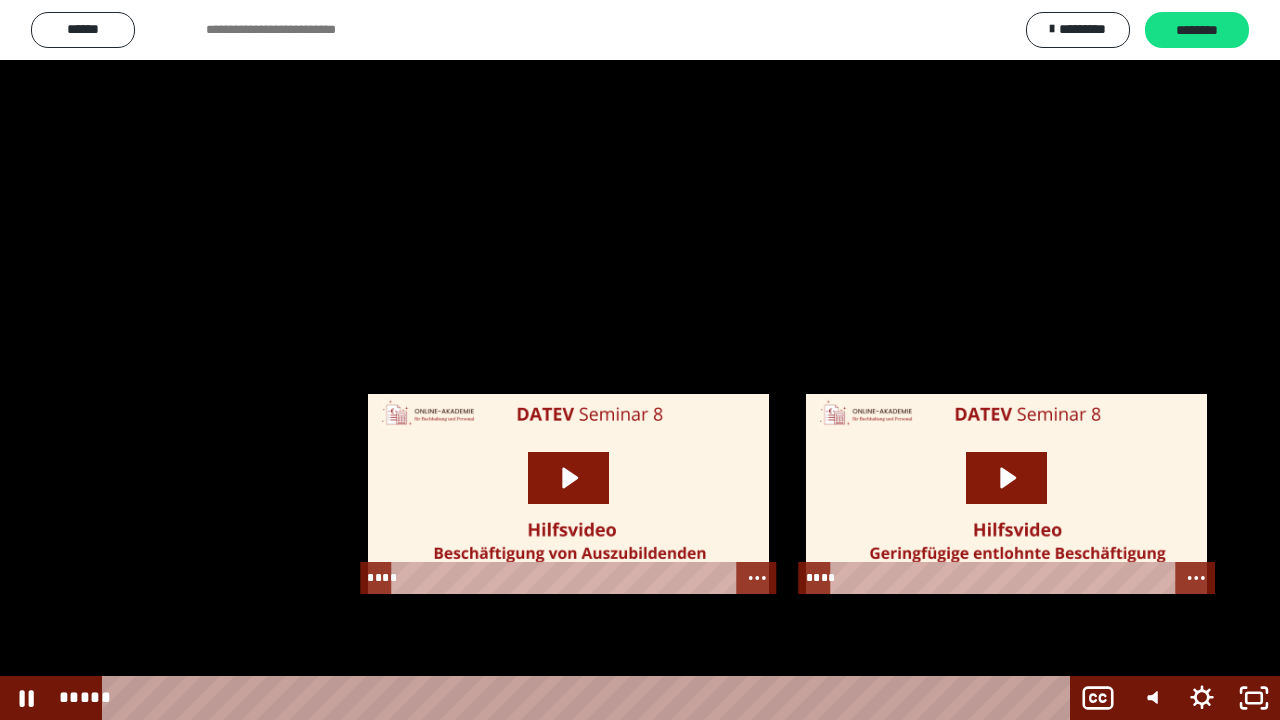 click at bounding box center (640, 360) 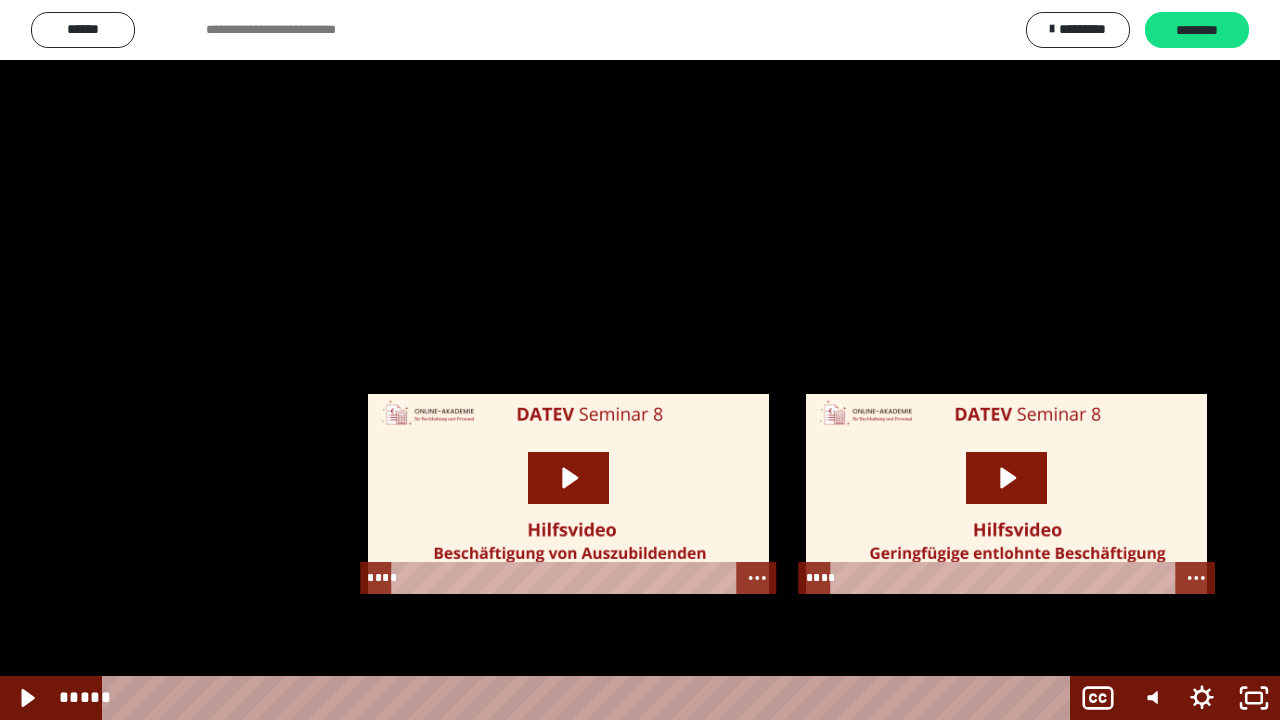 click at bounding box center [640, 360] 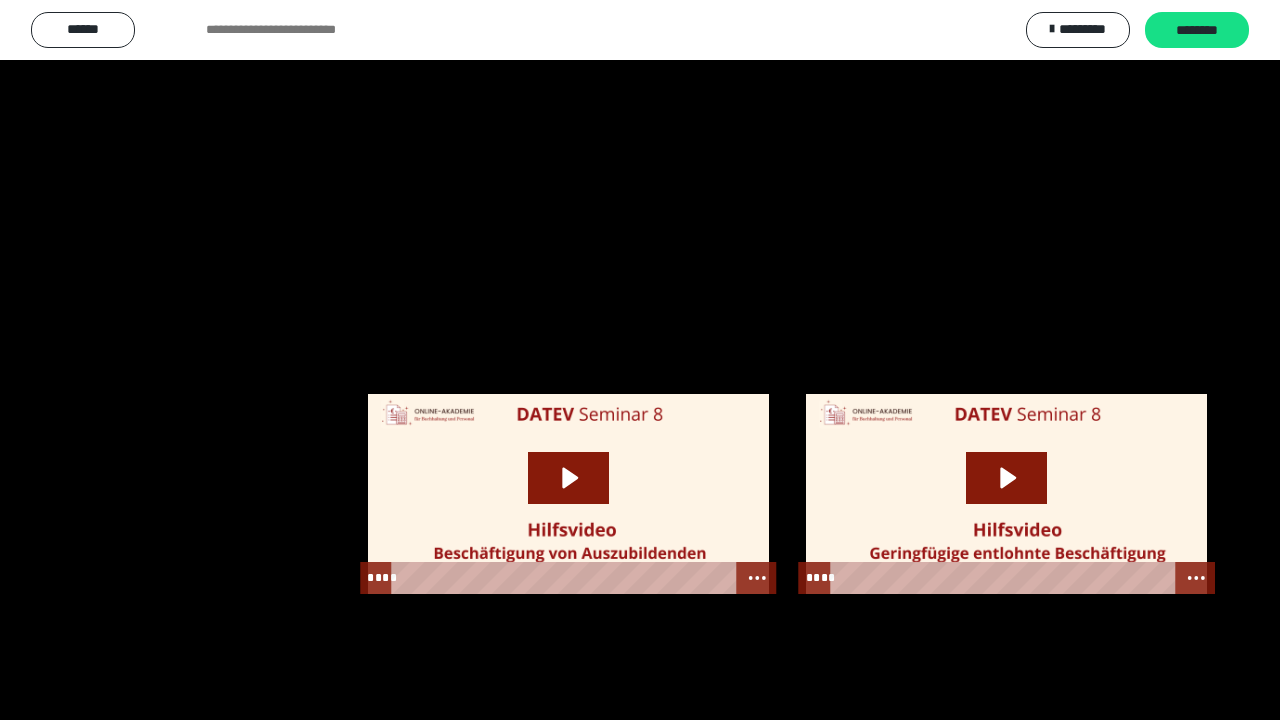 click at bounding box center [640, 360] 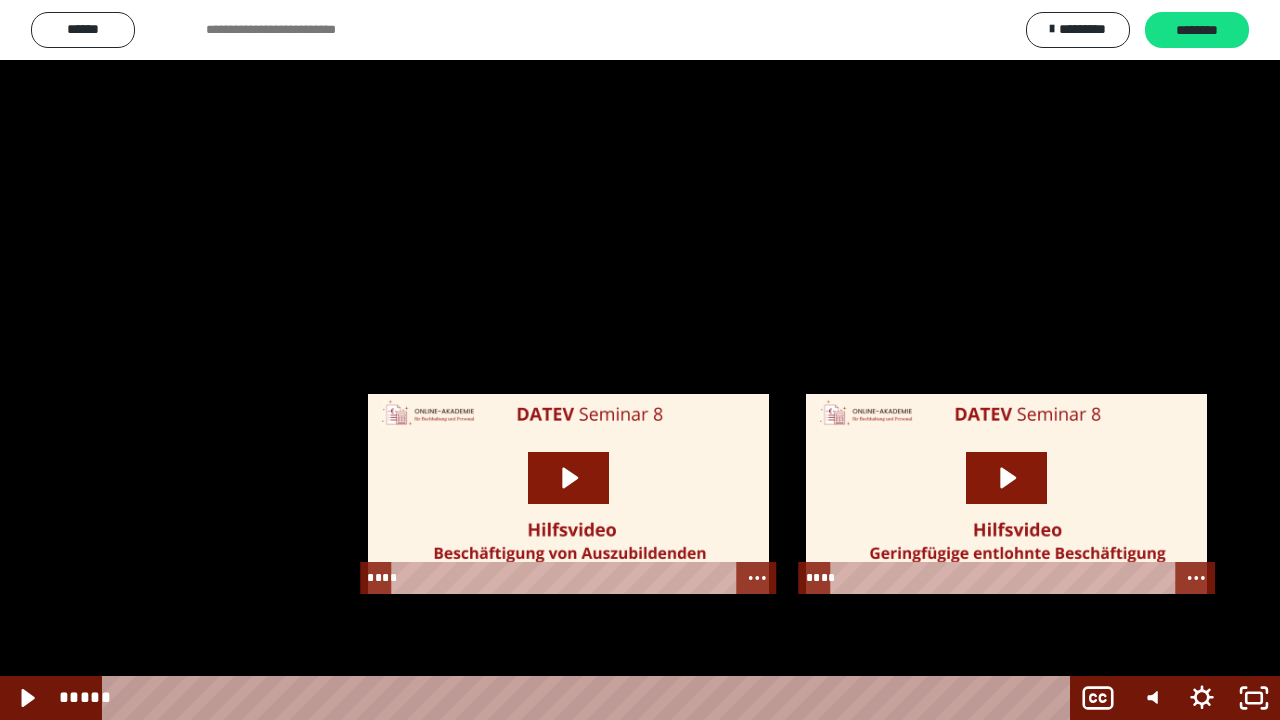 click at bounding box center (640, 360) 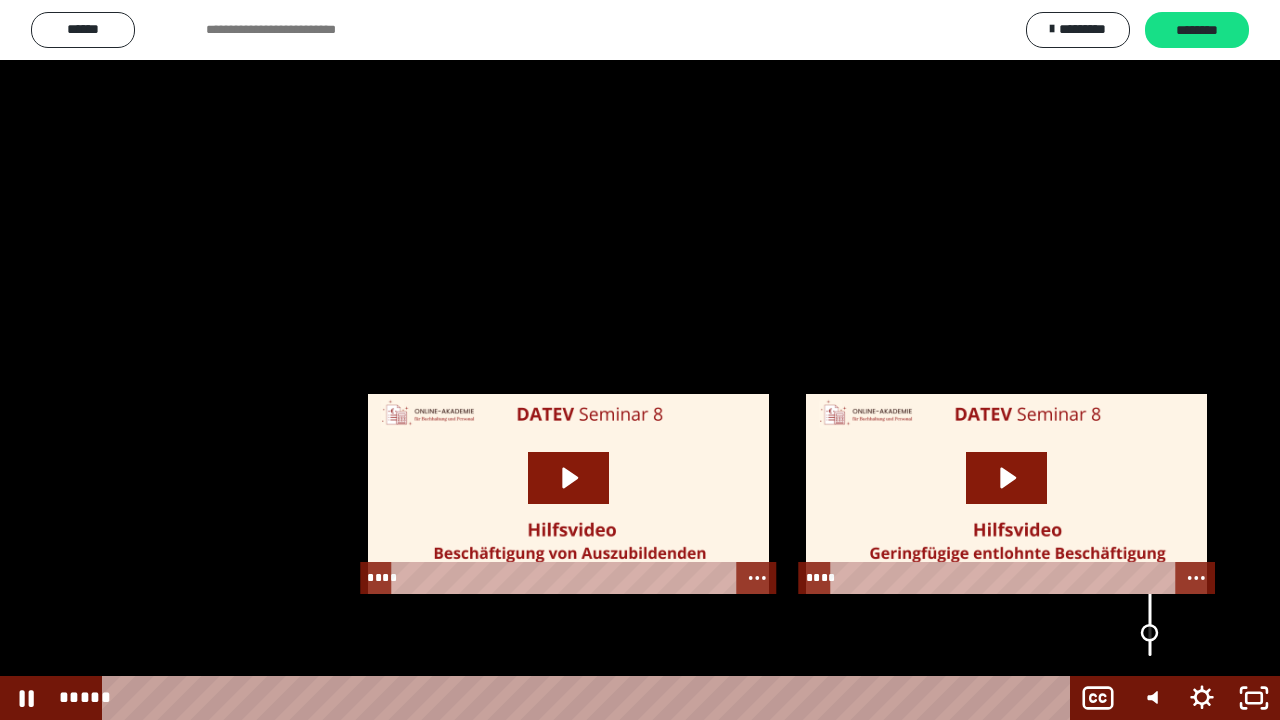 click at bounding box center [1150, 633] 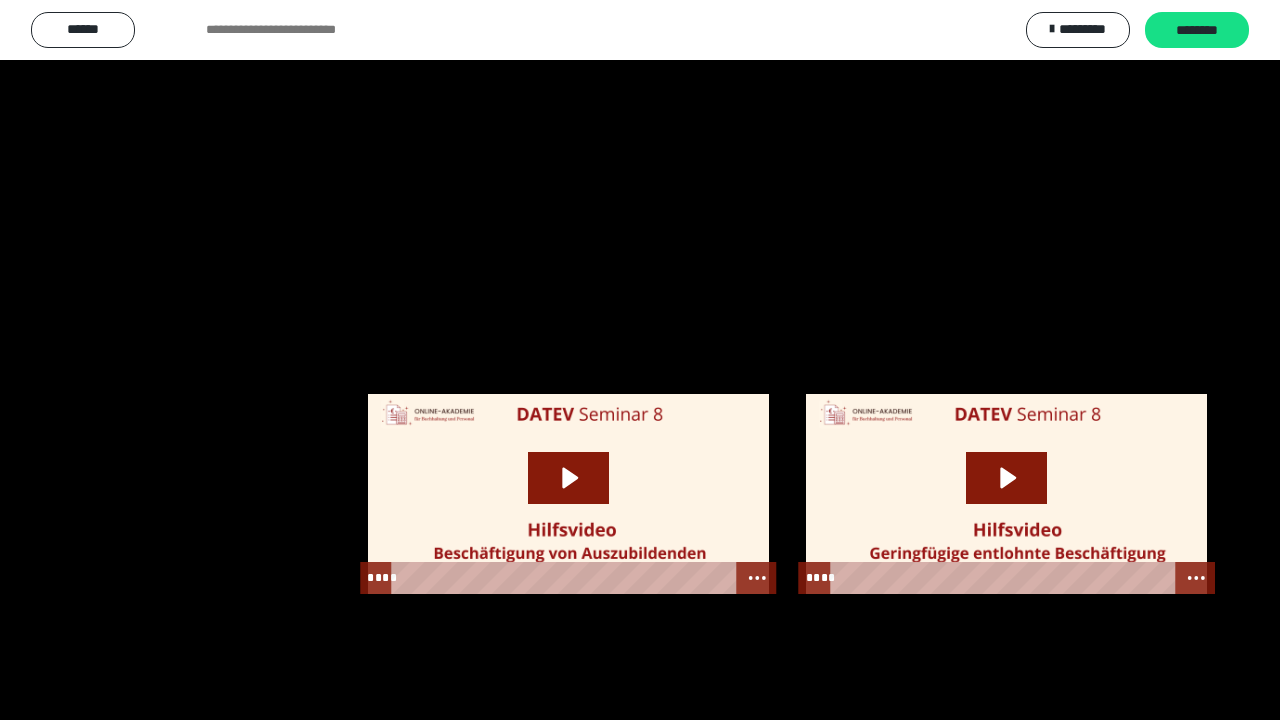 click at bounding box center (640, 360) 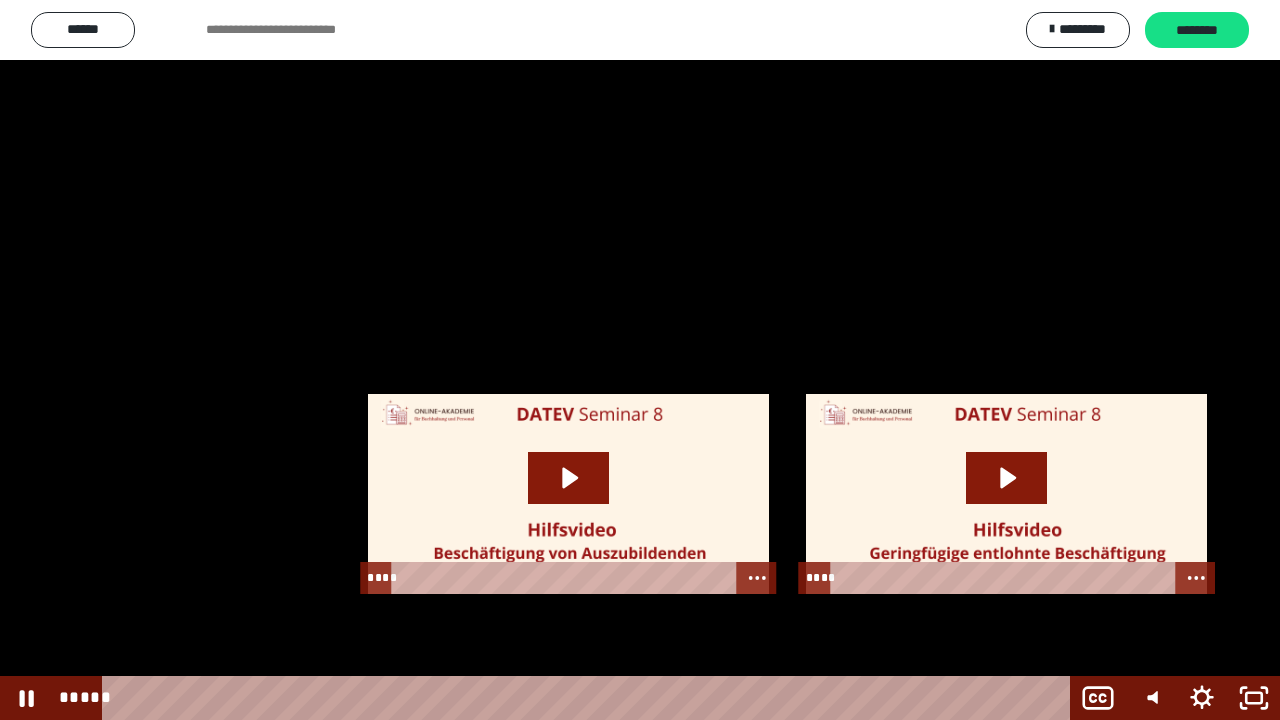 click at bounding box center [640, 360] 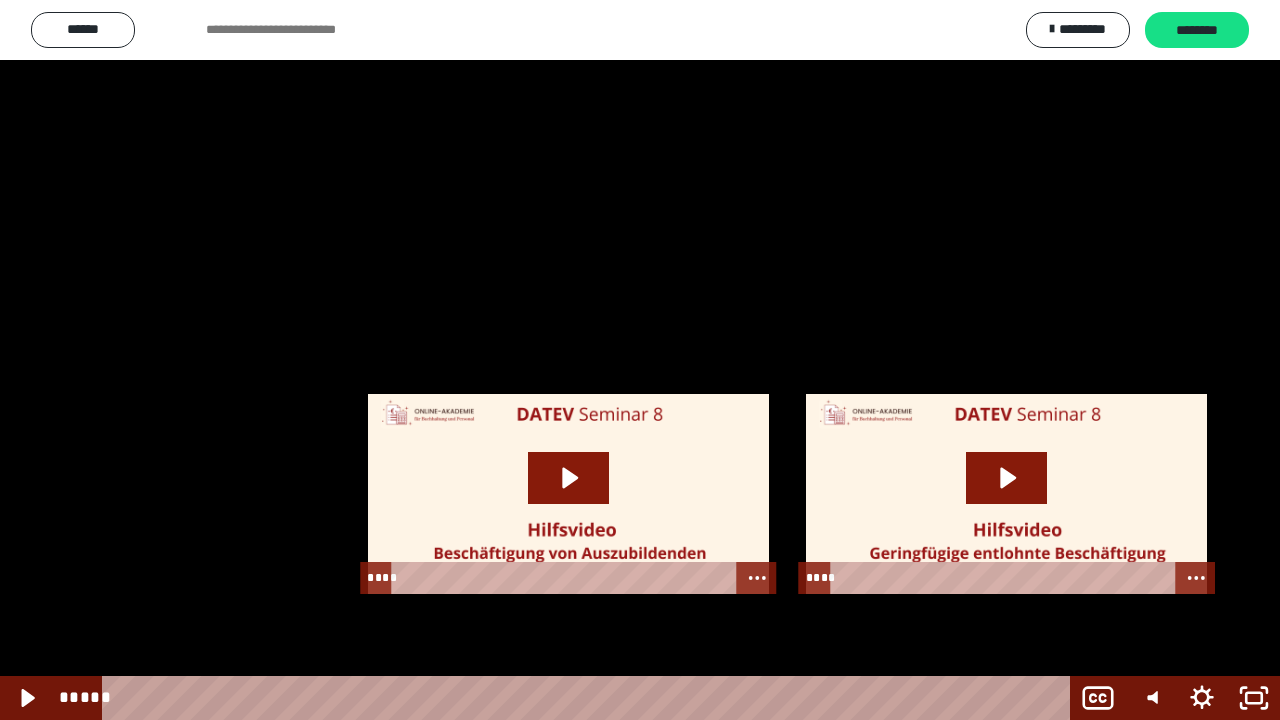 click at bounding box center [640, 360] 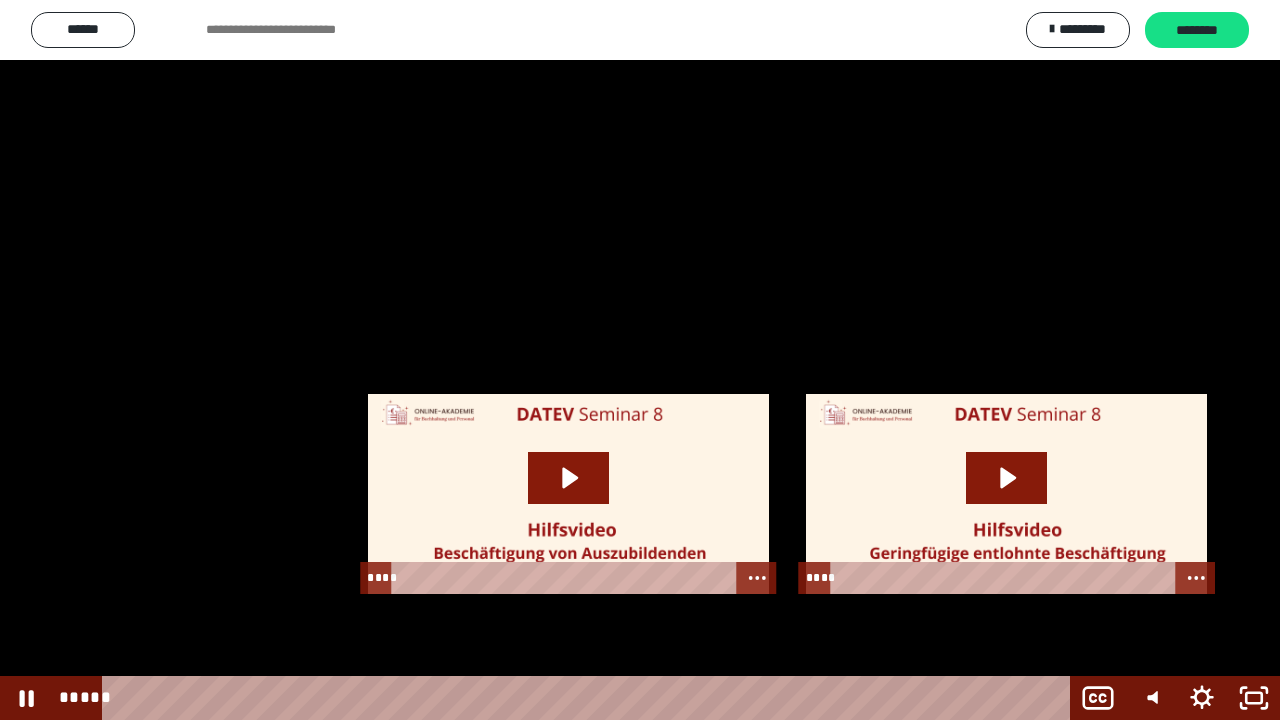click at bounding box center [640, 360] 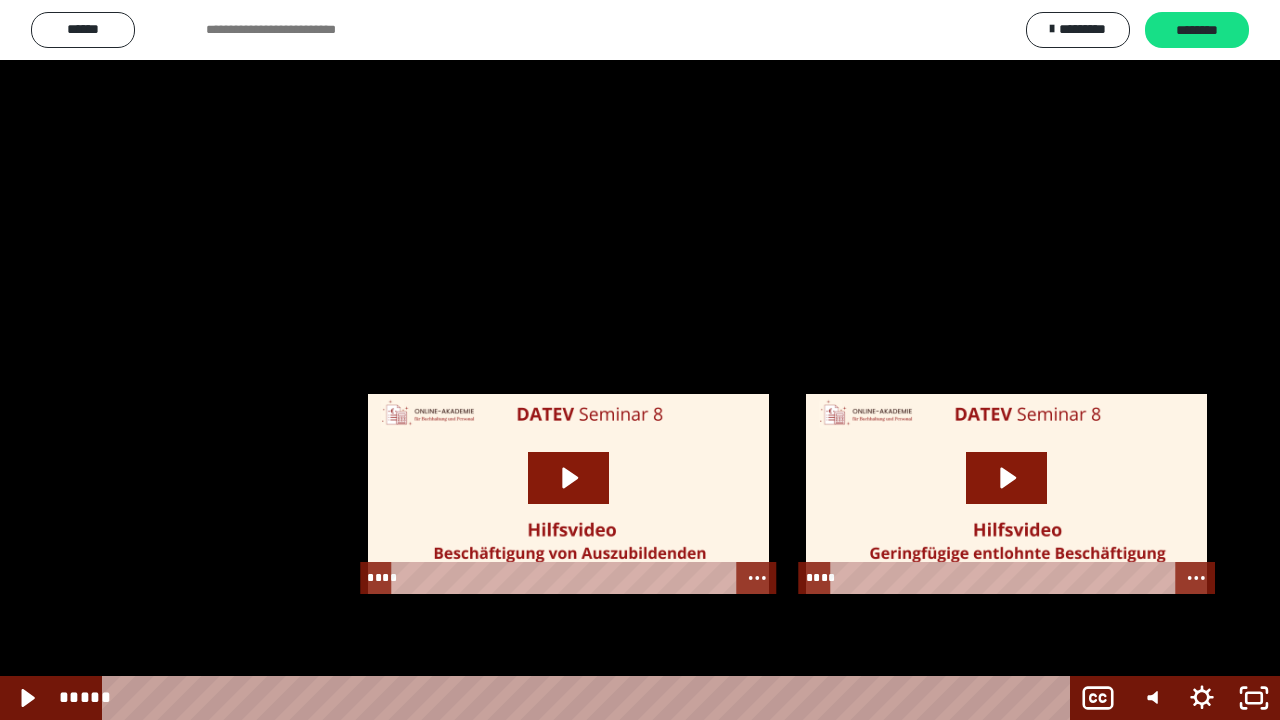 click at bounding box center (640, 360) 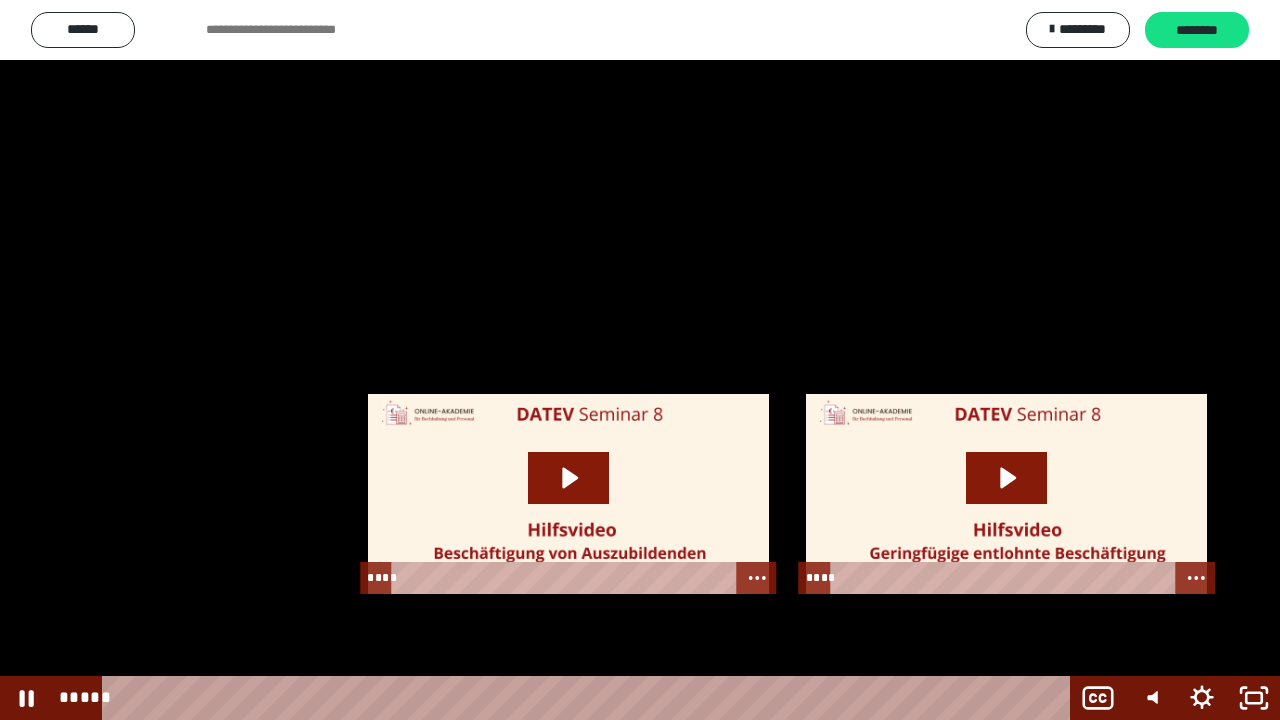 click at bounding box center [640, 360] 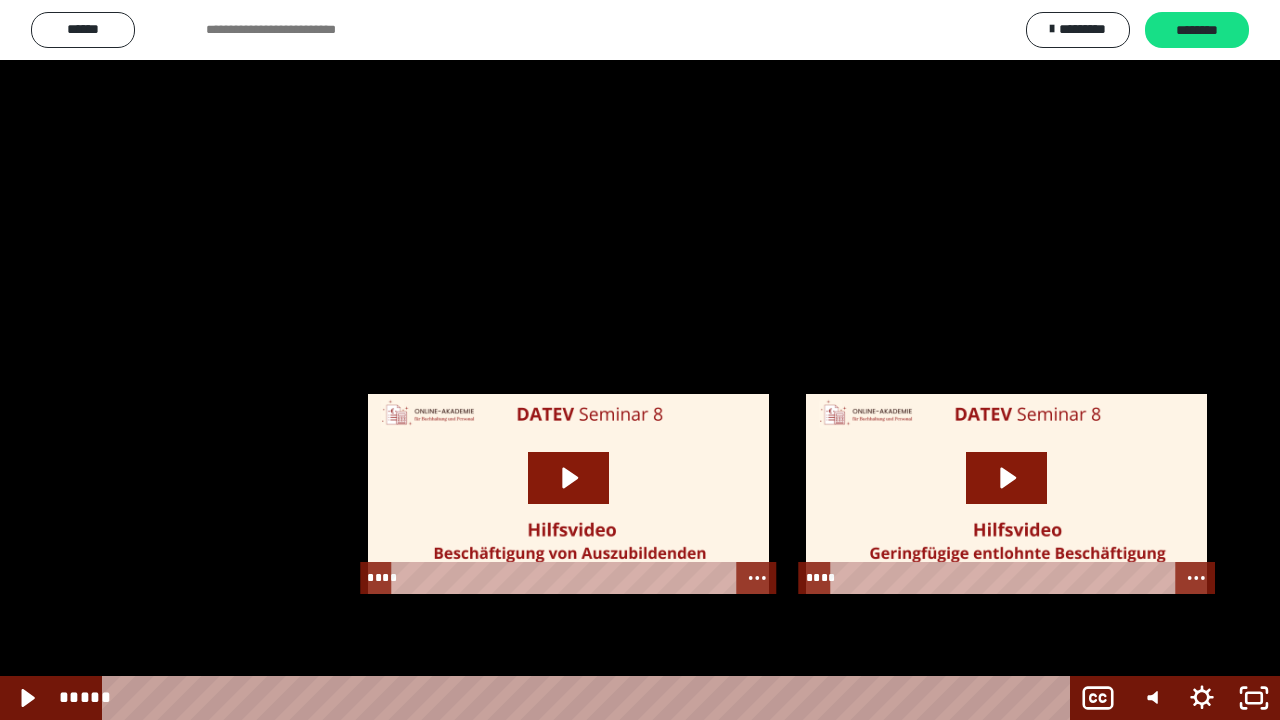 click at bounding box center [640, 360] 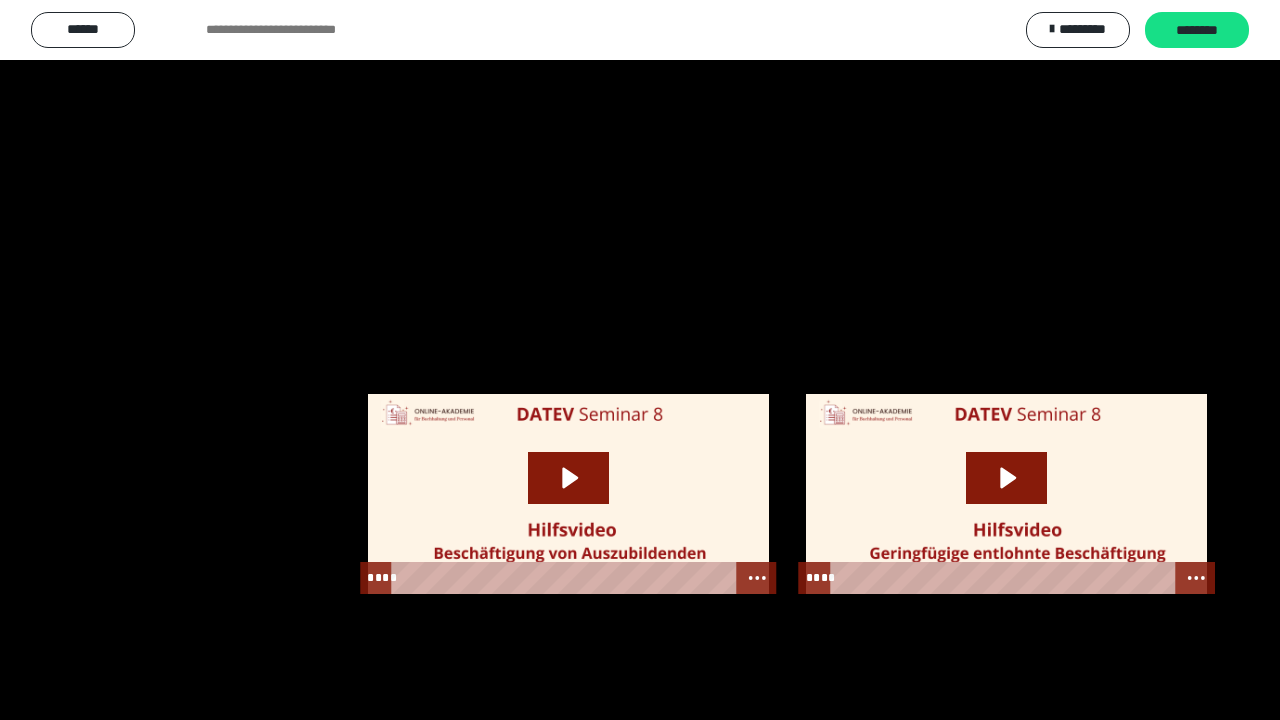 click at bounding box center (640, 360) 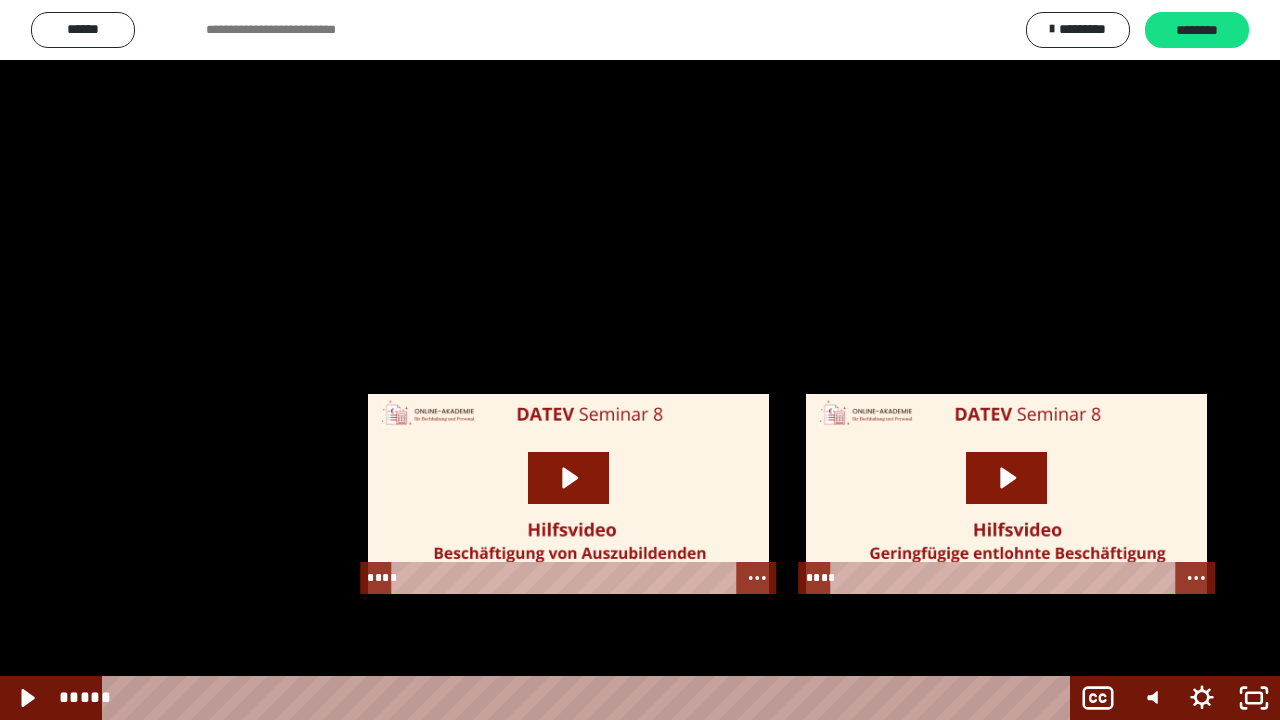 click at bounding box center [640, 360] 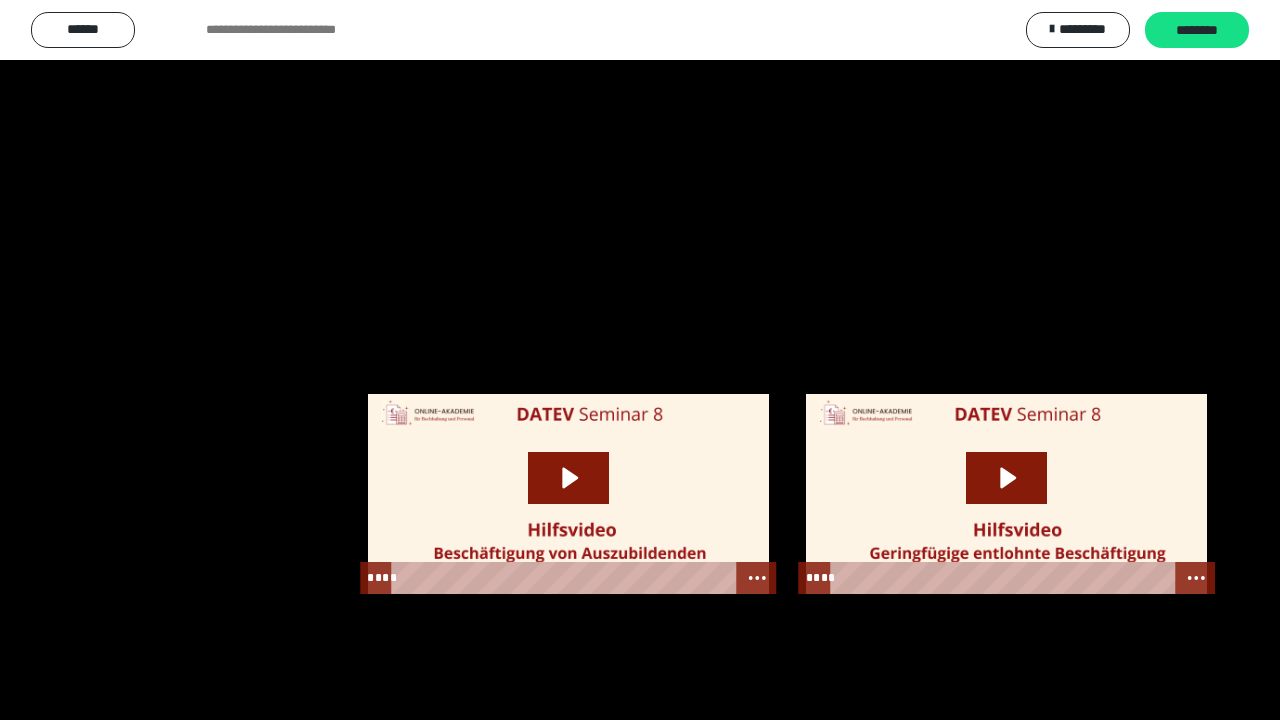 click at bounding box center (640, 360) 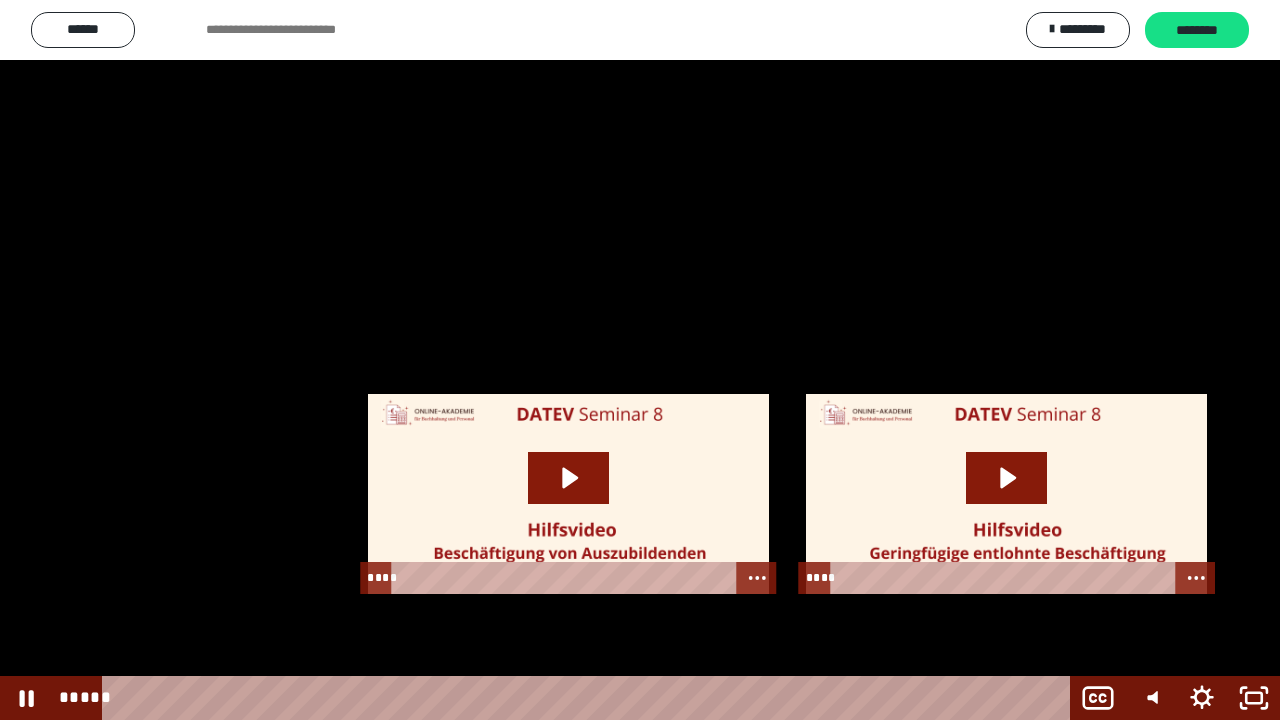 click at bounding box center (640, 360) 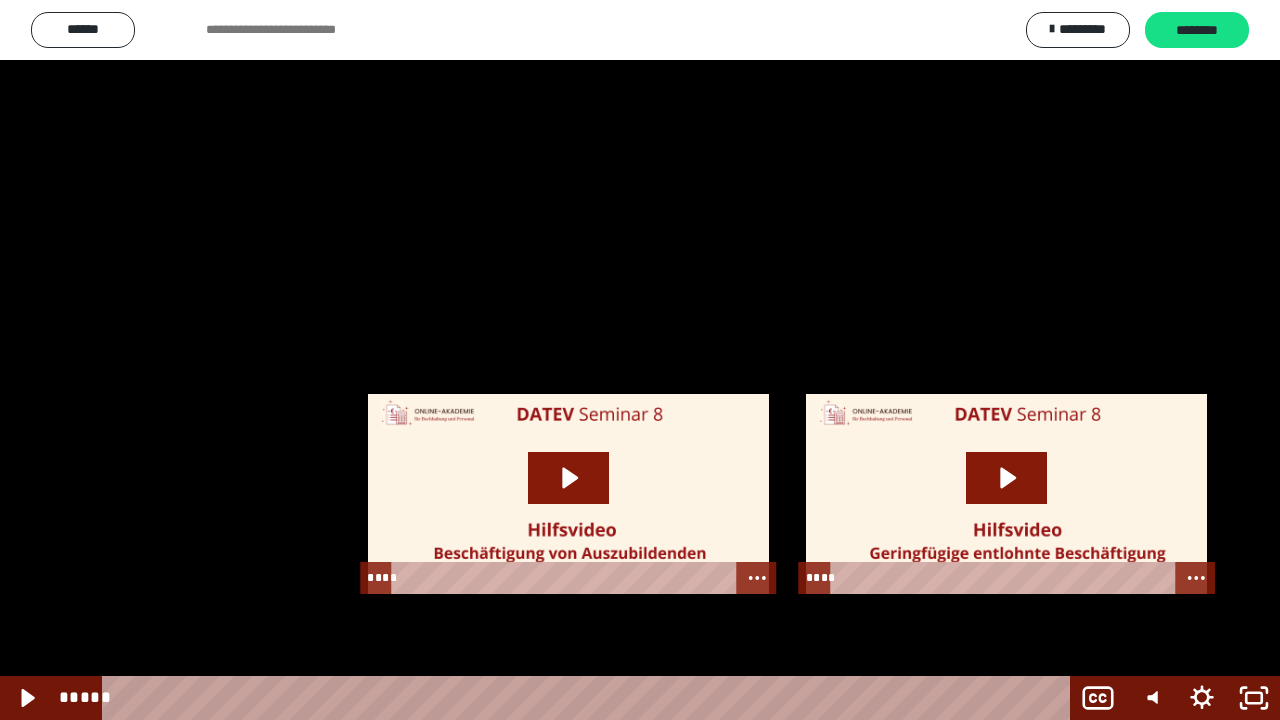 click at bounding box center [640, 360] 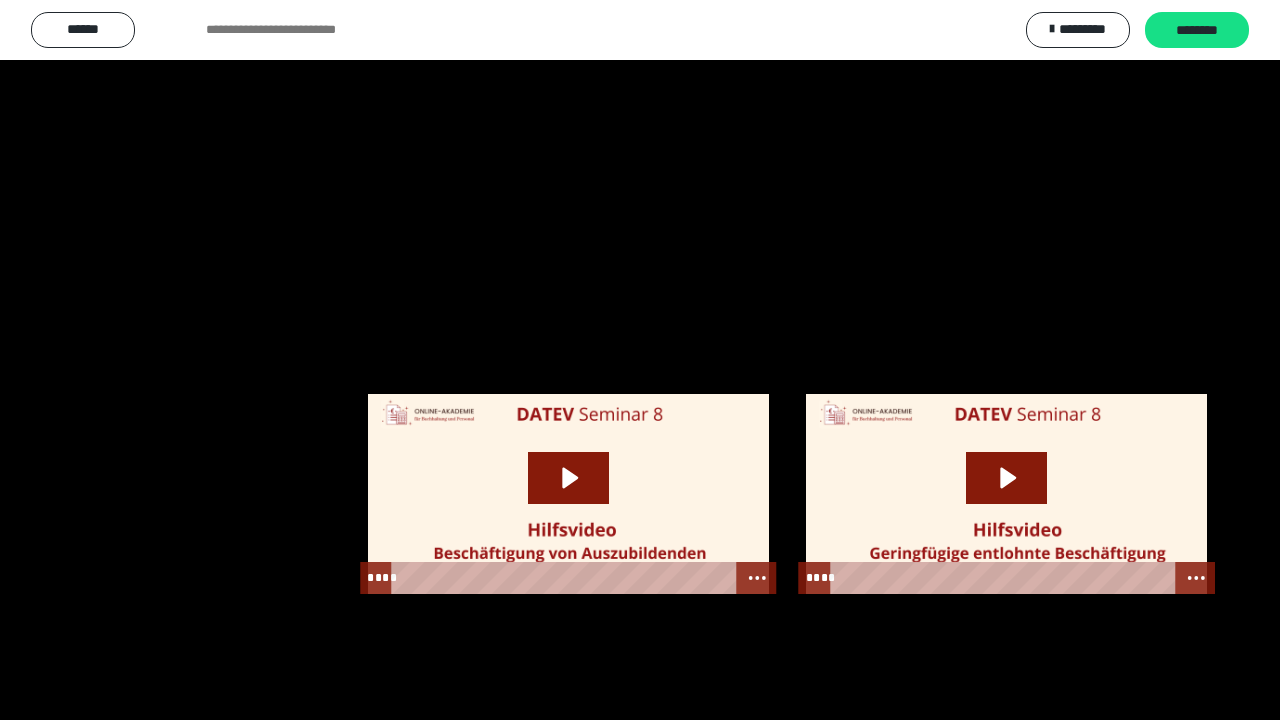 click at bounding box center [640, 360] 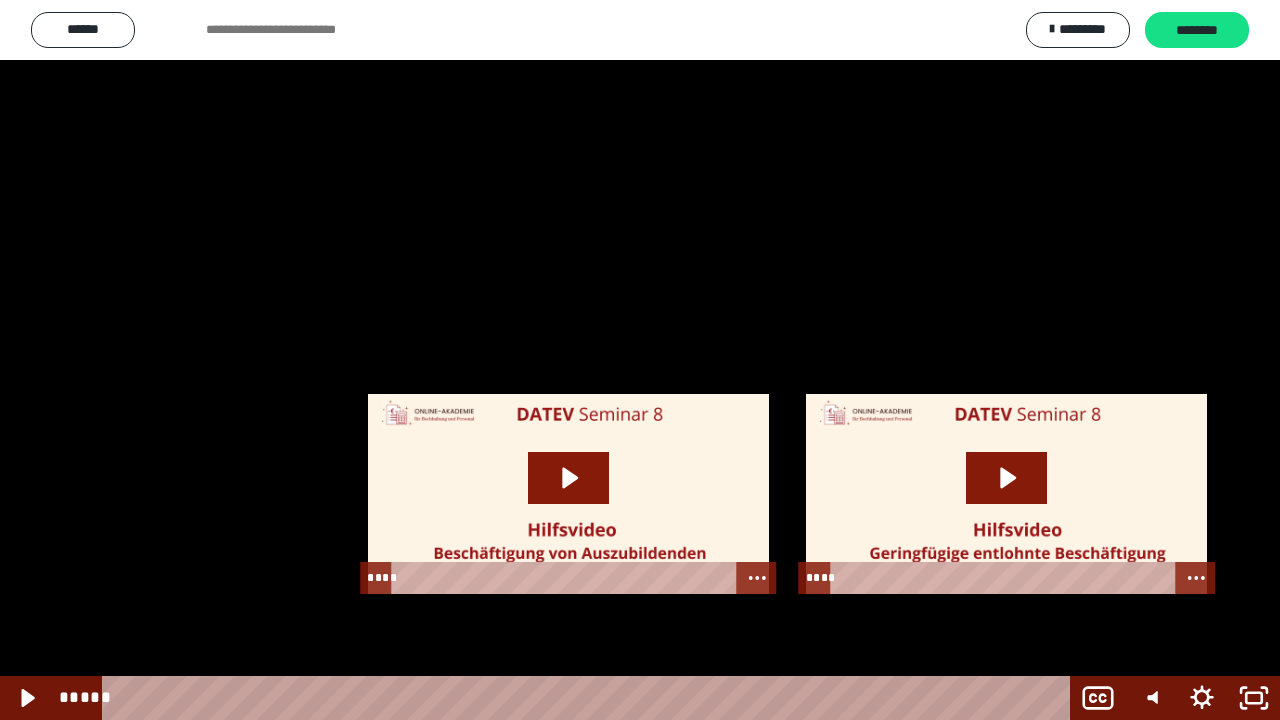 click at bounding box center [640, 360] 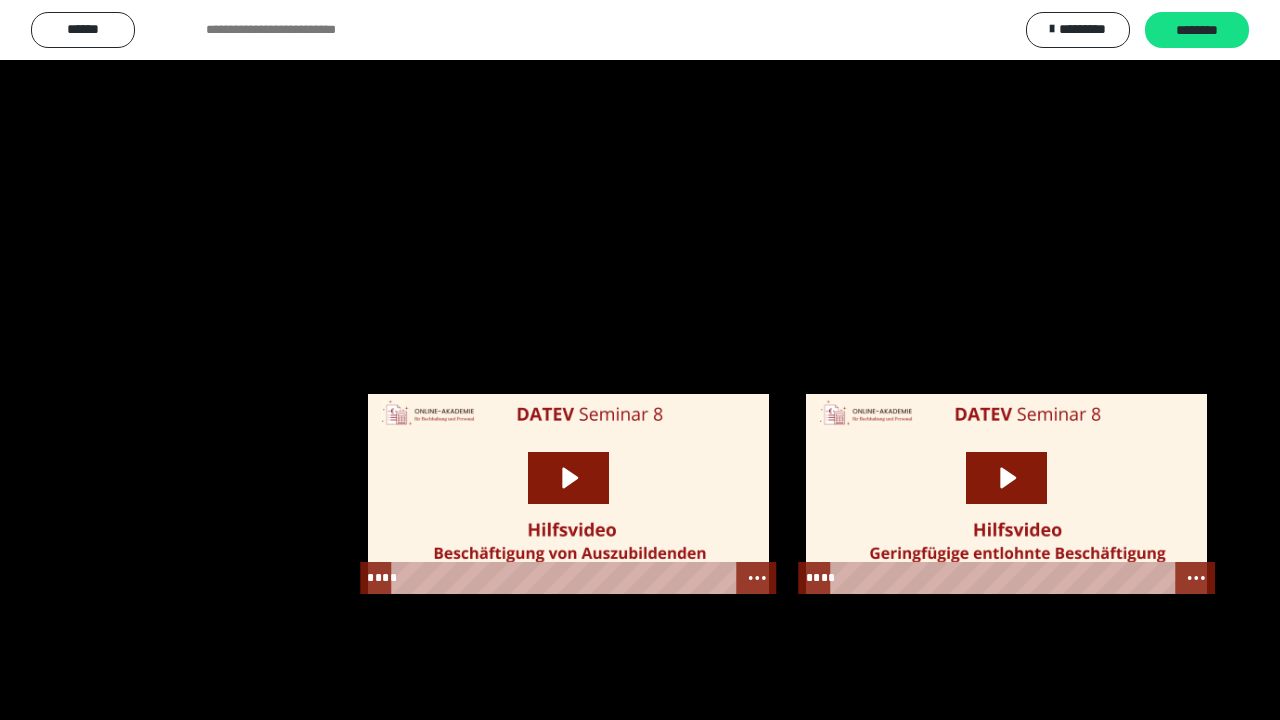 click at bounding box center [640, 360] 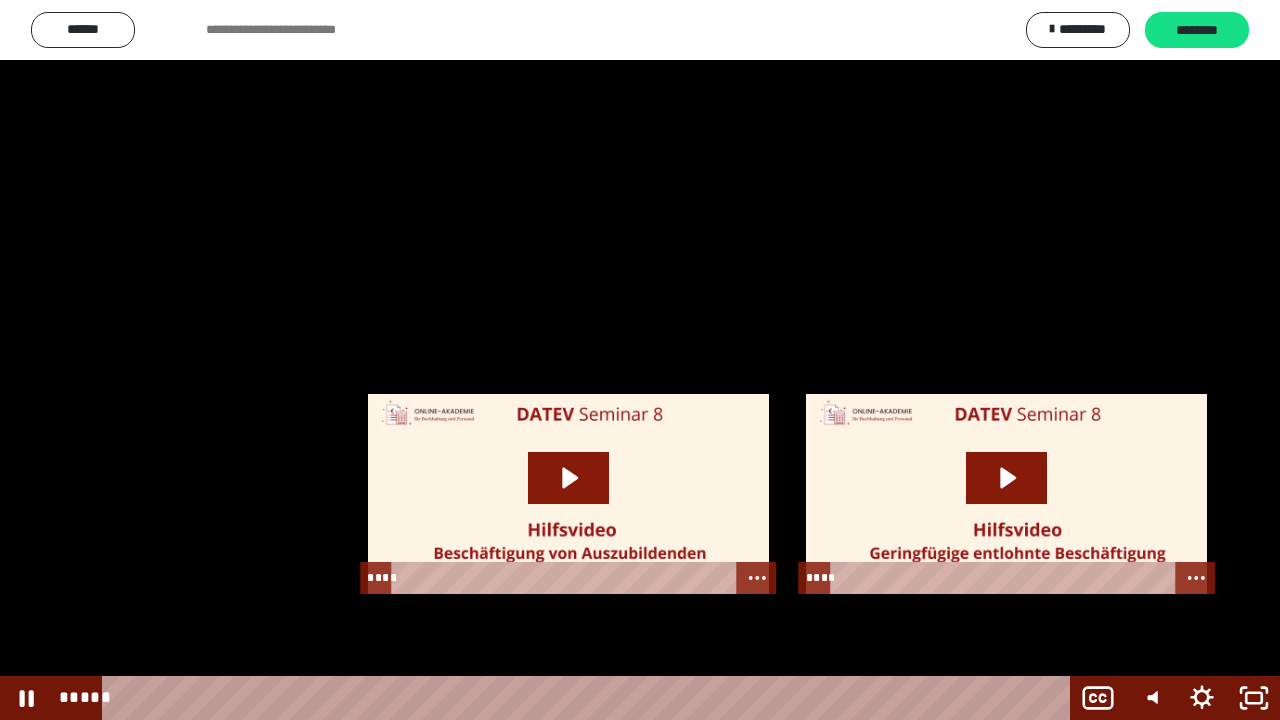 click at bounding box center (640, 360) 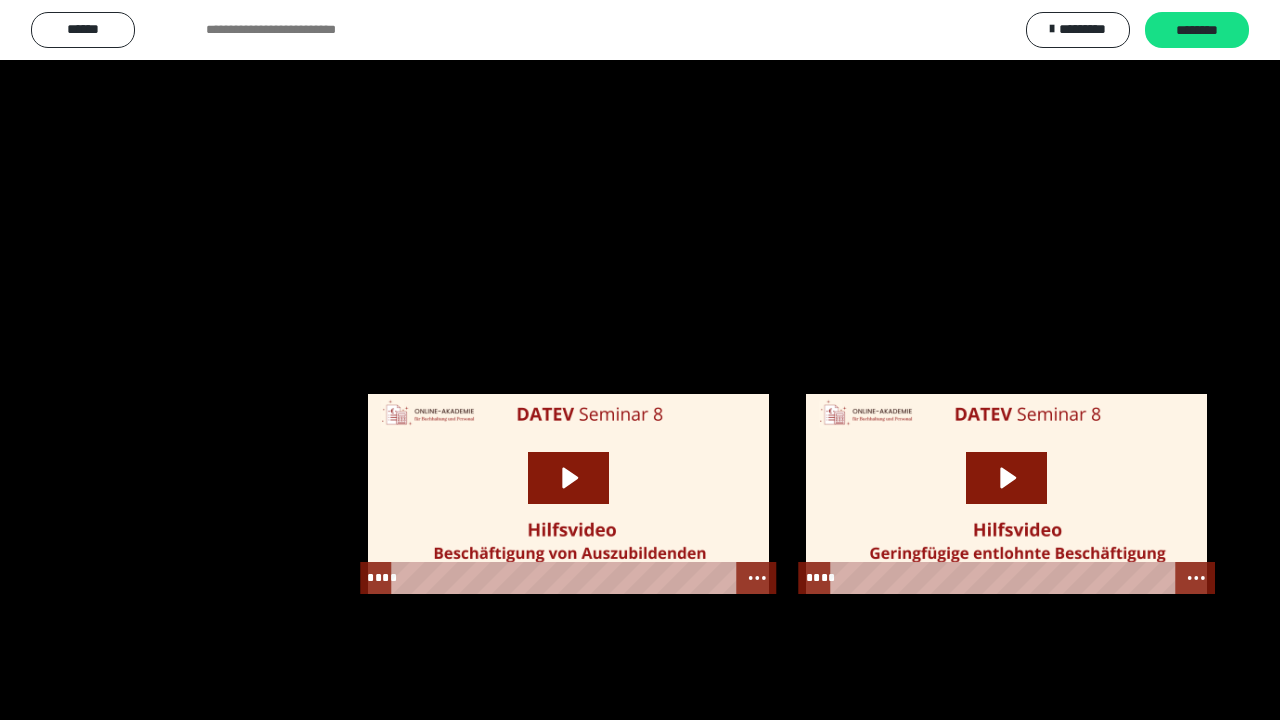 click at bounding box center [640, 360] 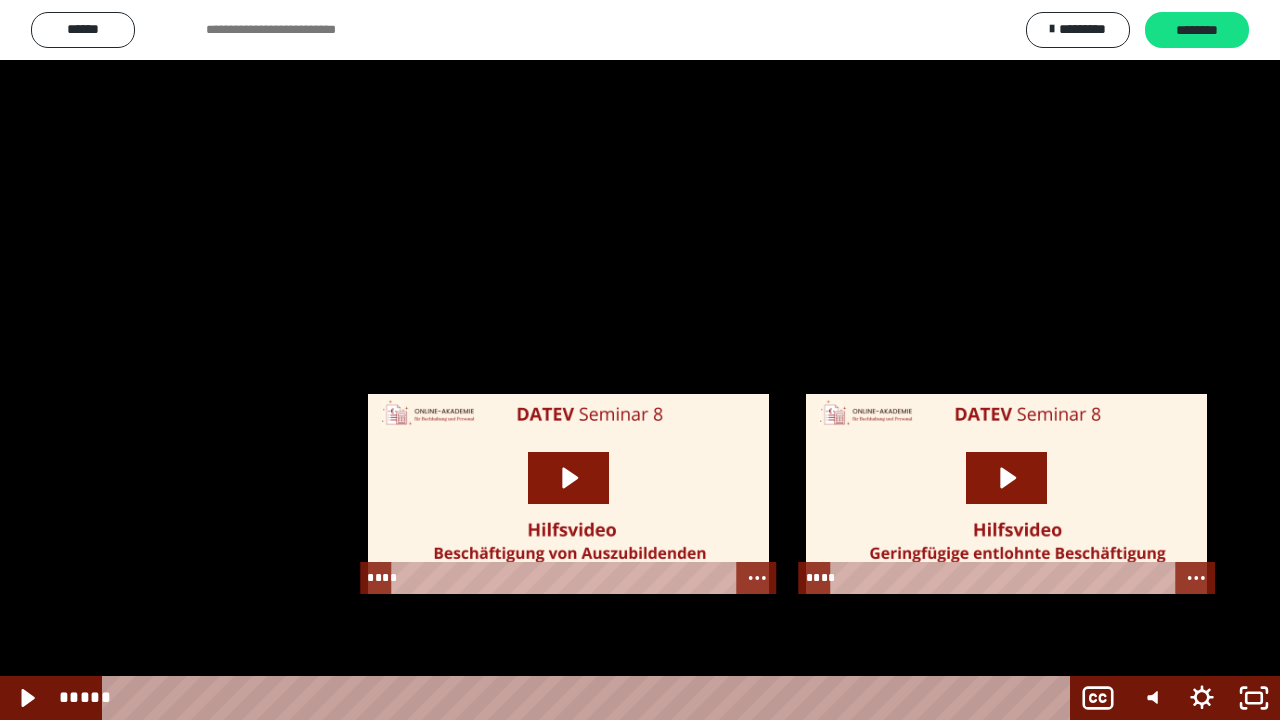 click at bounding box center [640, 360] 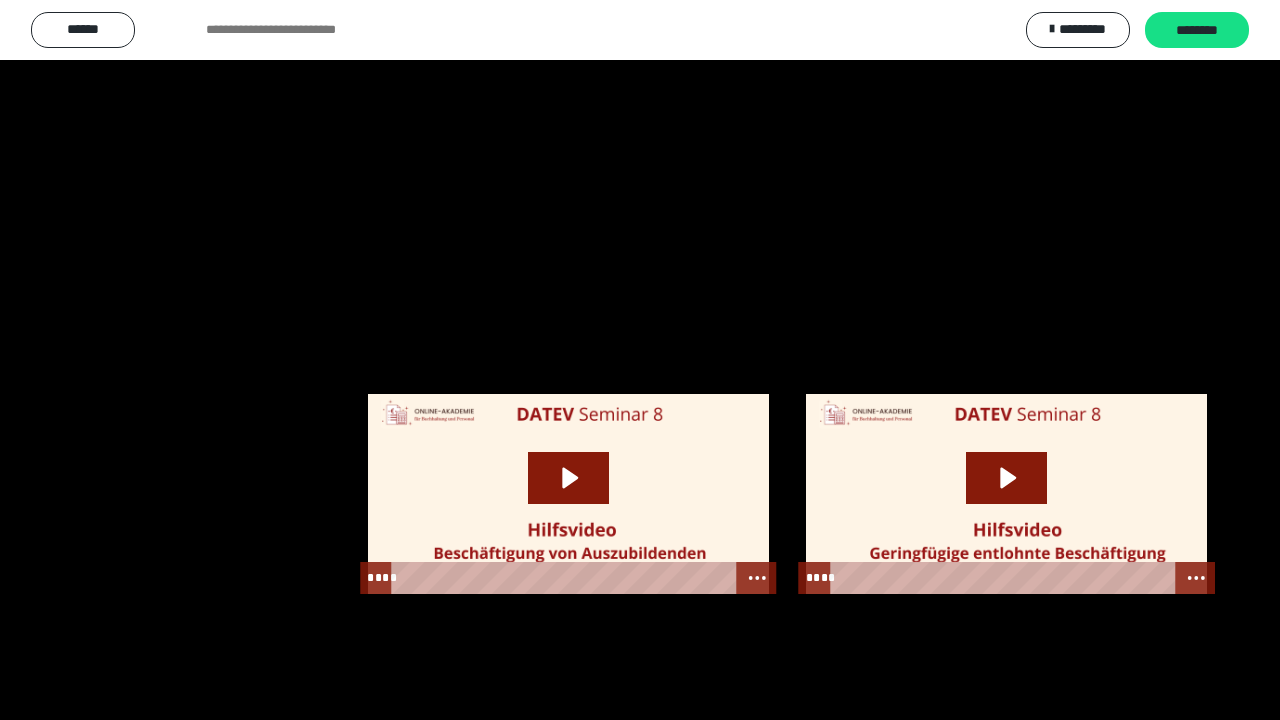 click at bounding box center (640, 360) 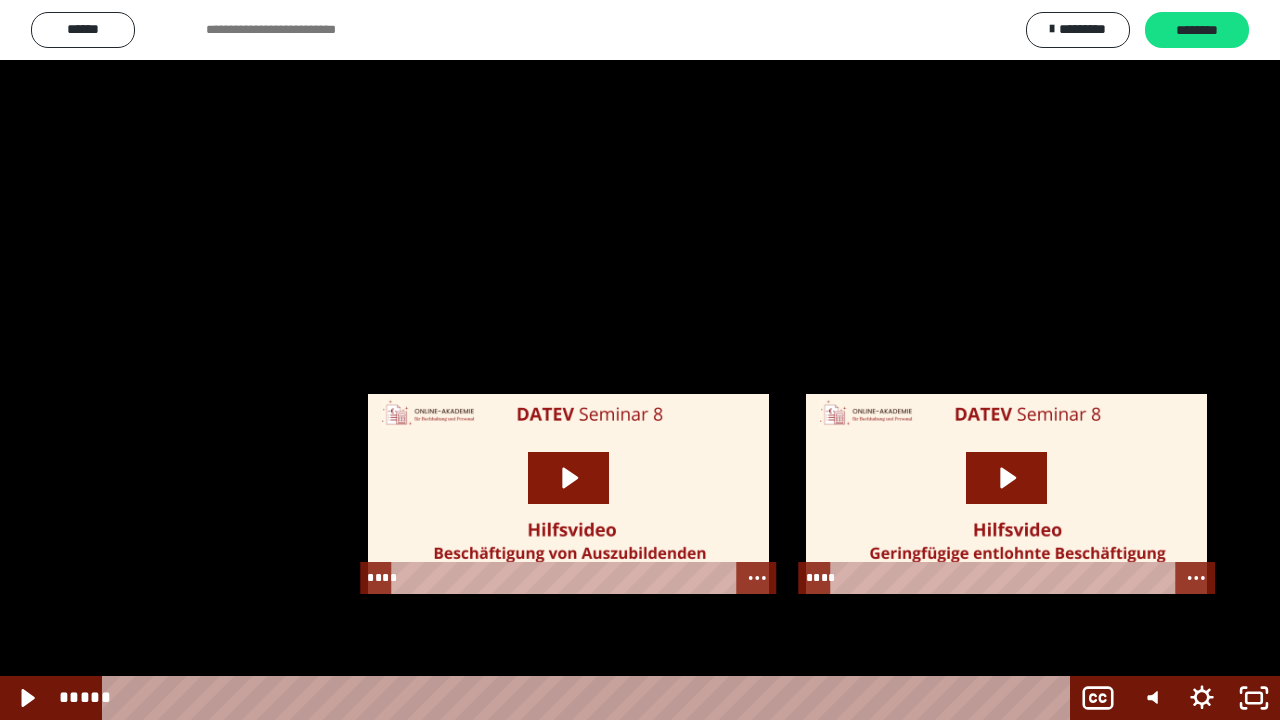 click at bounding box center (640, 360) 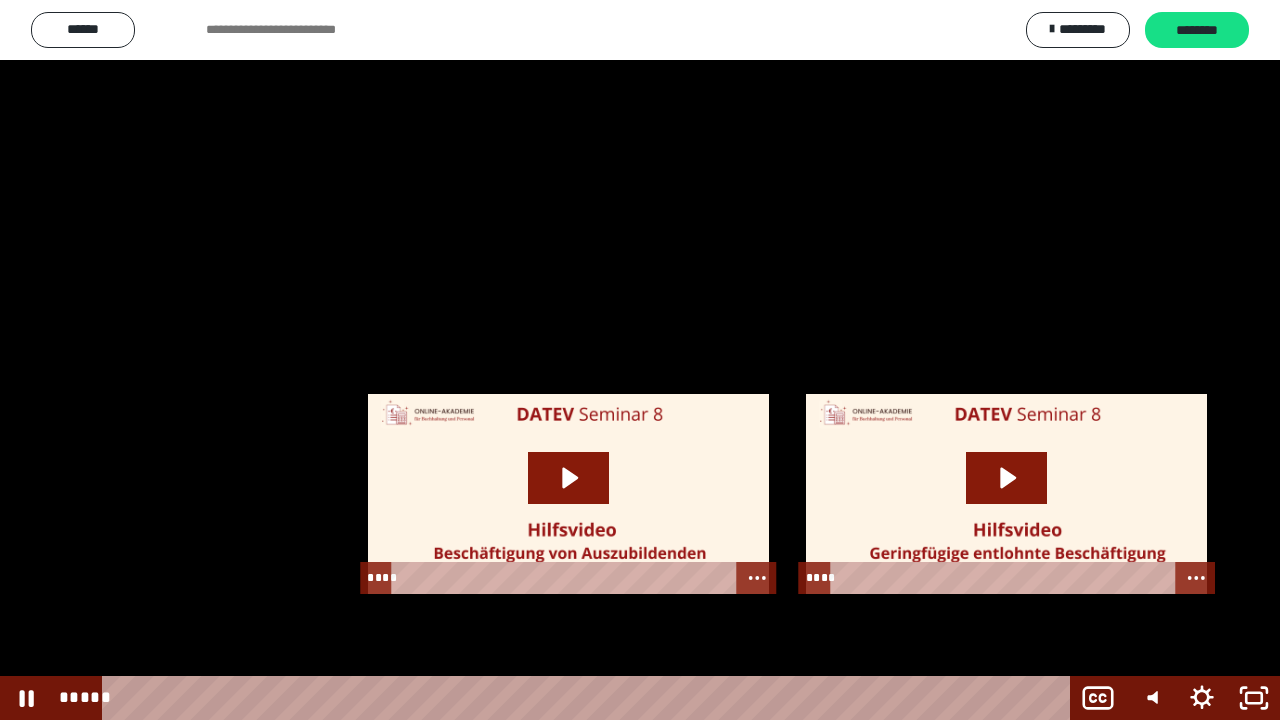 click at bounding box center (640, 360) 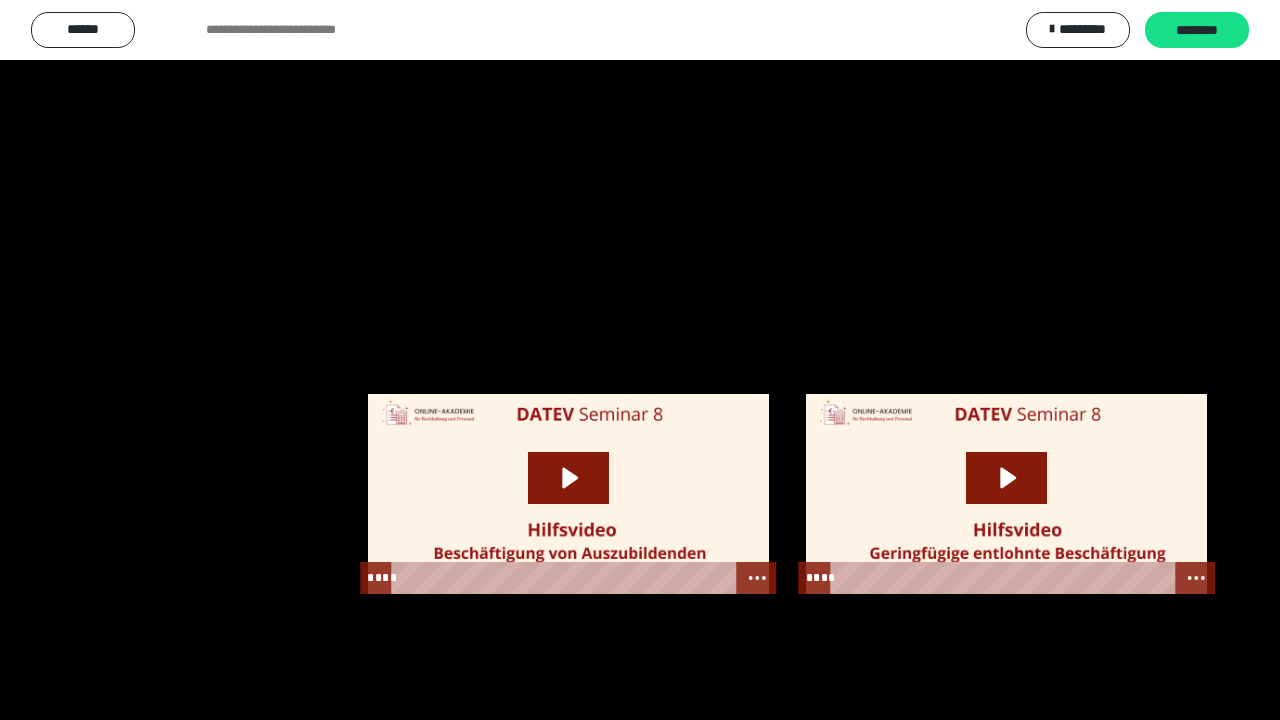 click at bounding box center [640, 360] 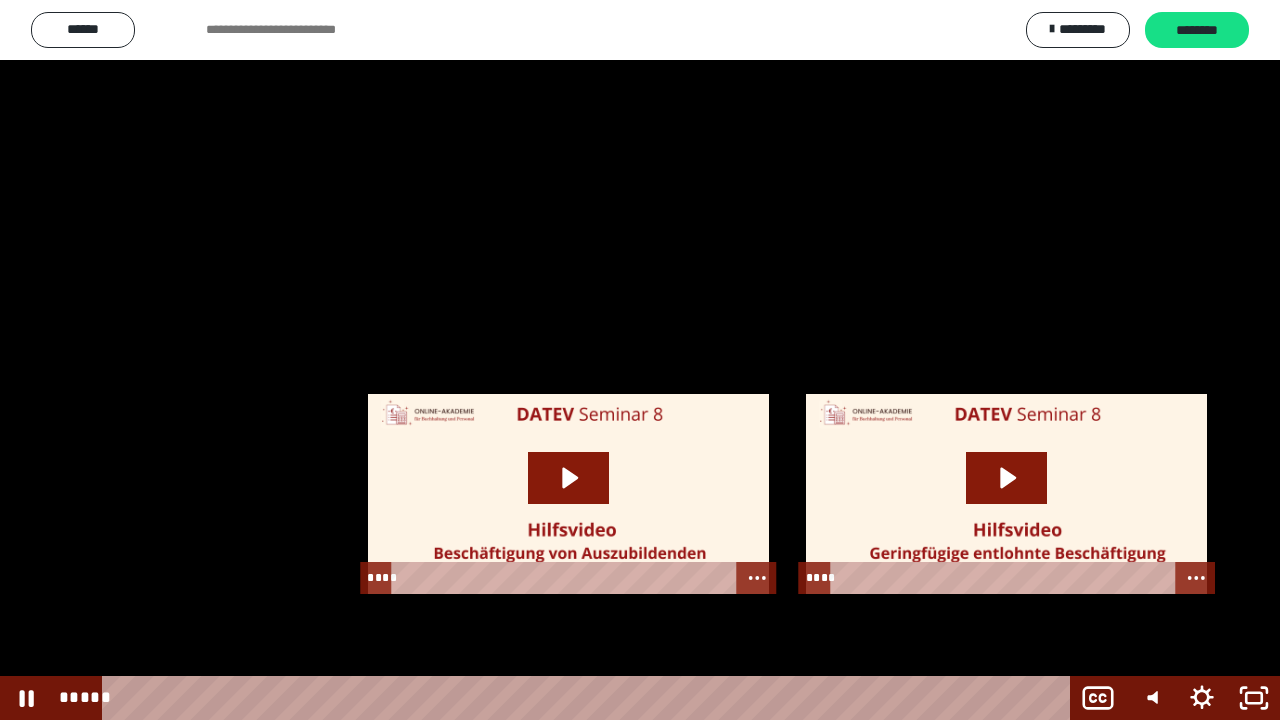 click at bounding box center [640, 360] 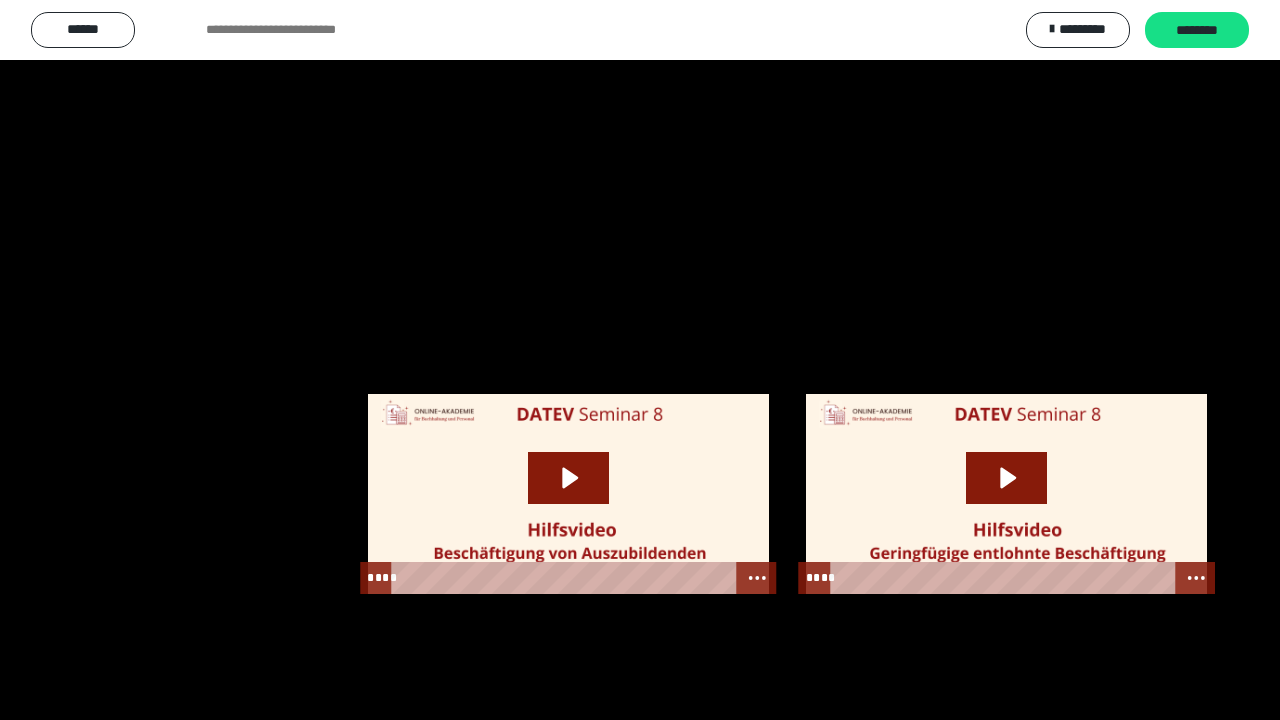 click at bounding box center [640, 360] 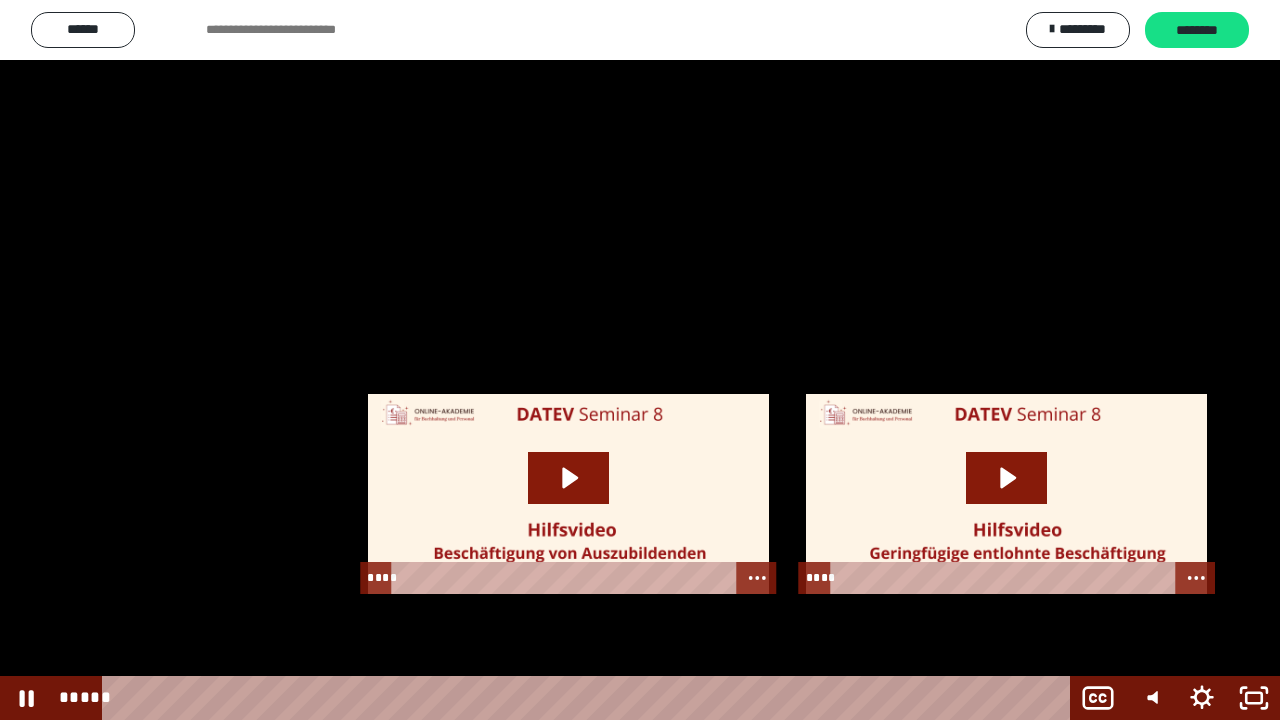 click at bounding box center [640, 360] 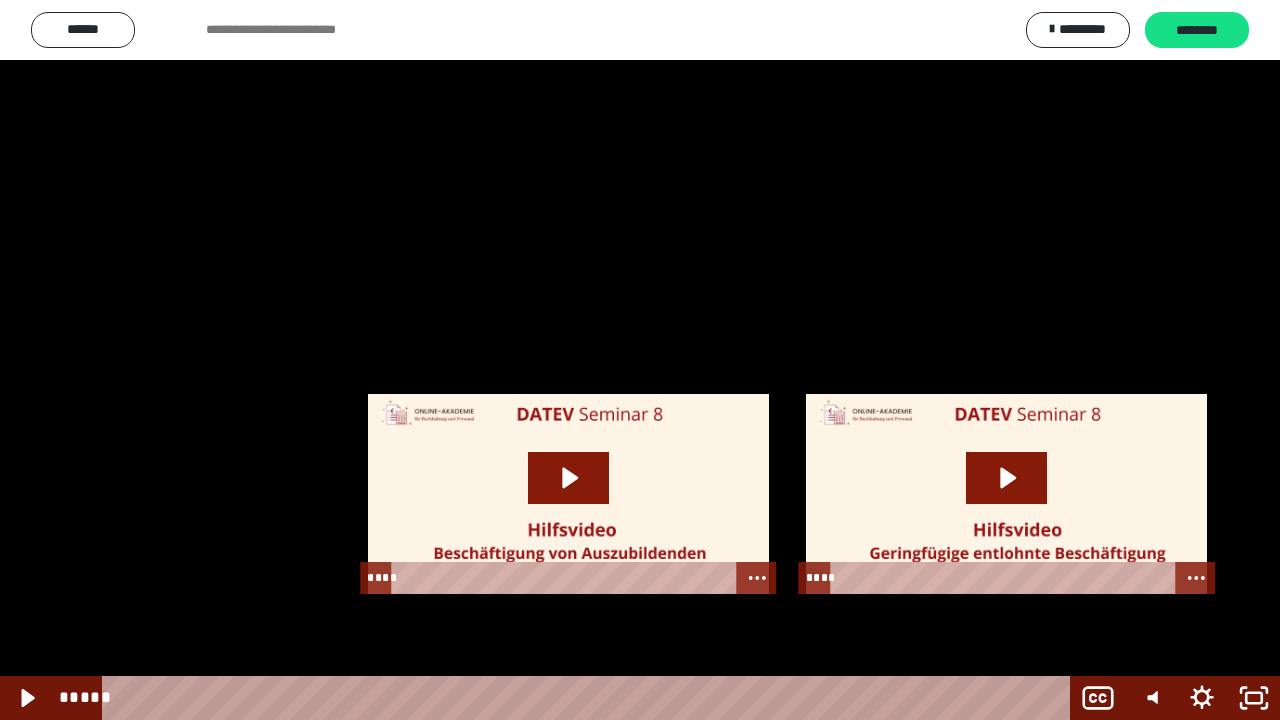 click at bounding box center (640, 360) 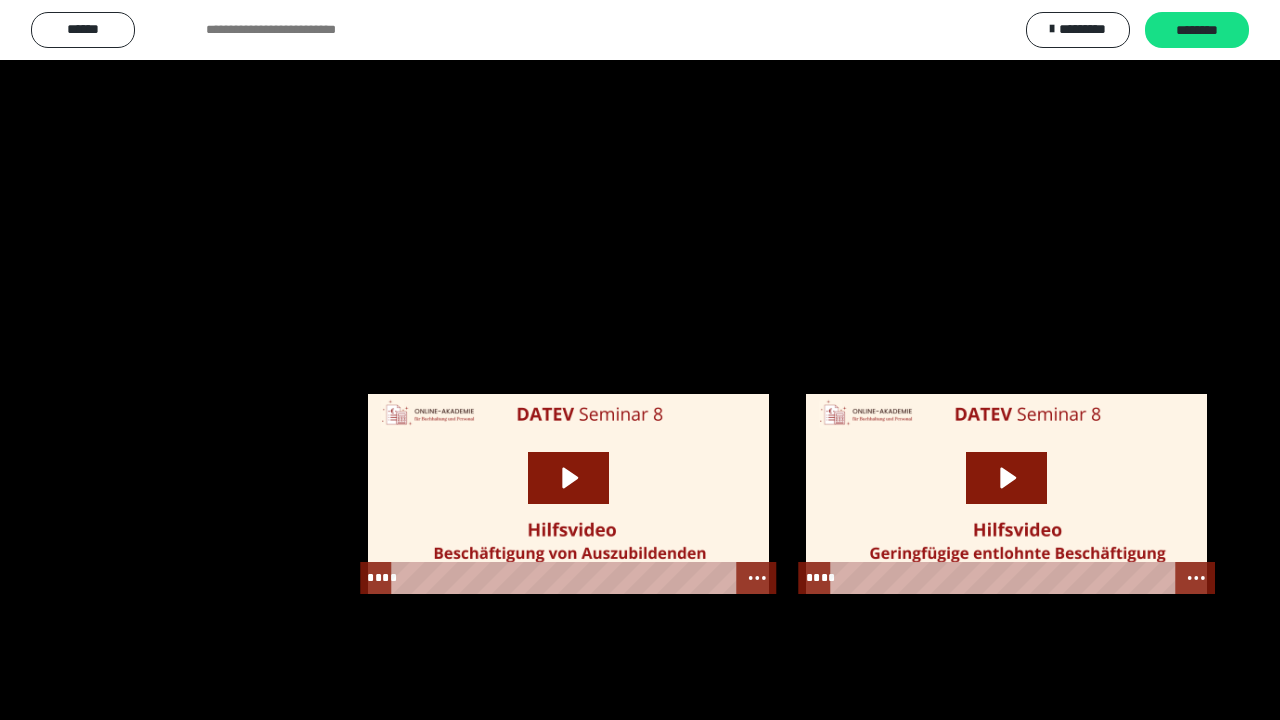 click at bounding box center (640, 360) 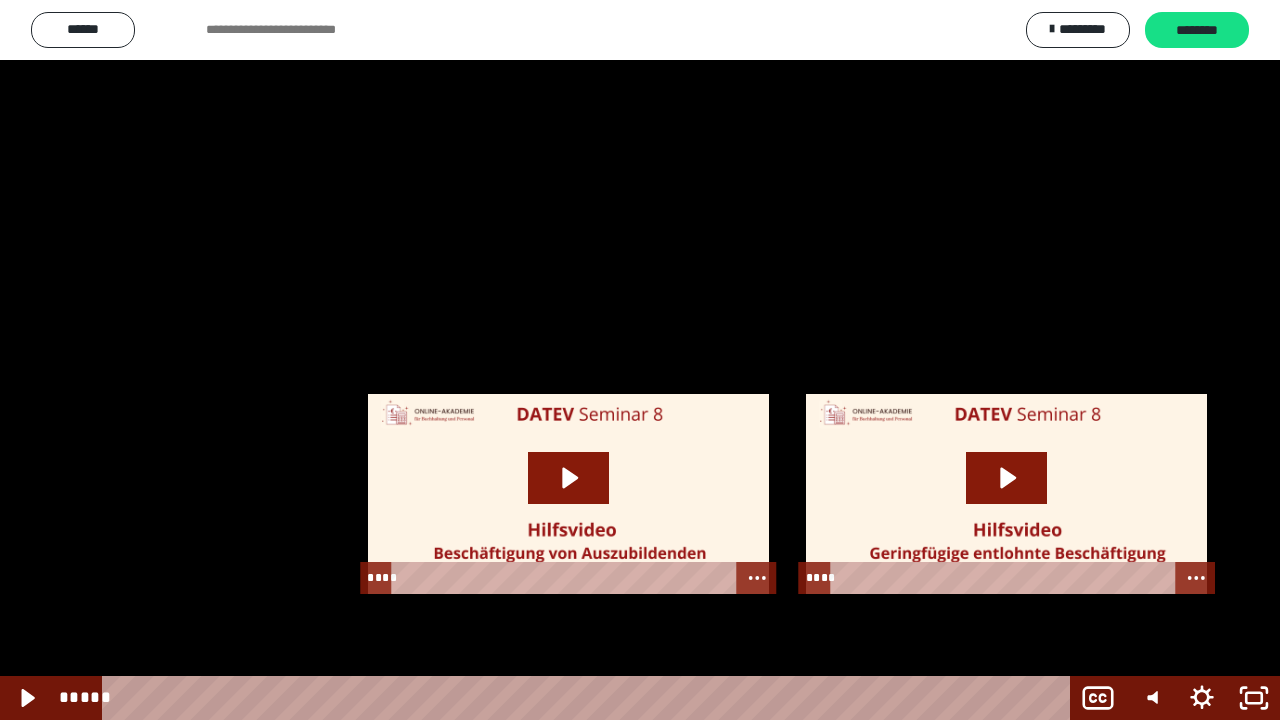 click at bounding box center [640, 360] 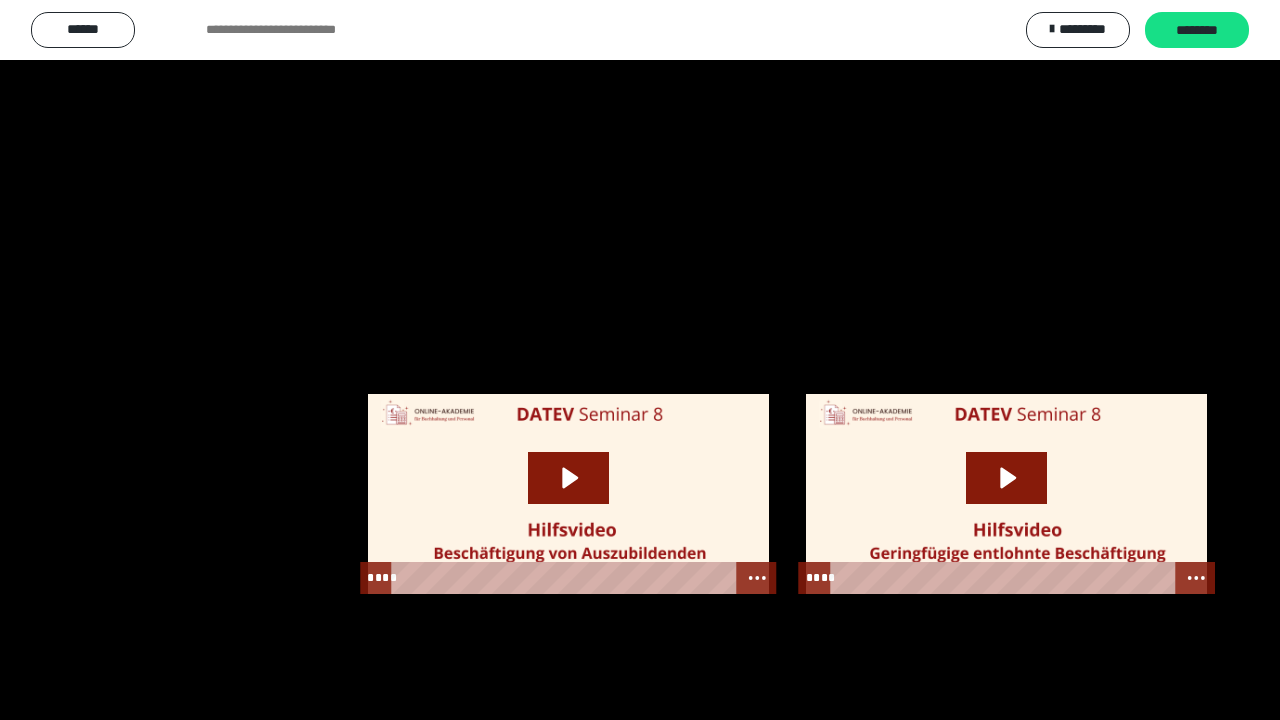click at bounding box center (640, 360) 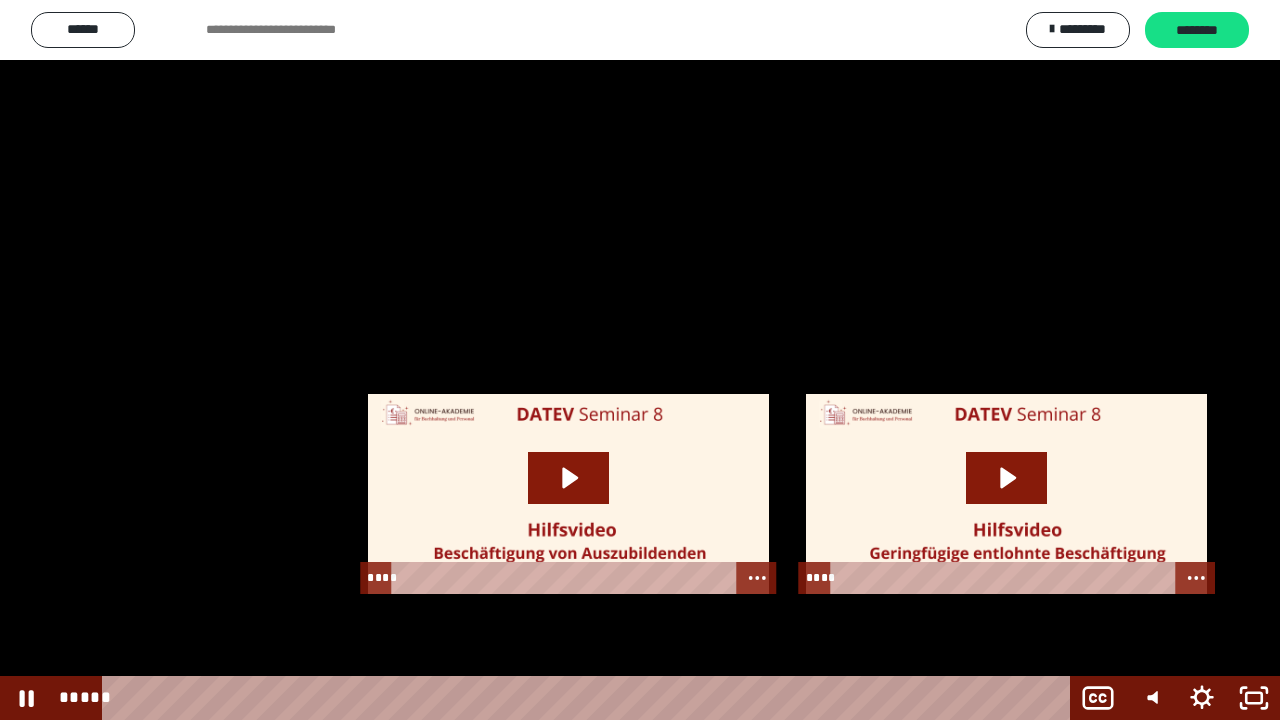 click at bounding box center (640, 360) 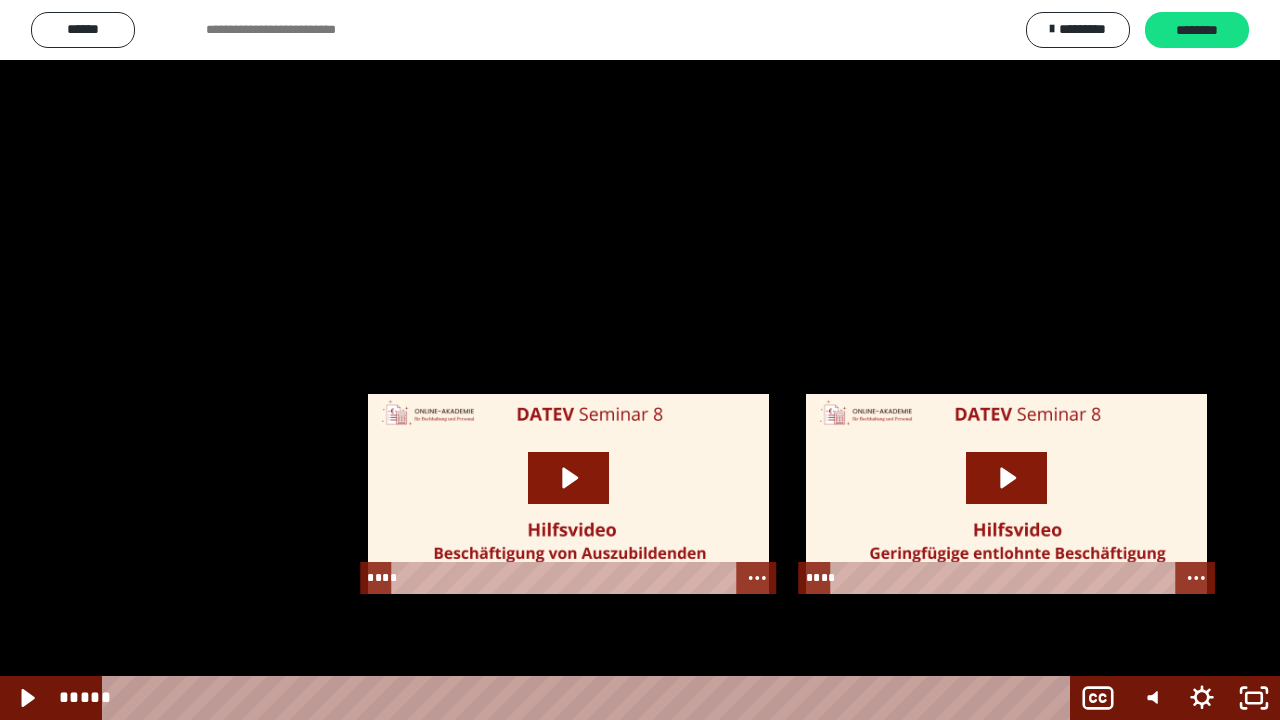 click at bounding box center (640, 360) 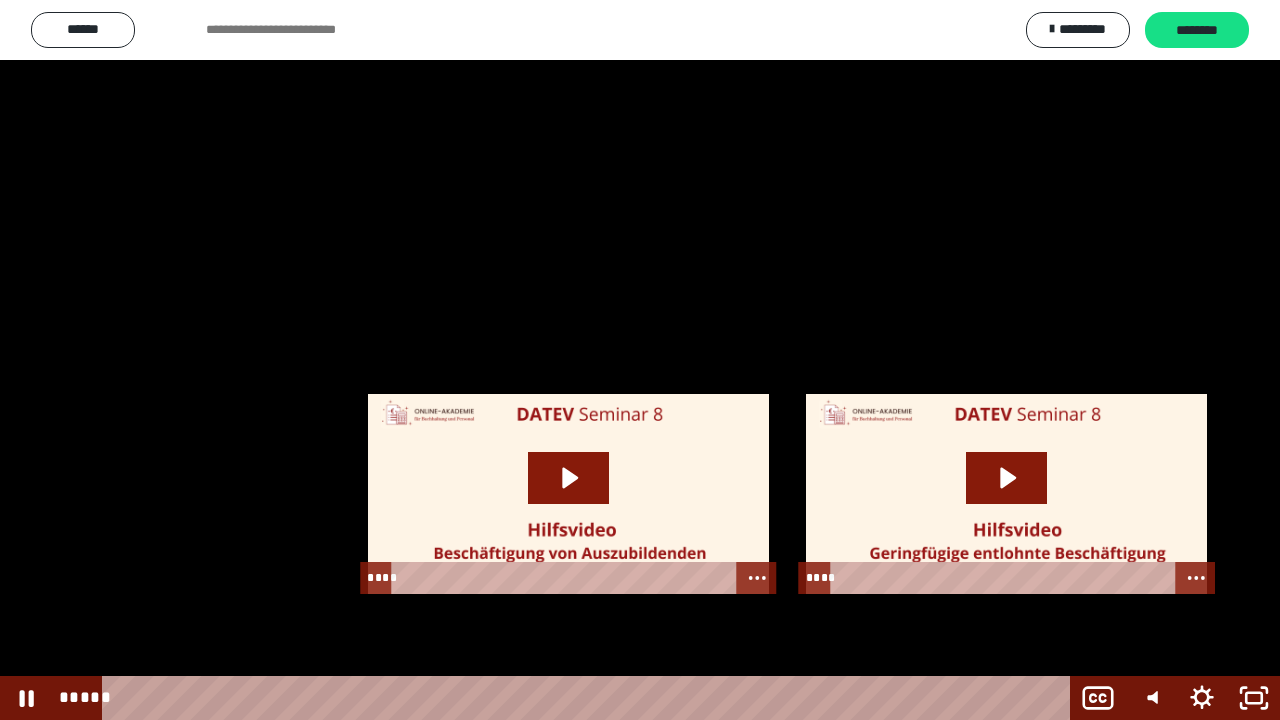 click at bounding box center (640, 360) 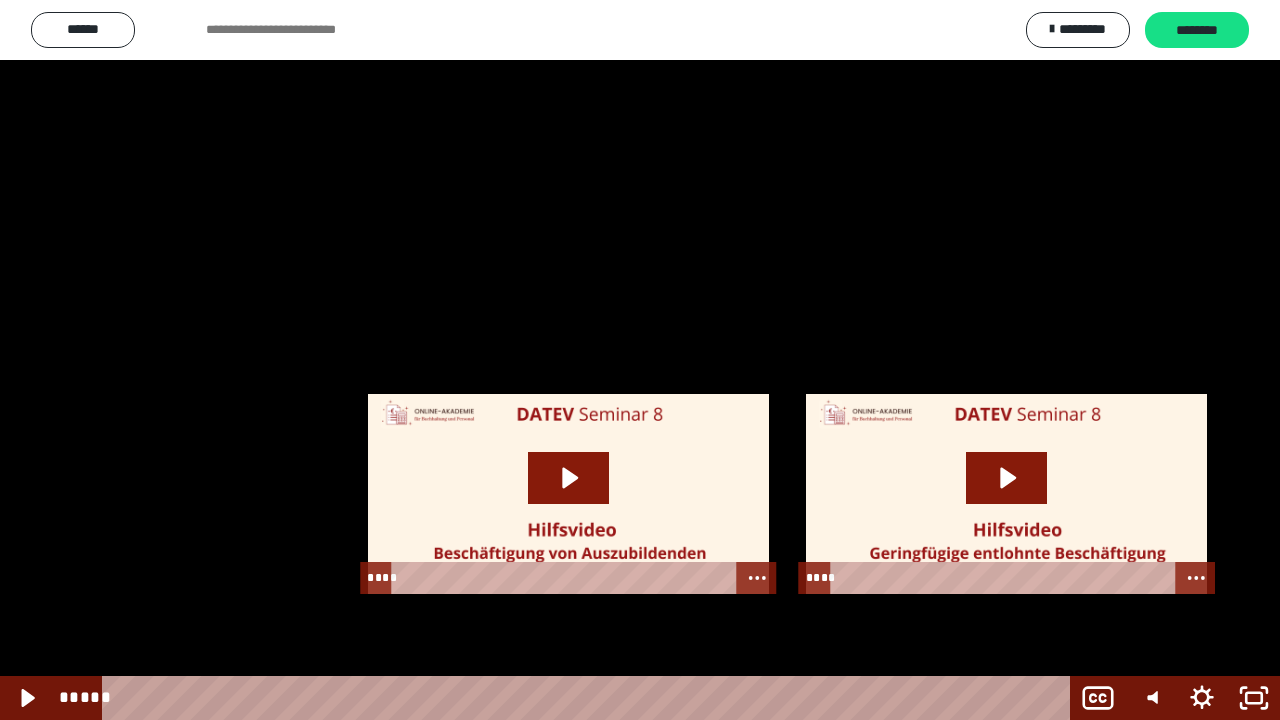click at bounding box center [640, 360] 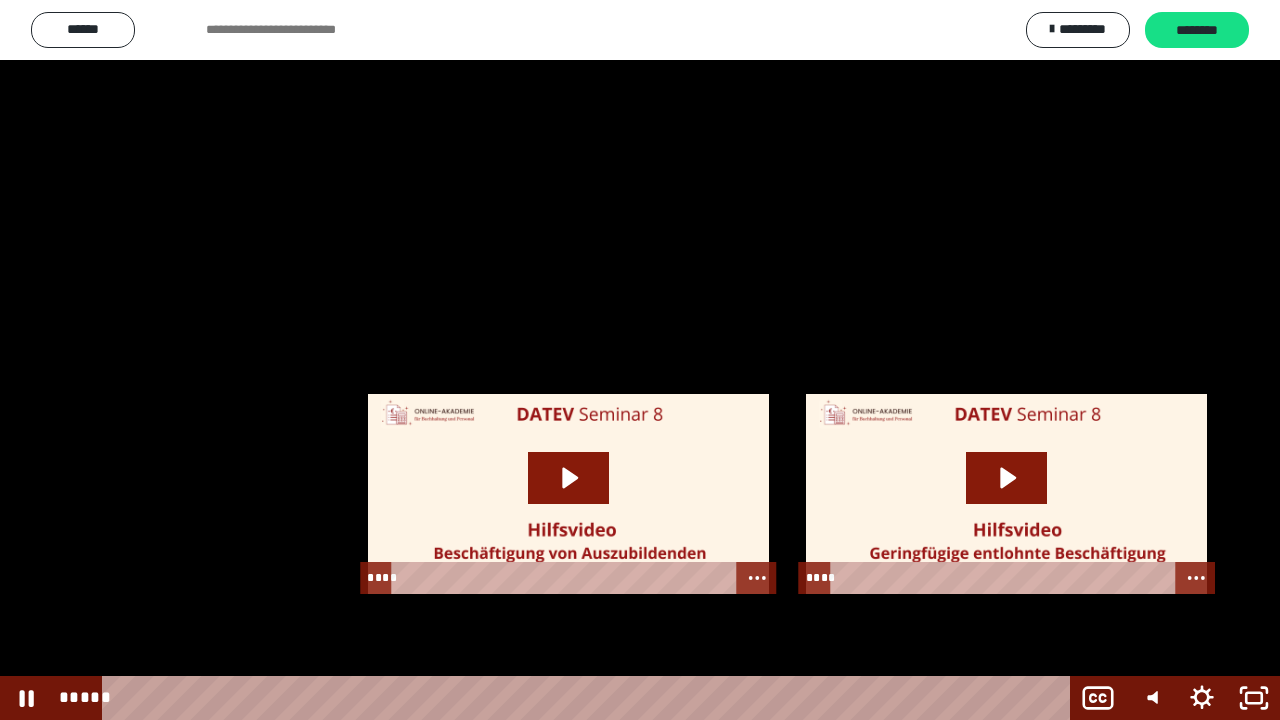 click at bounding box center [640, 360] 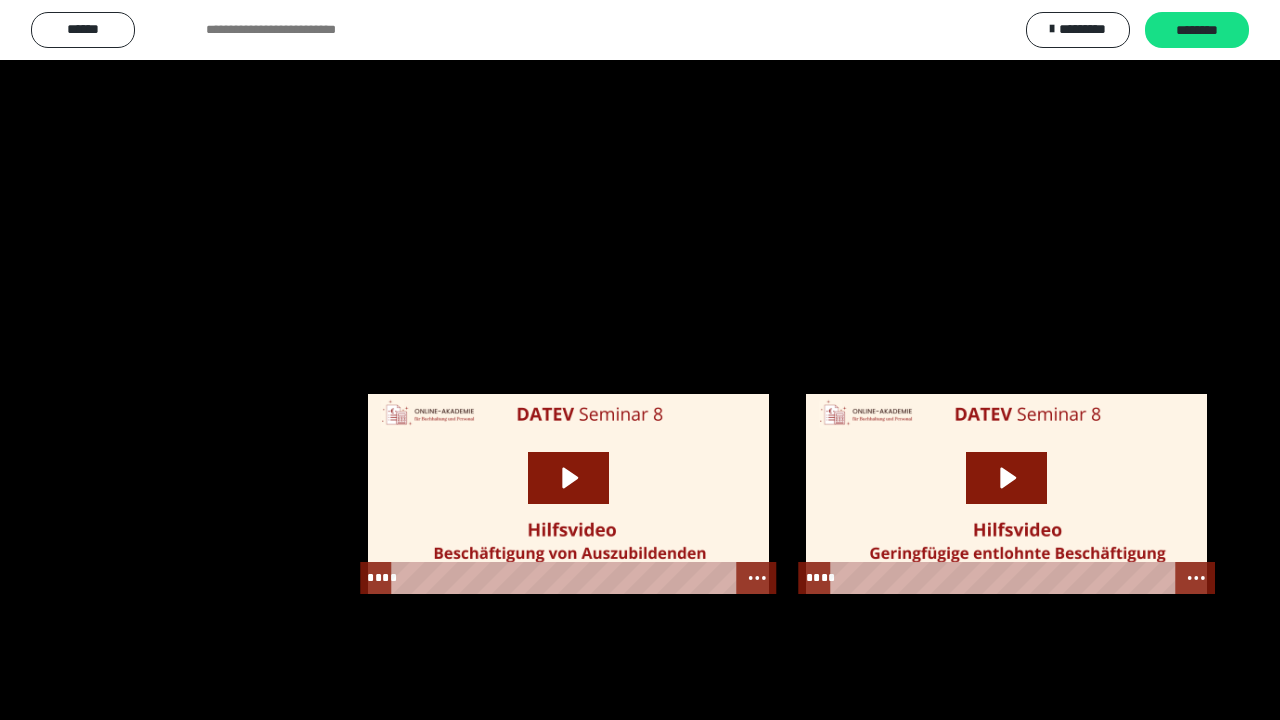 click at bounding box center [640, 360] 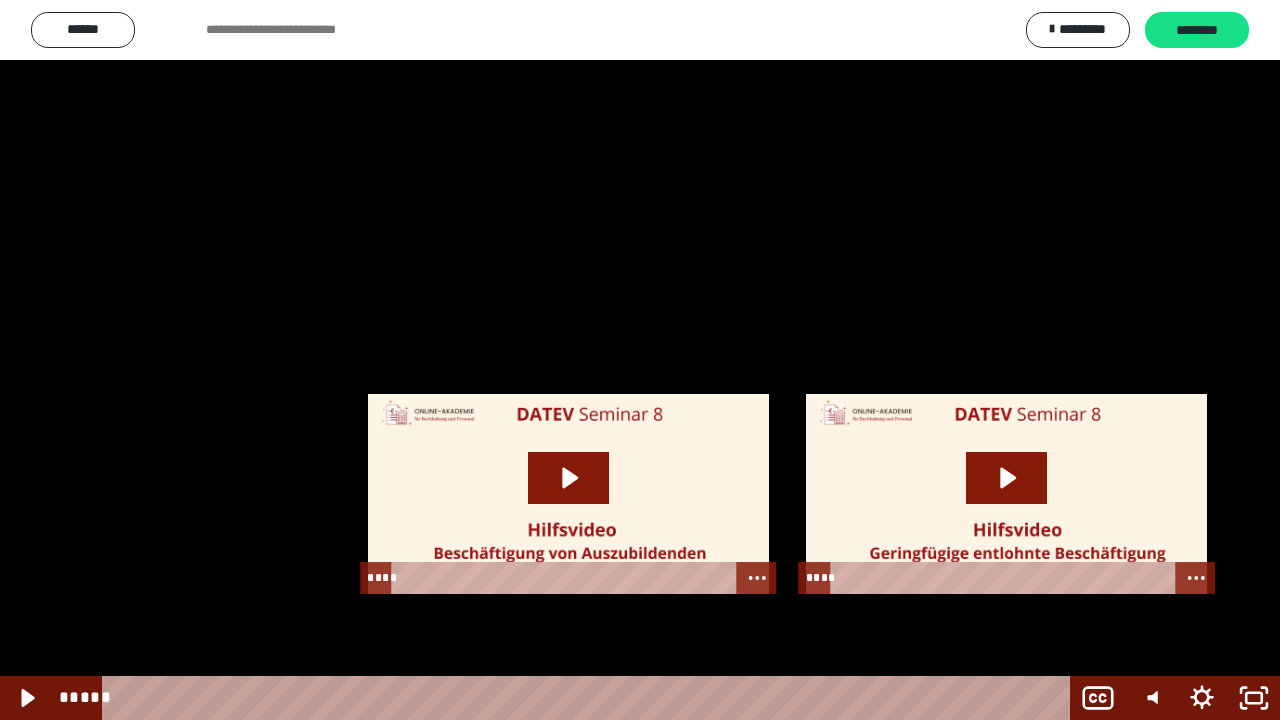 click at bounding box center (640, 360) 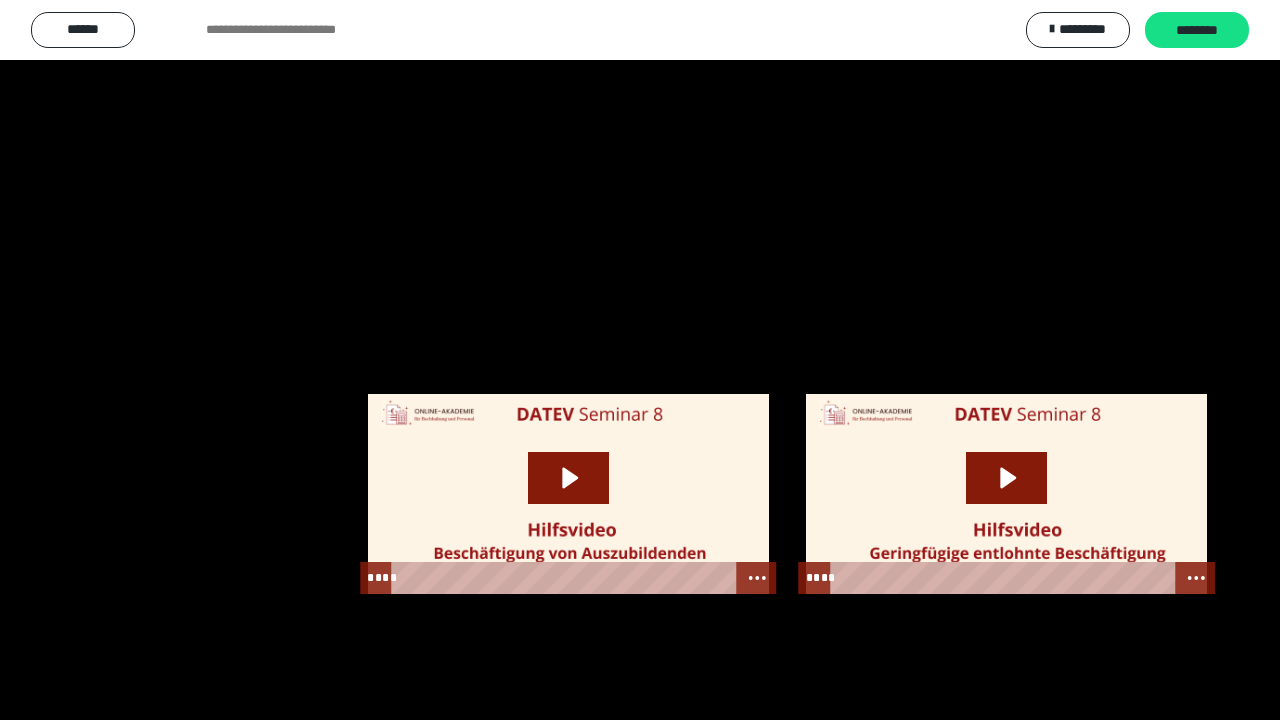 click at bounding box center (640, 360) 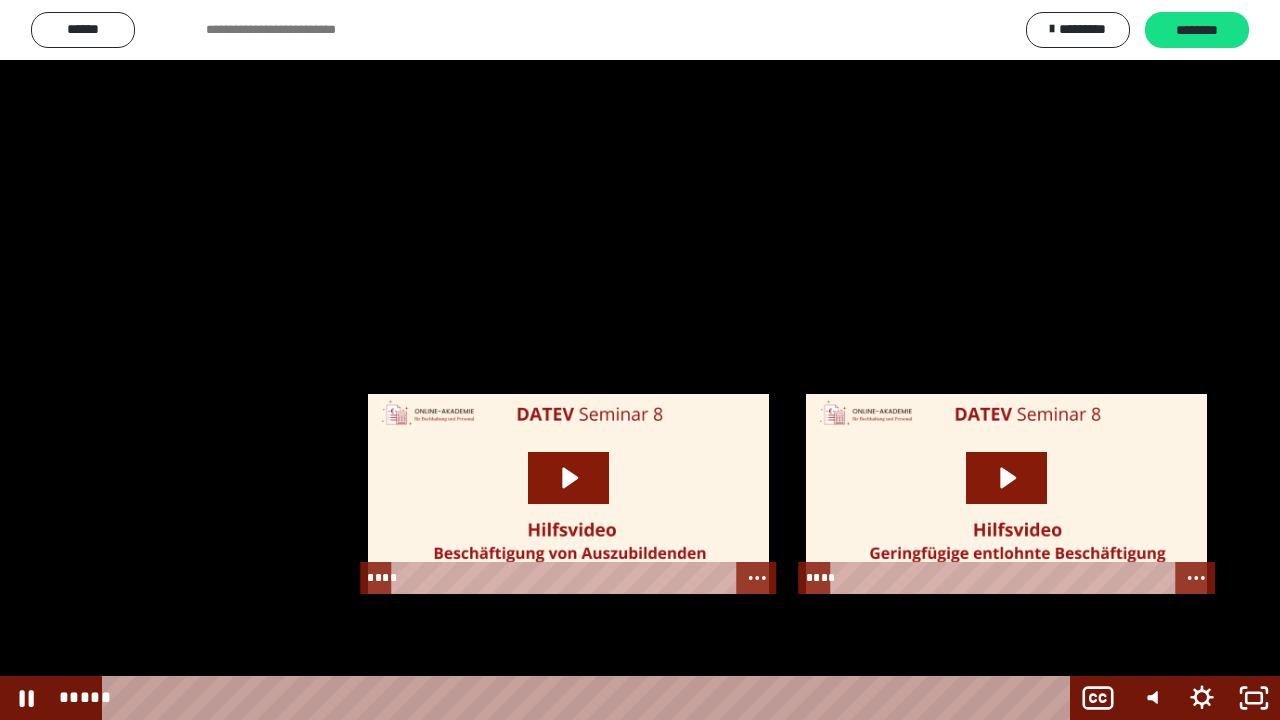 click at bounding box center [640, 360] 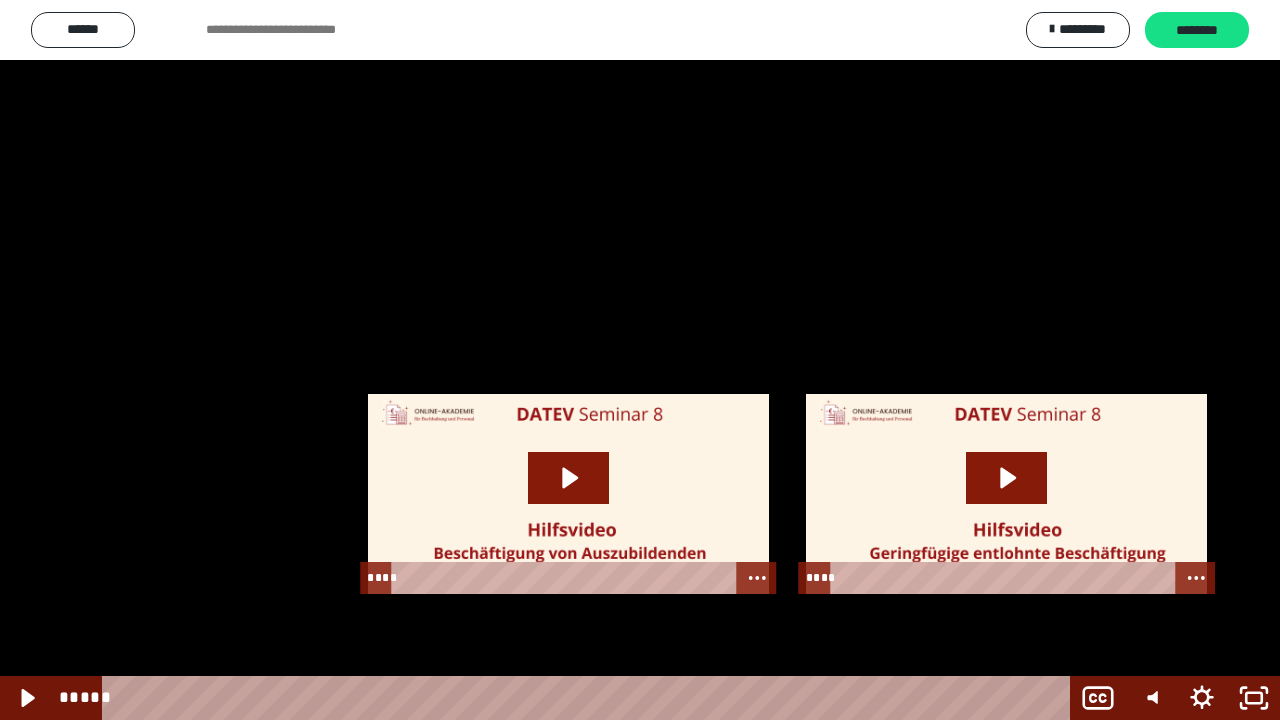 click at bounding box center (640, 360) 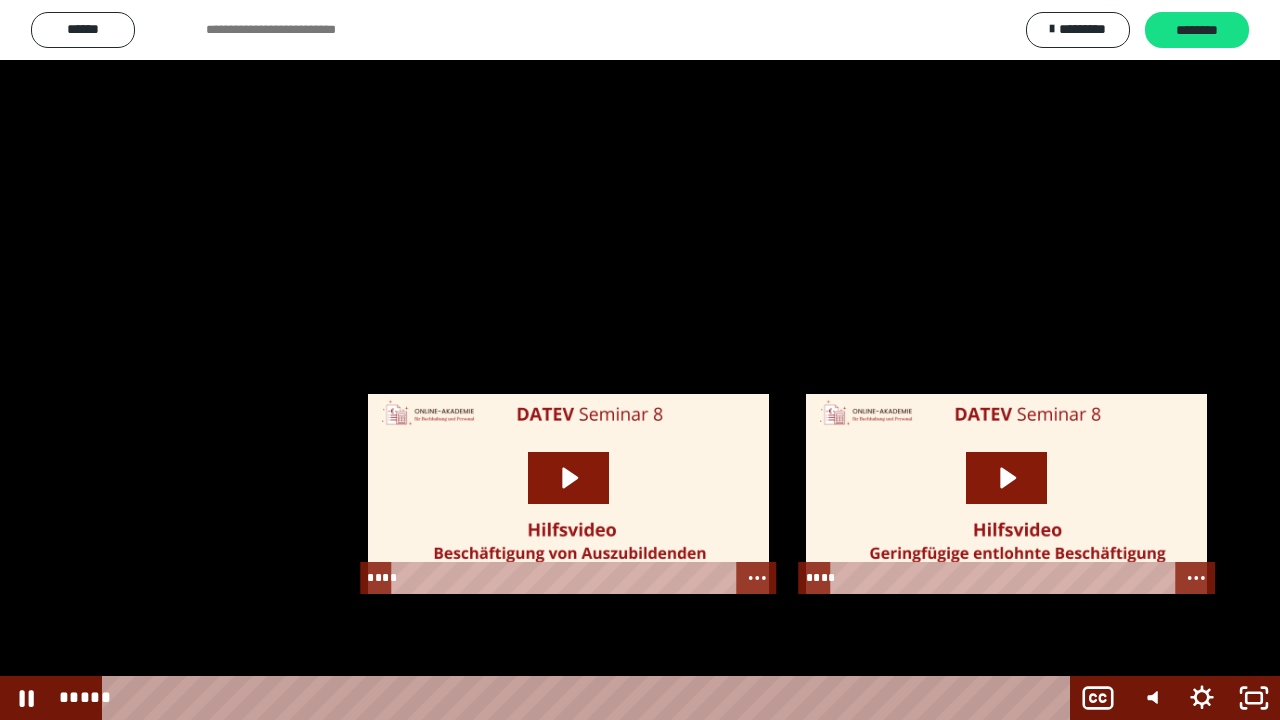 click at bounding box center [640, 360] 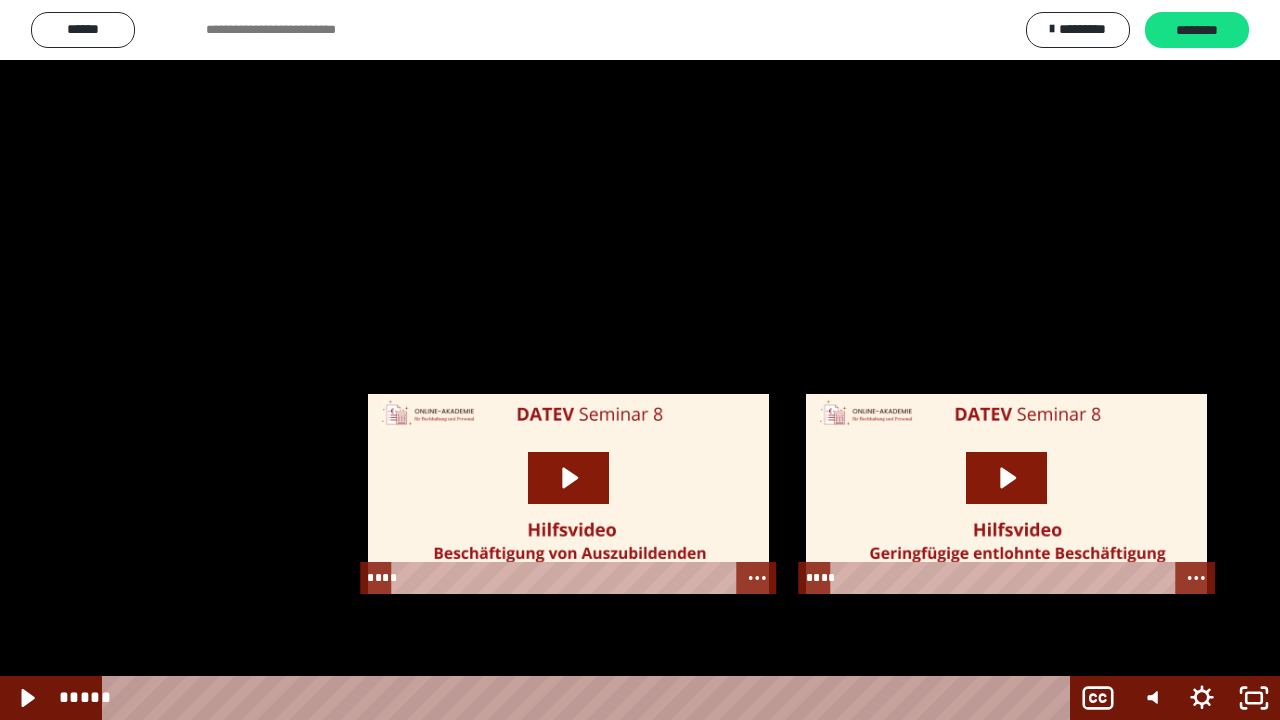click at bounding box center [640, 360] 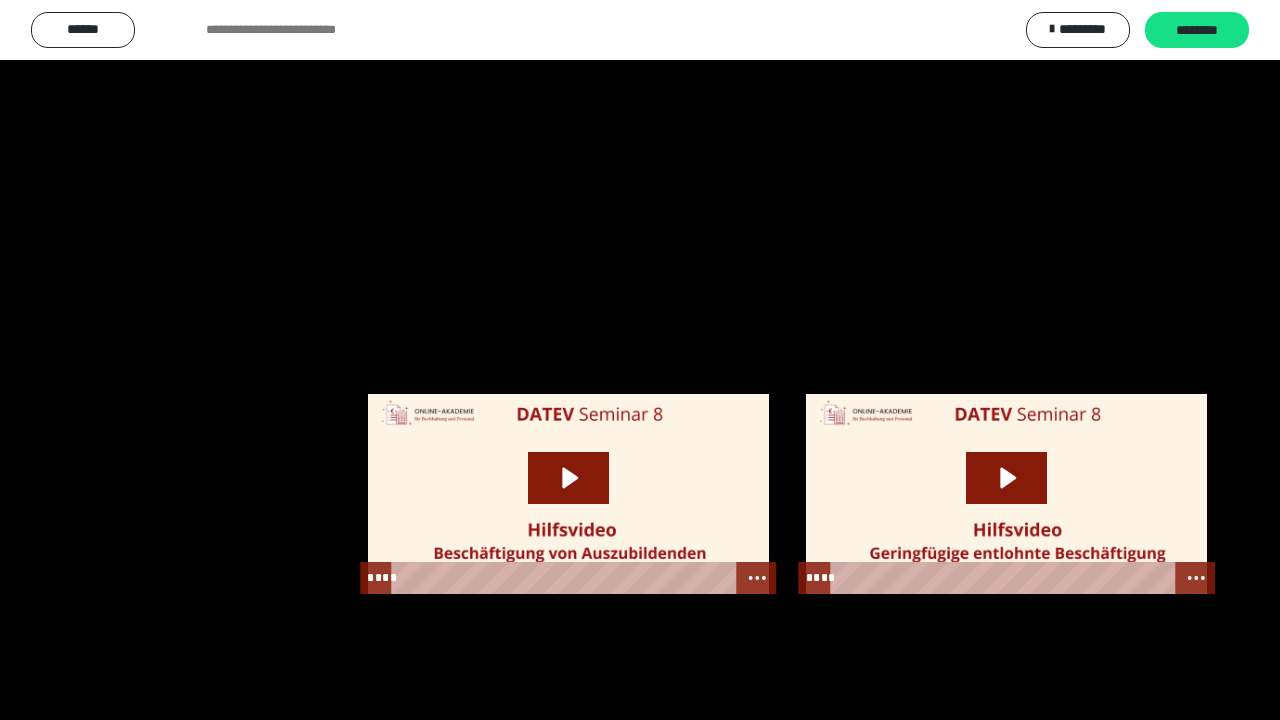click at bounding box center (640, 360) 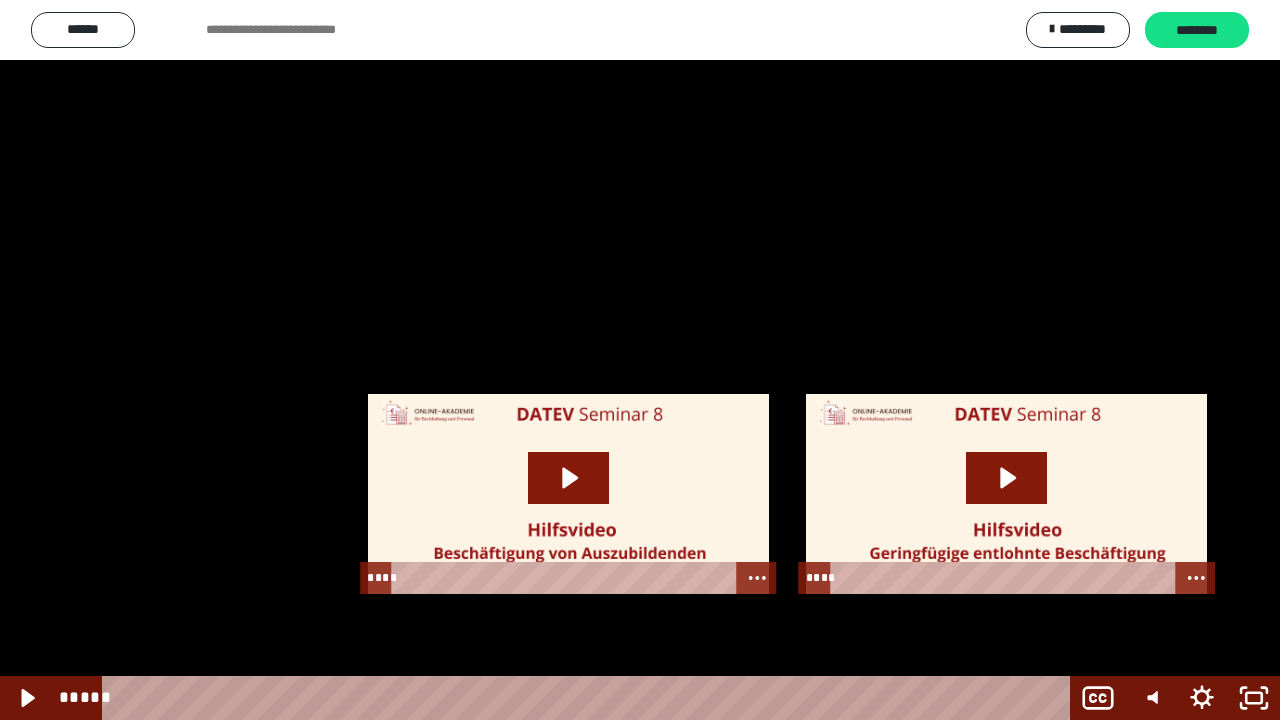 click at bounding box center [640, 360] 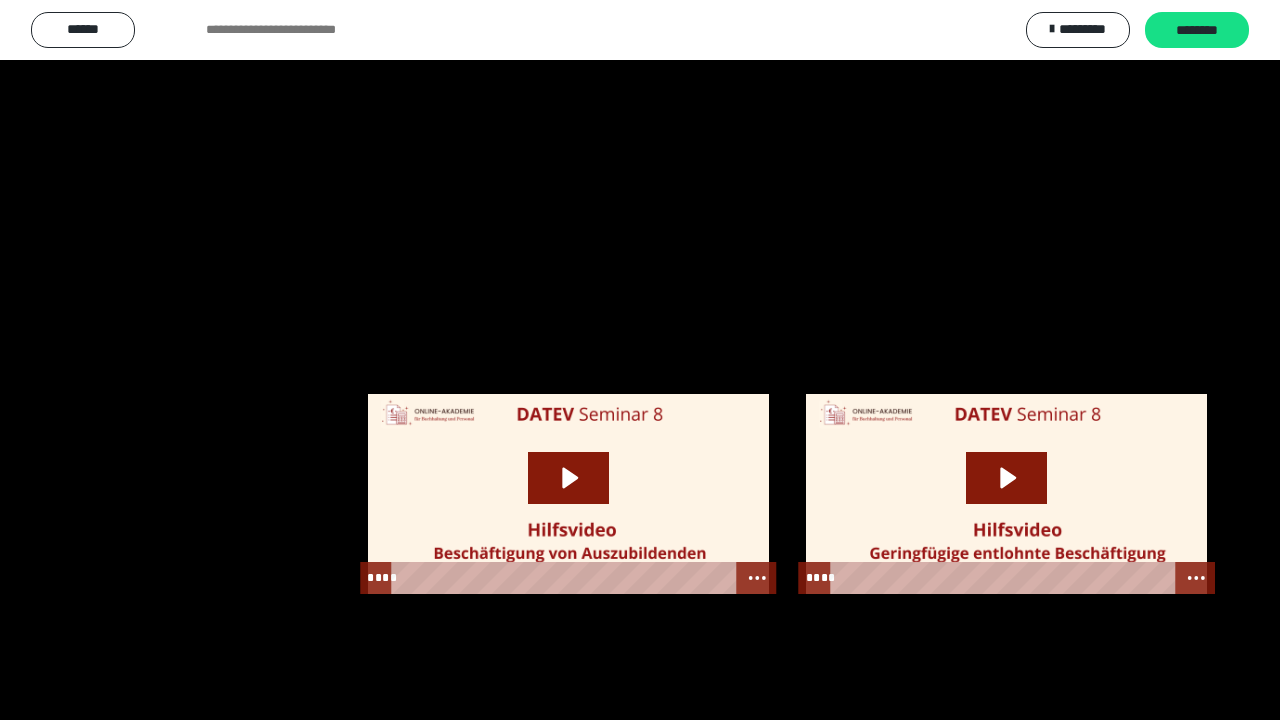 click at bounding box center [640, 360] 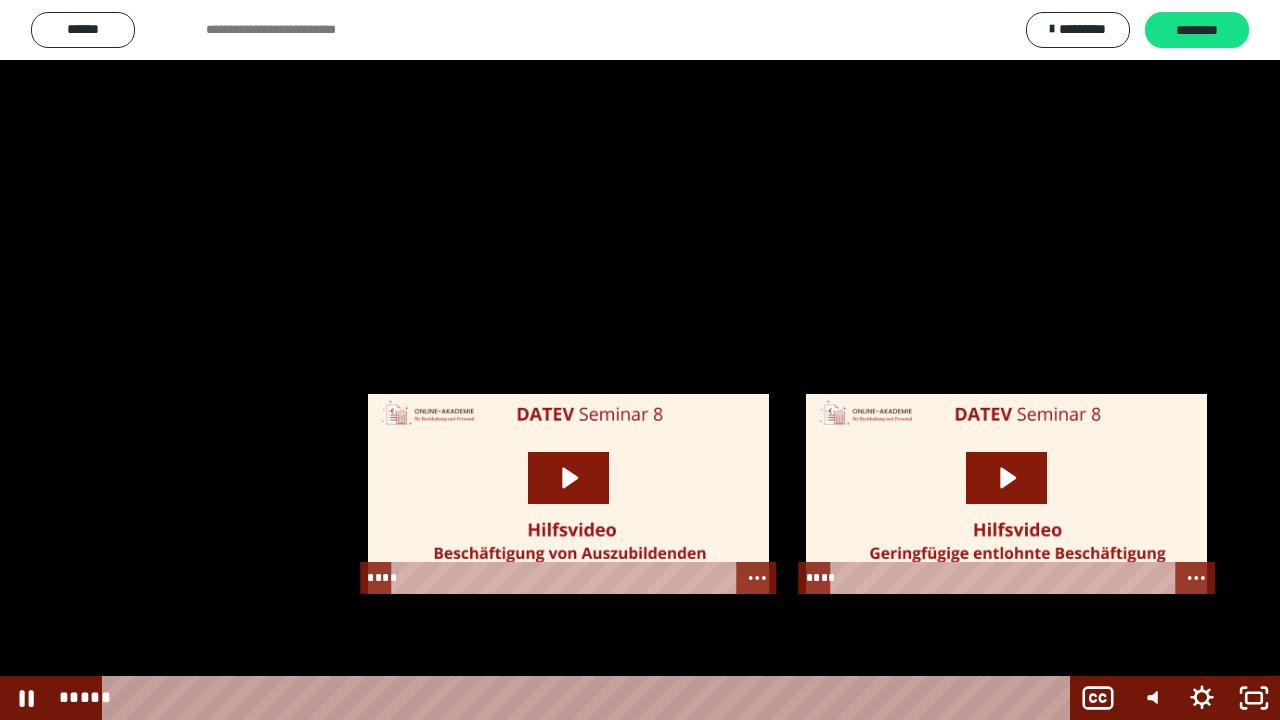 click at bounding box center (640, 360) 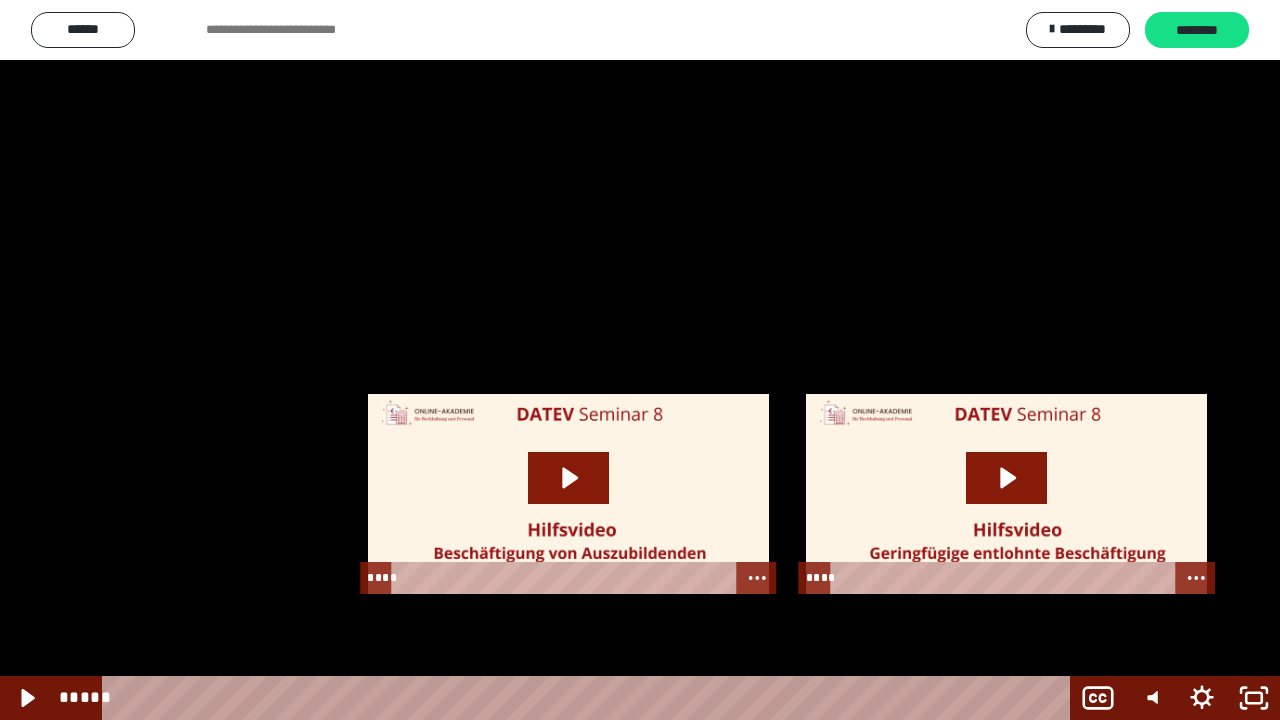 click at bounding box center (640, 360) 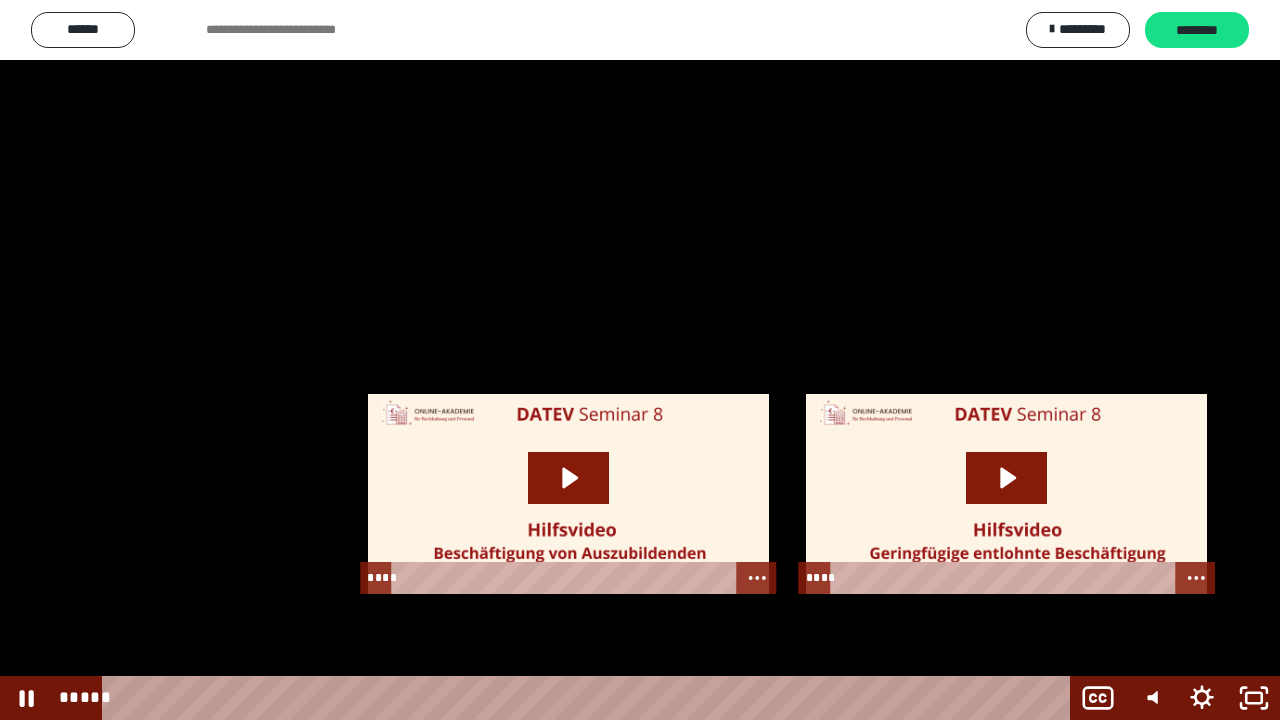 click at bounding box center (640, 360) 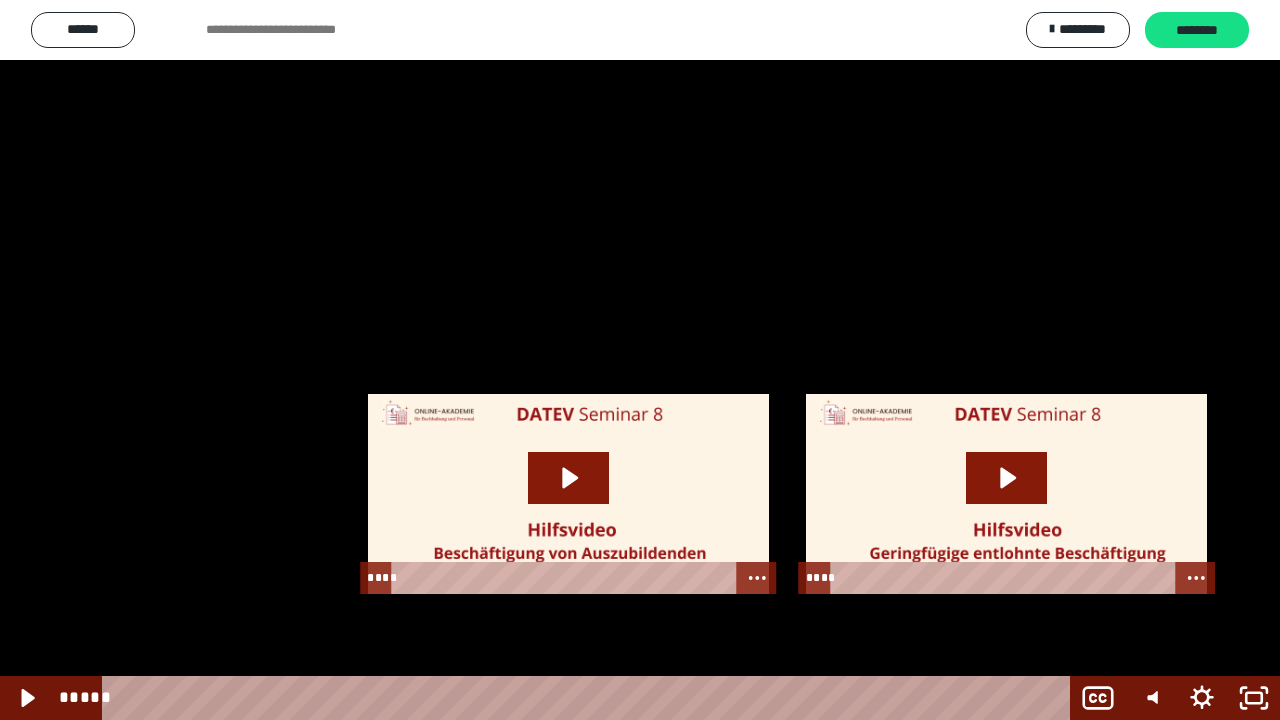 click at bounding box center [640, 360] 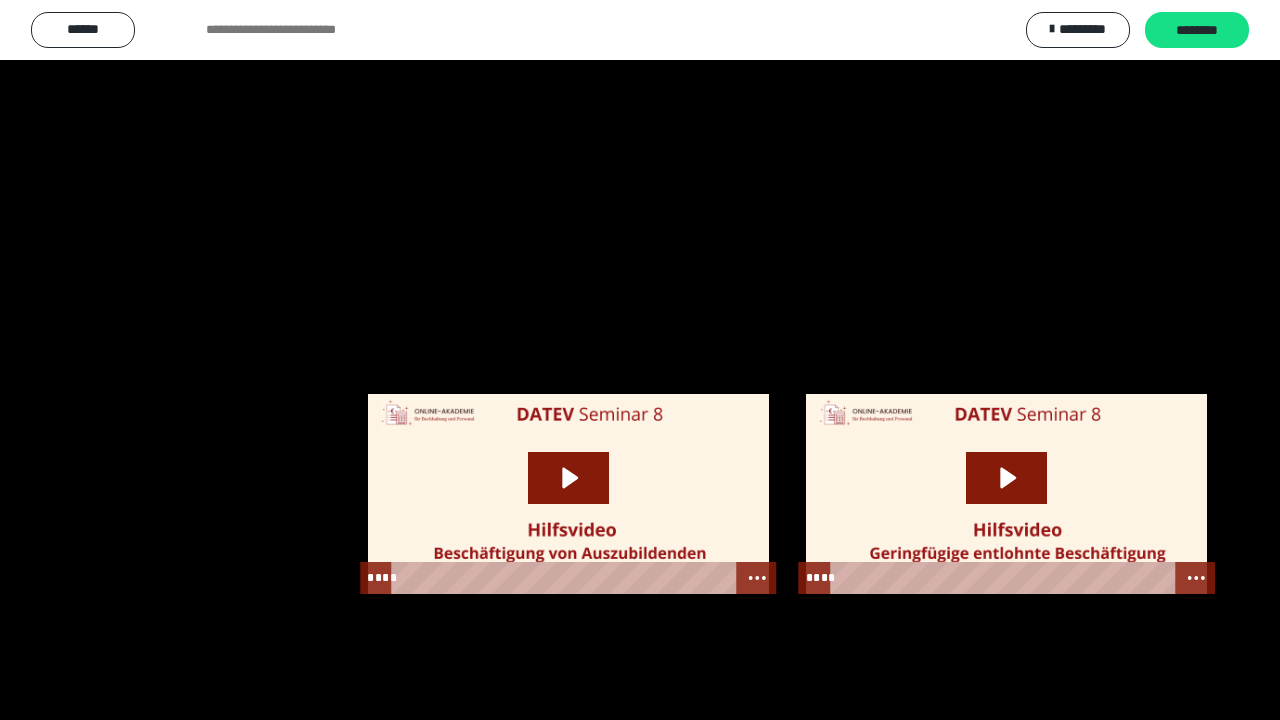 click at bounding box center [640, 360] 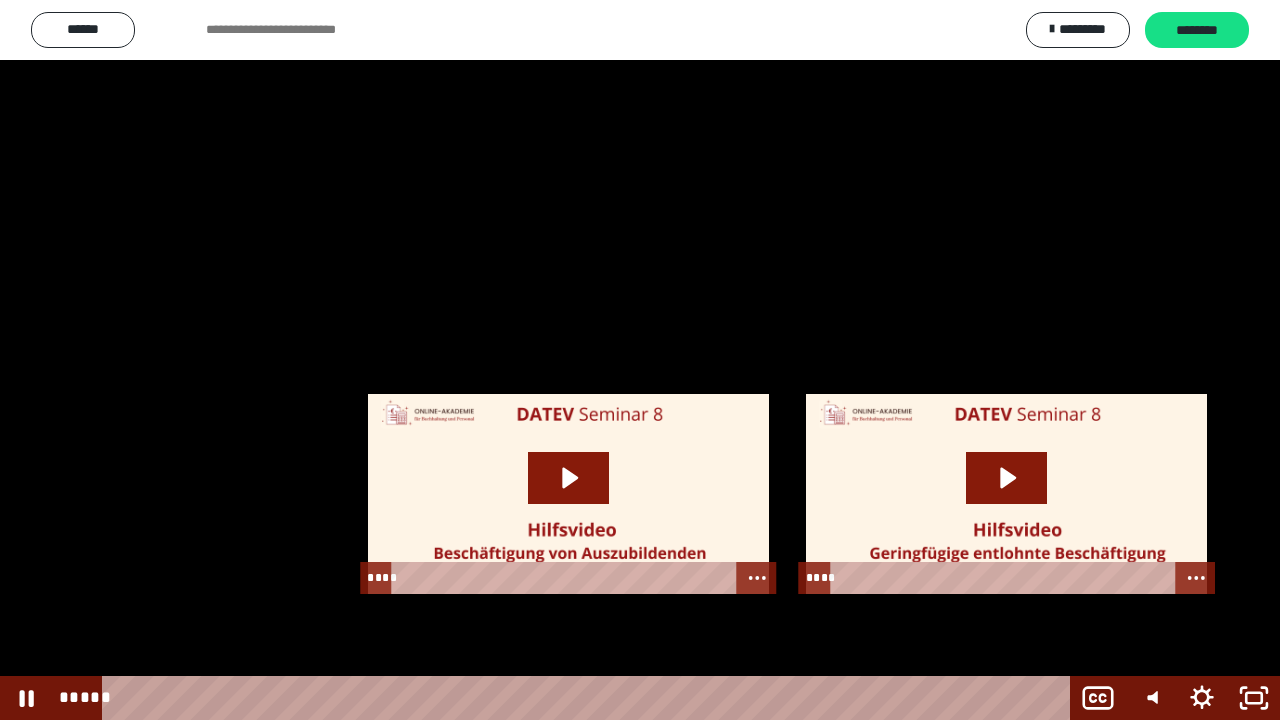 click at bounding box center [640, 360] 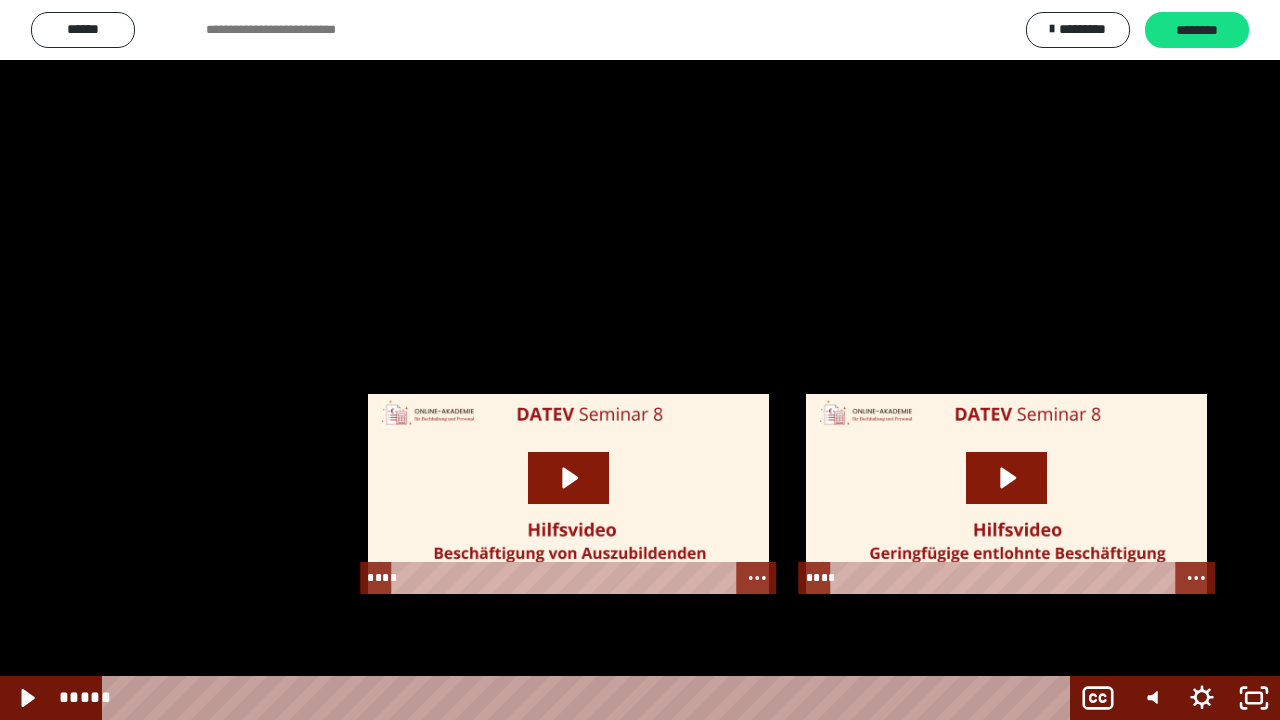 click at bounding box center (640, 360) 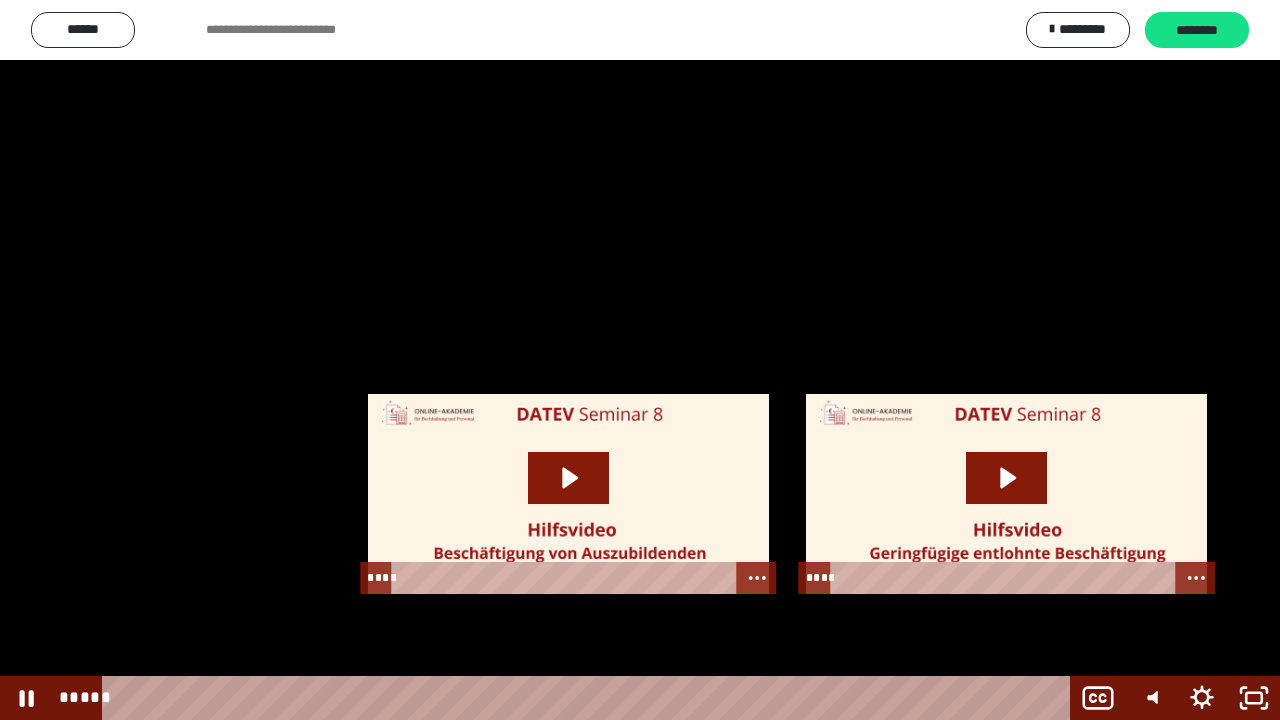click at bounding box center [640, 360] 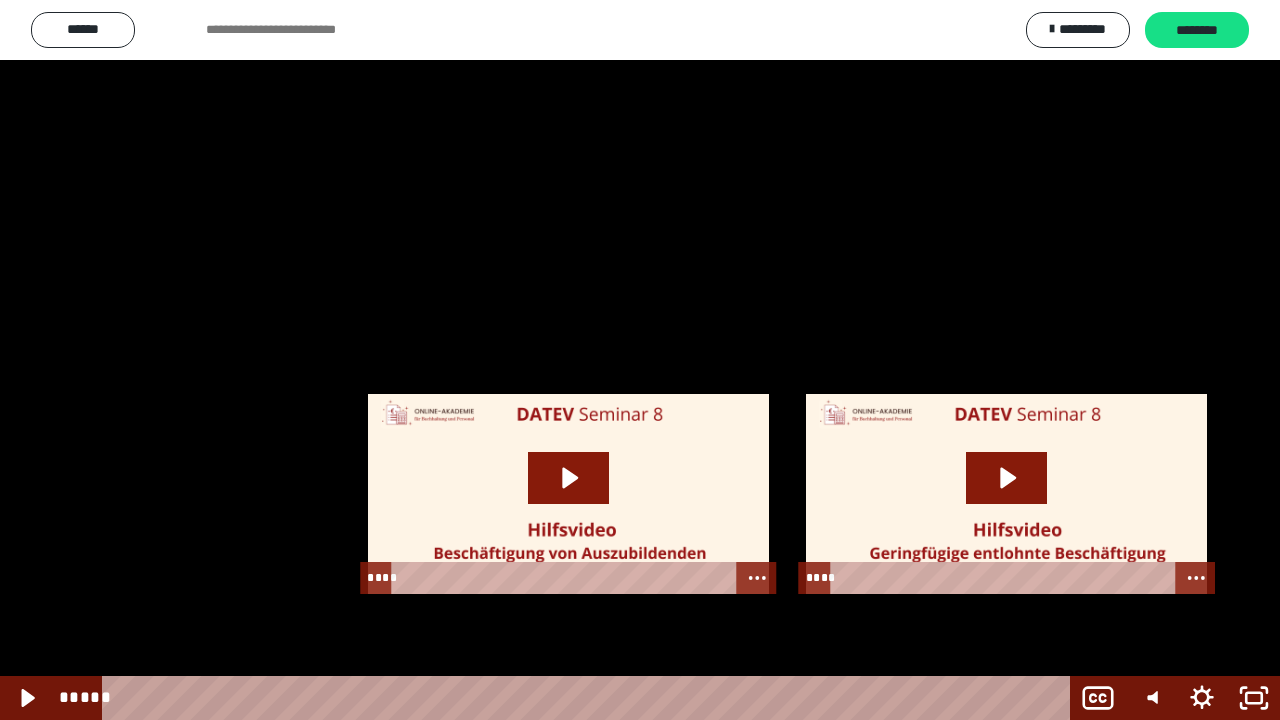 click at bounding box center [640, 360] 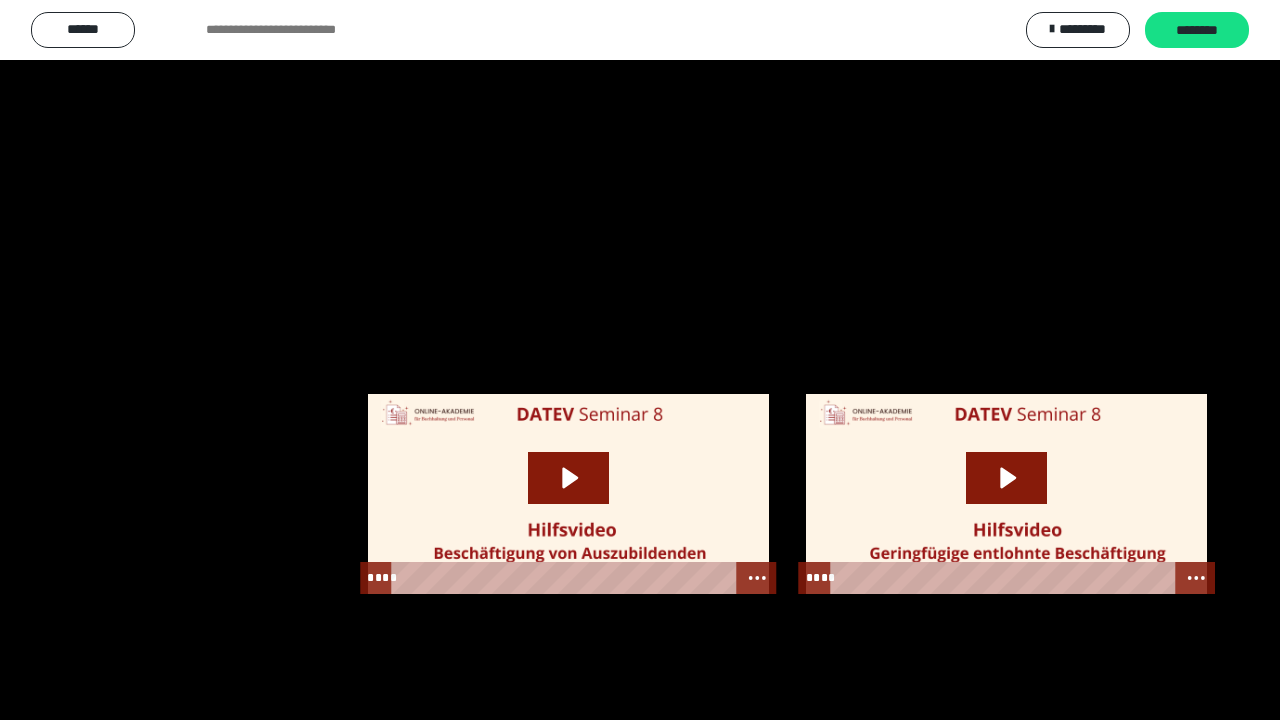 click at bounding box center [640, 360] 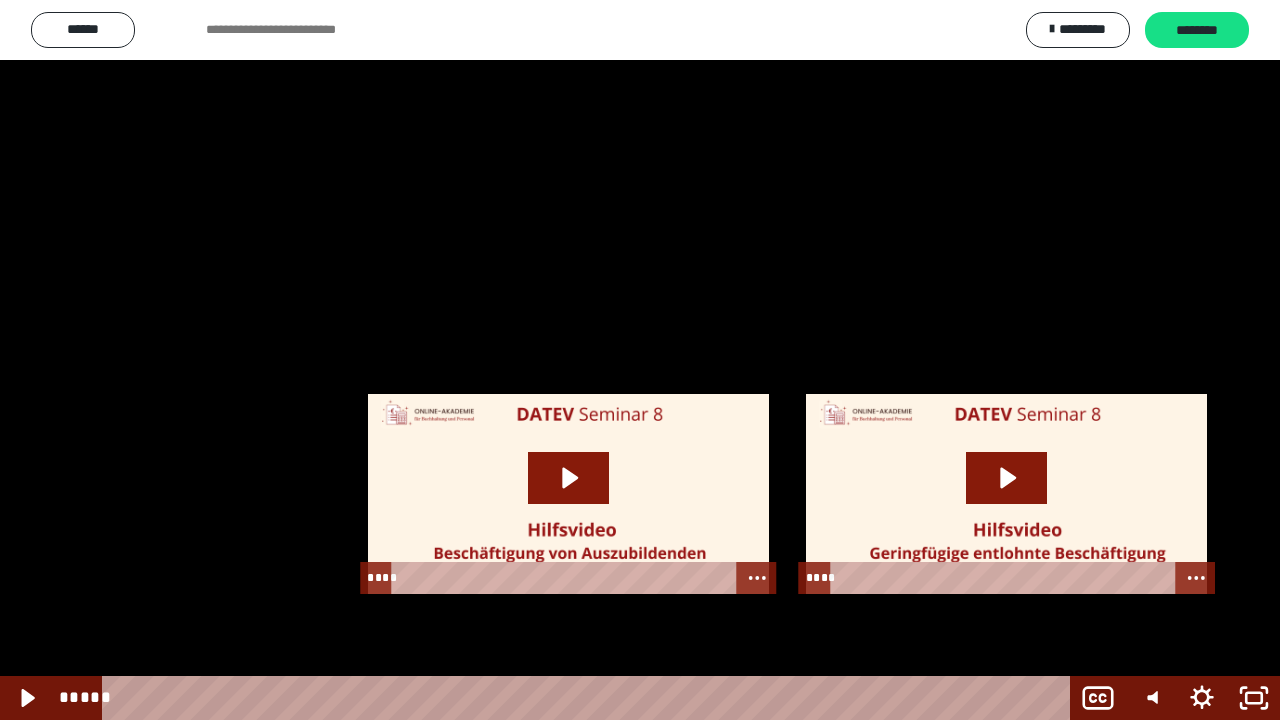 click at bounding box center [640, 360] 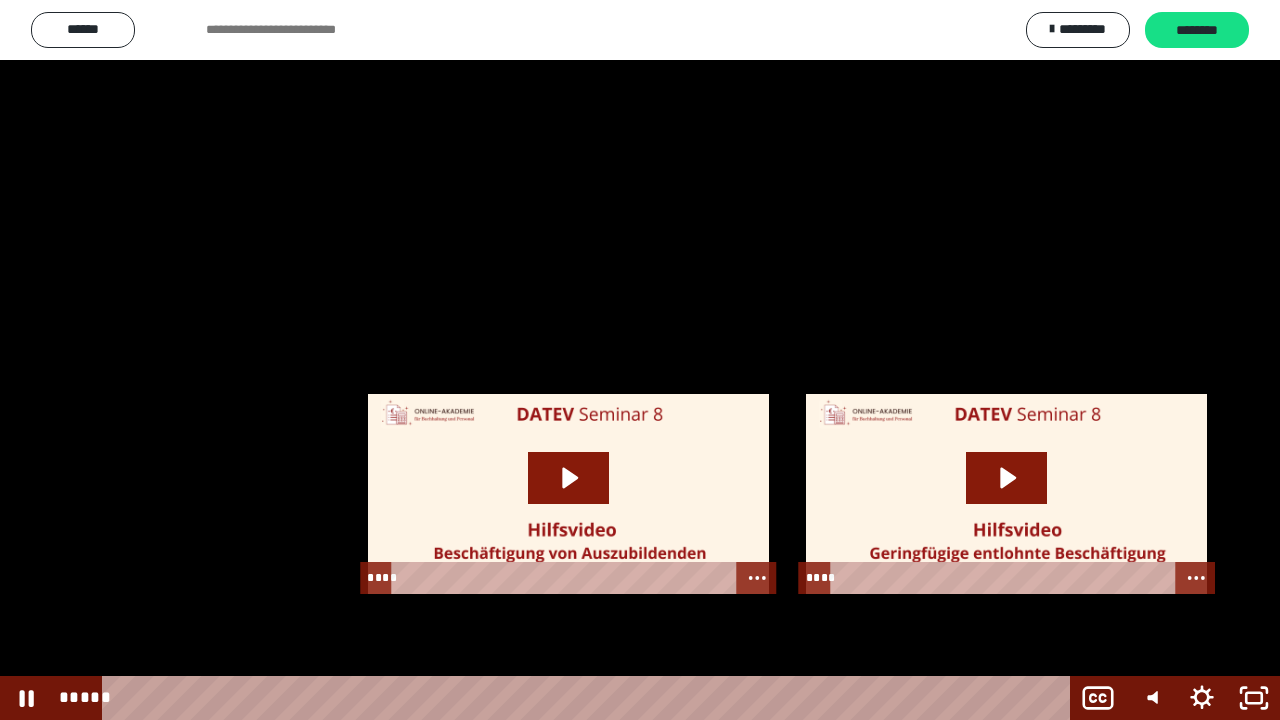 click at bounding box center (640, 360) 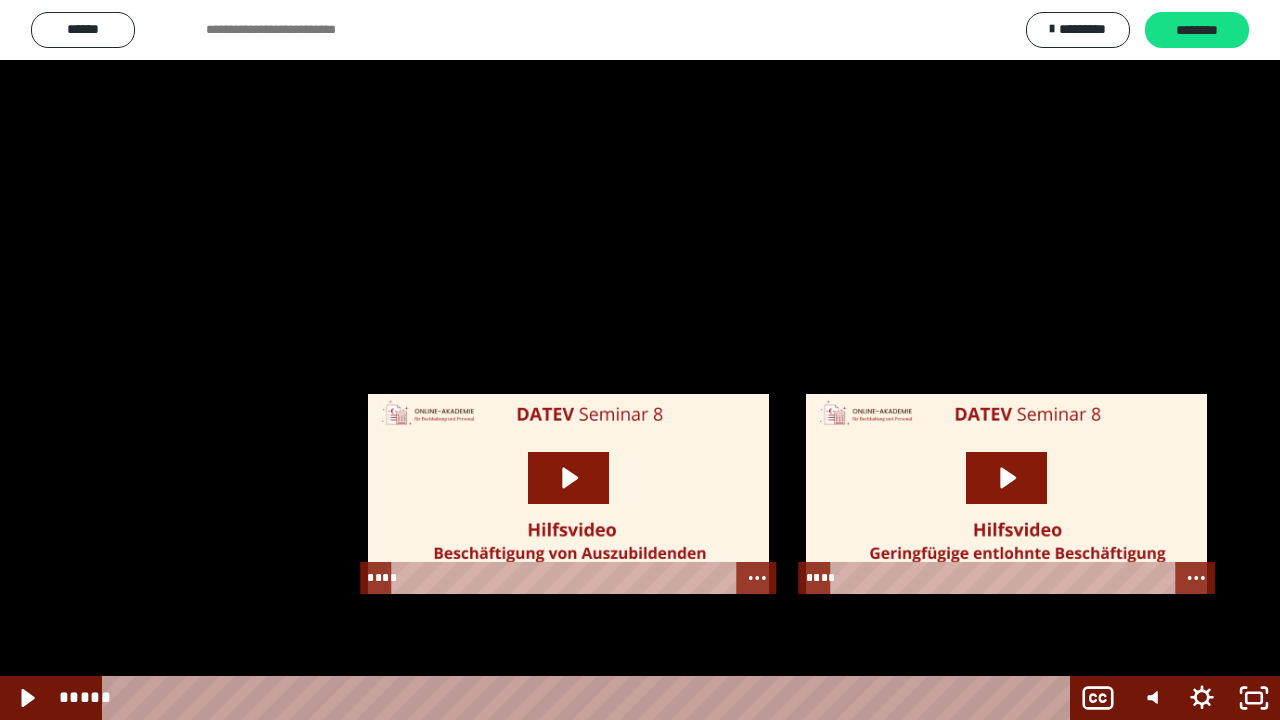 click at bounding box center (640, 360) 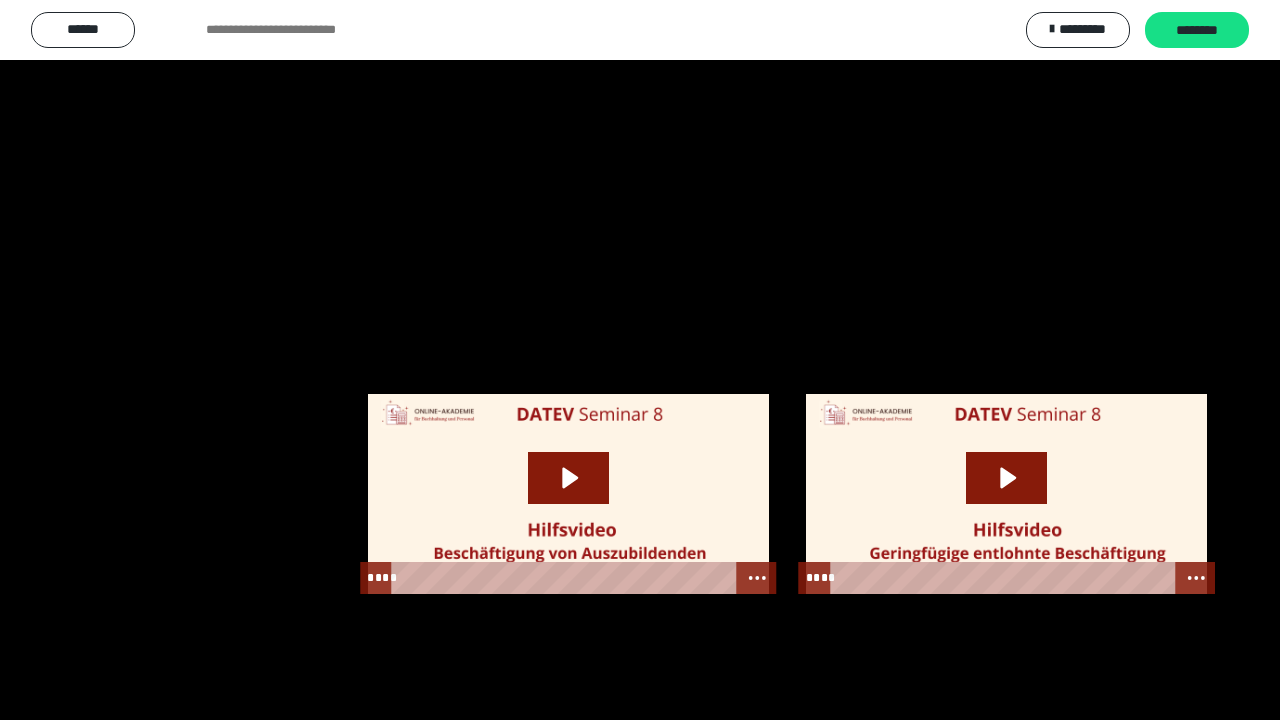 click at bounding box center [640, 360] 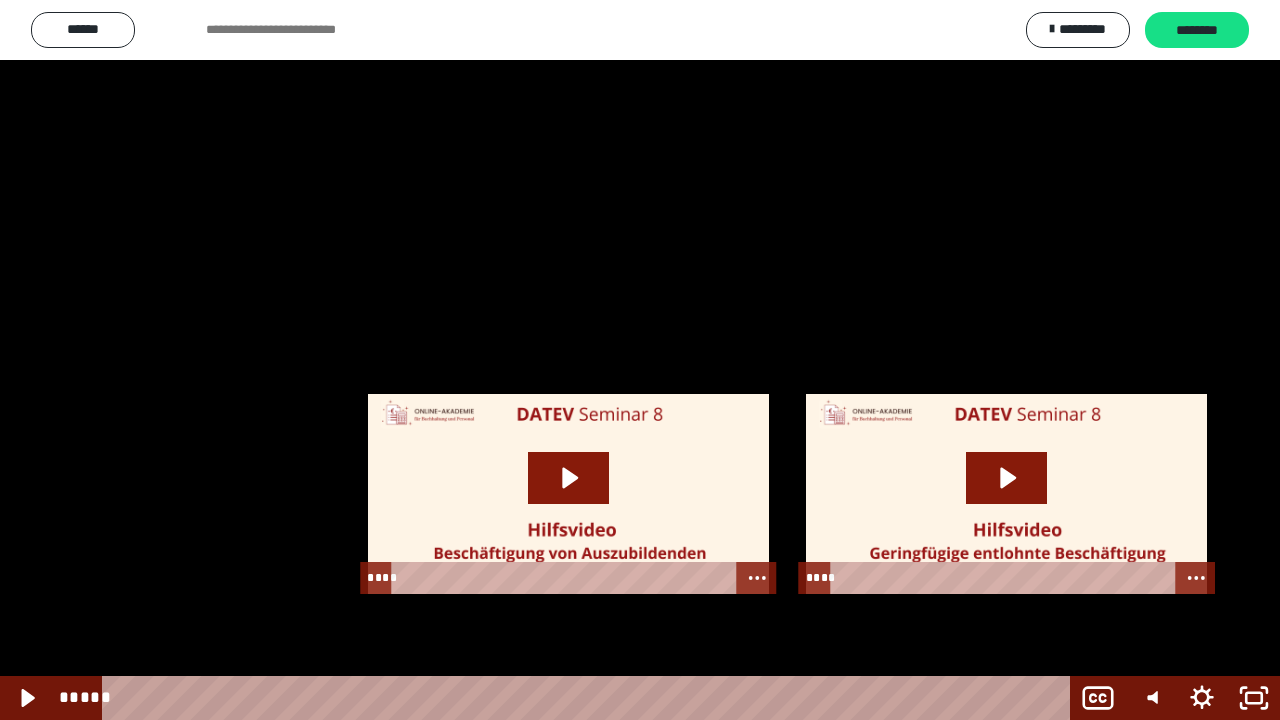 click at bounding box center [640, 360] 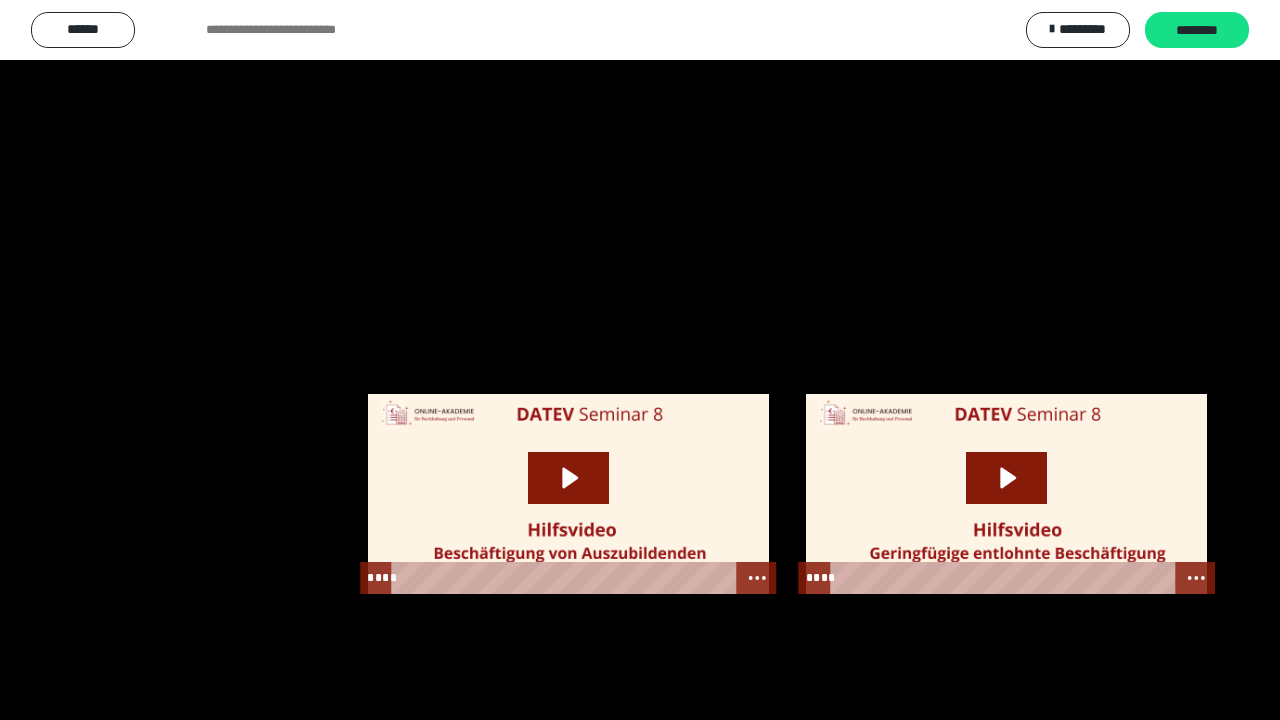 click at bounding box center (640, 360) 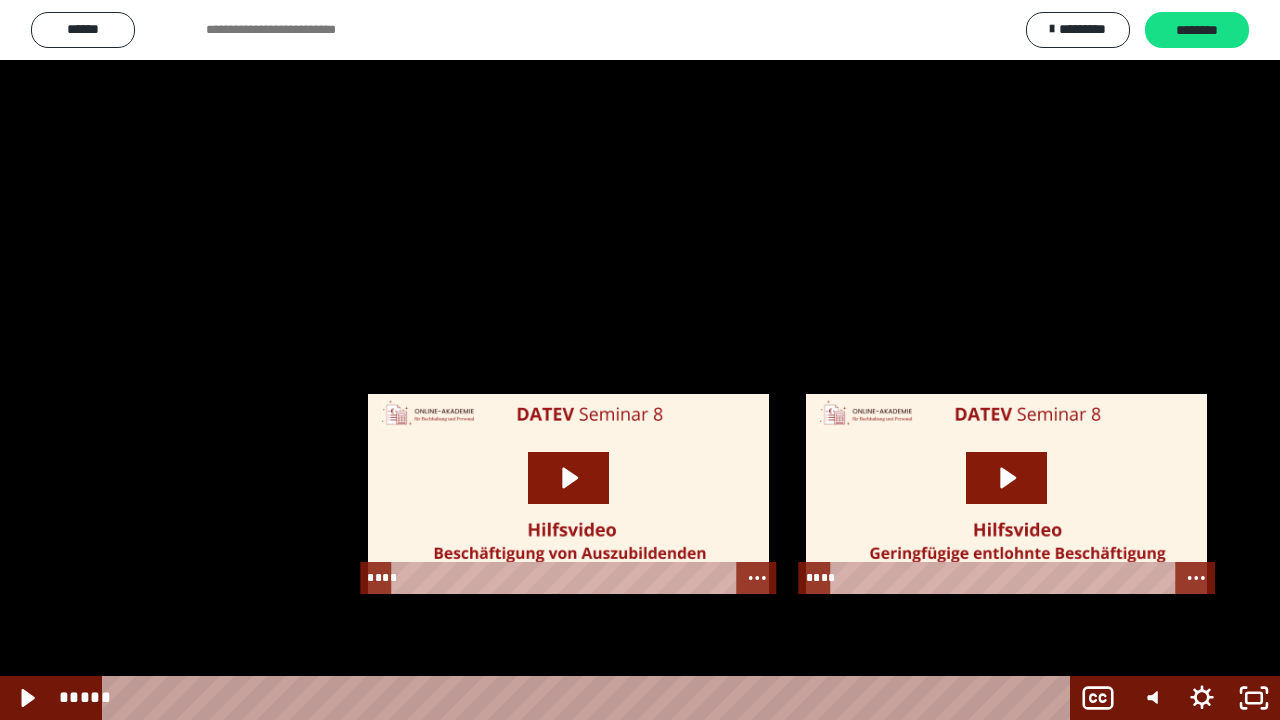 click at bounding box center (640, 360) 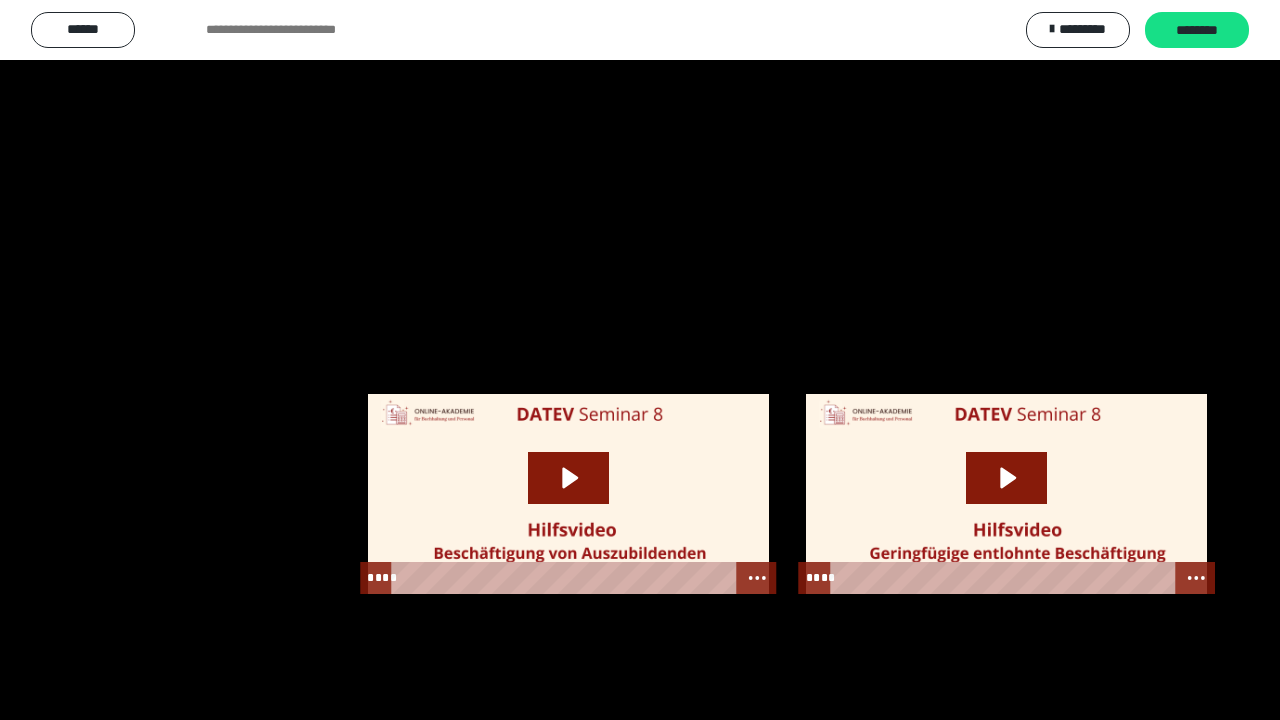 click at bounding box center [640, 360] 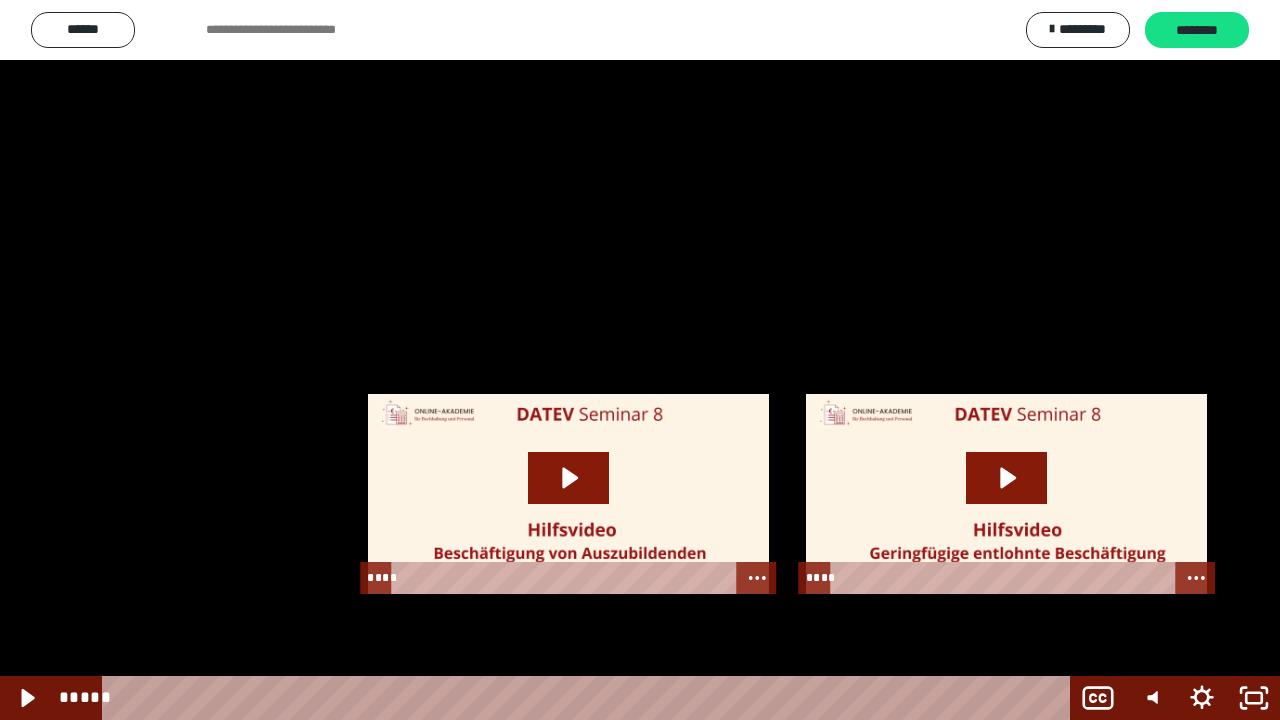 click at bounding box center [640, 360] 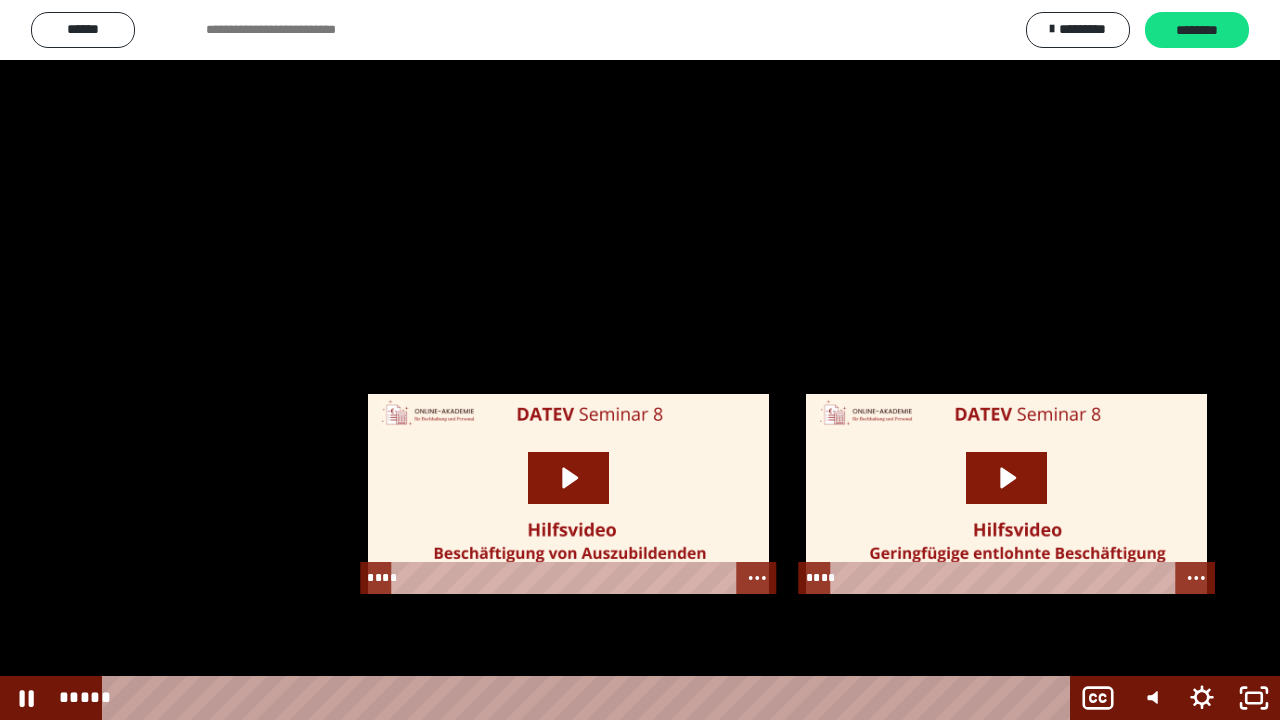 click at bounding box center [640, 360] 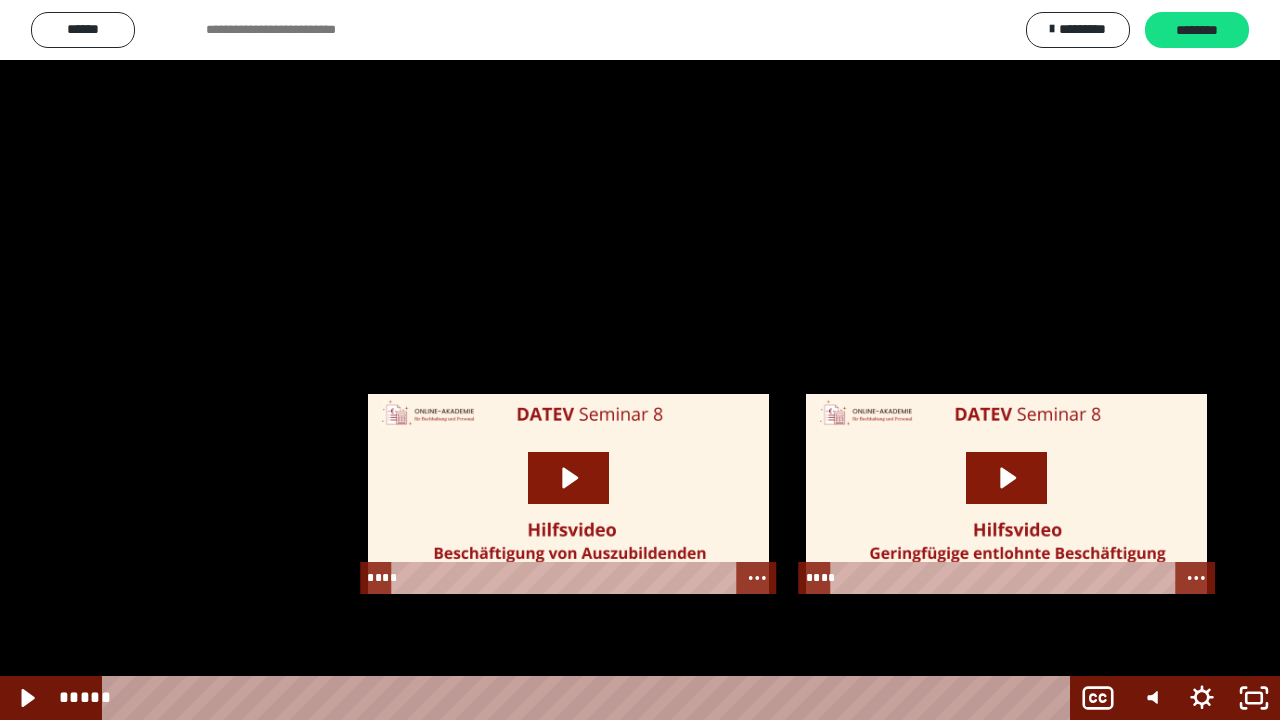 click at bounding box center [640, 360] 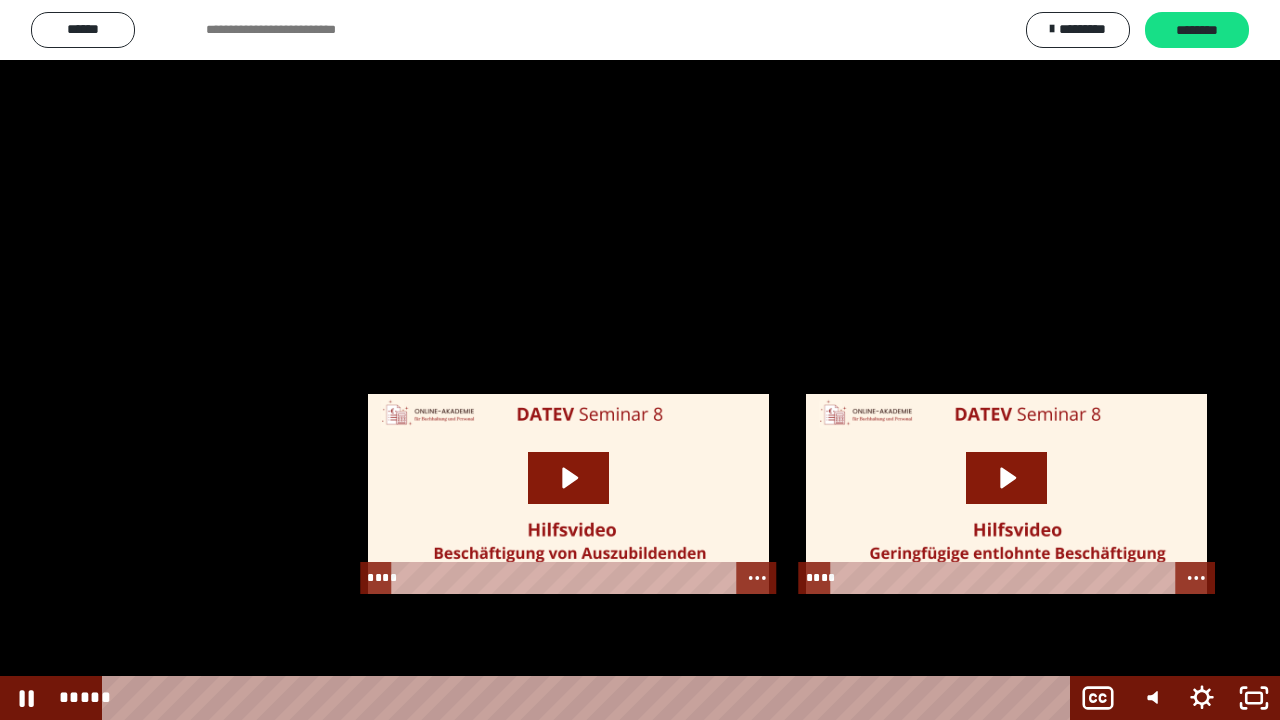click at bounding box center (640, 360) 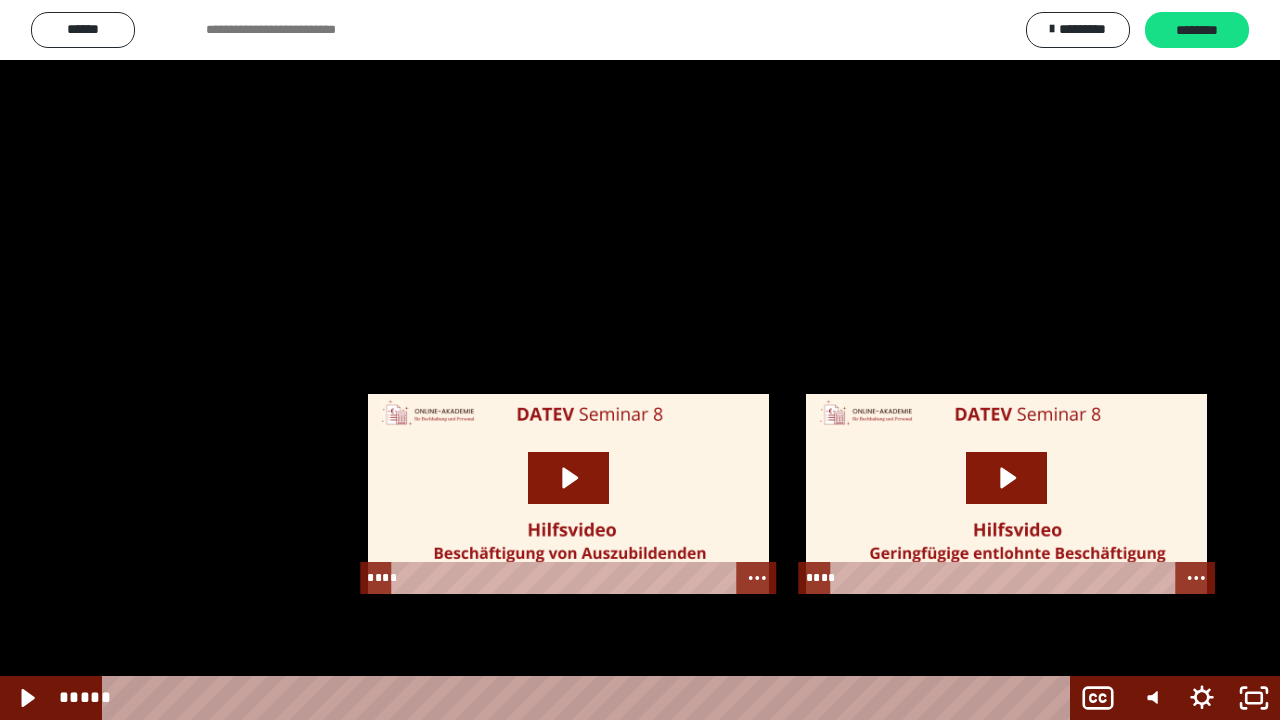 click at bounding box center (640, 360) 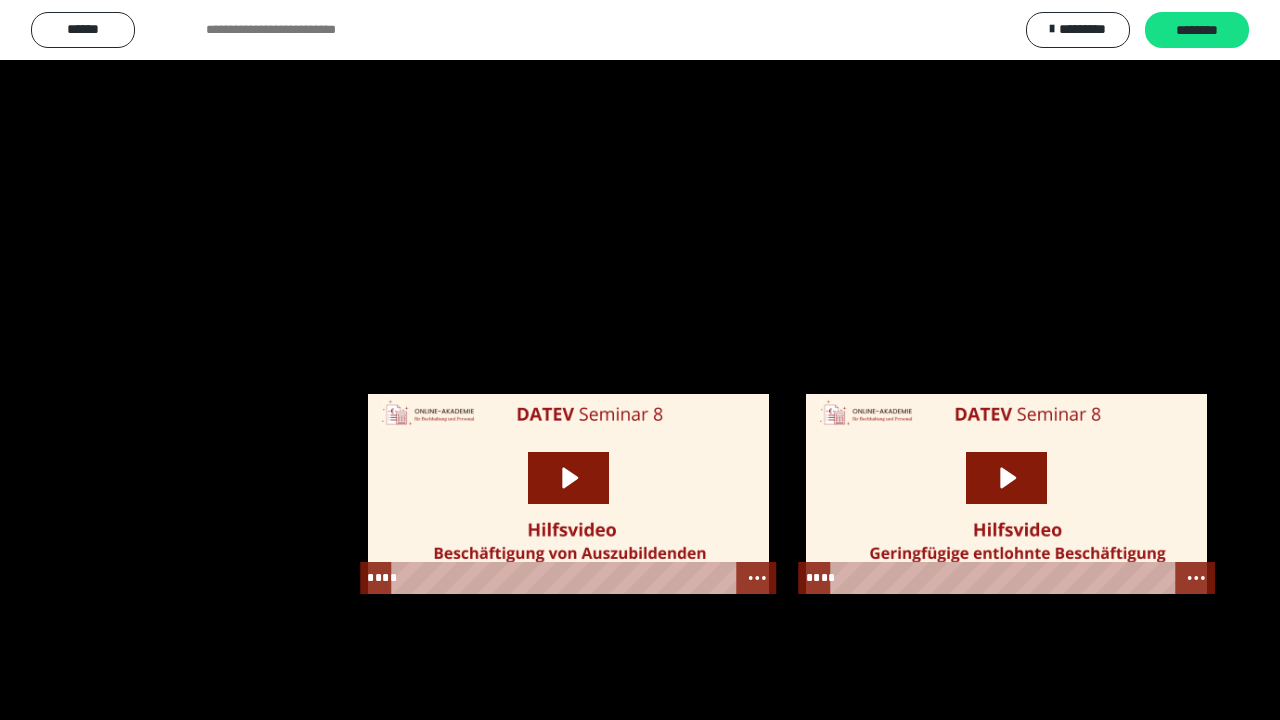 click at bounding box center (640, 360) 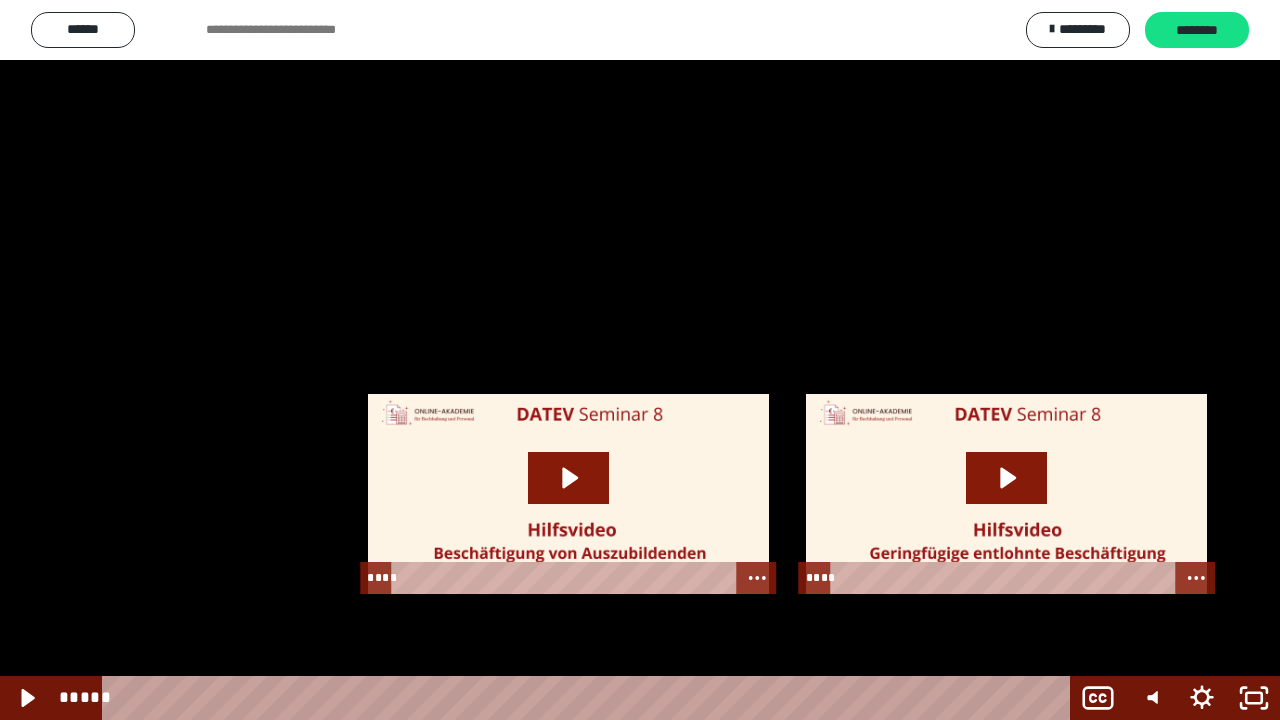 click at bounding box center (640, 360) 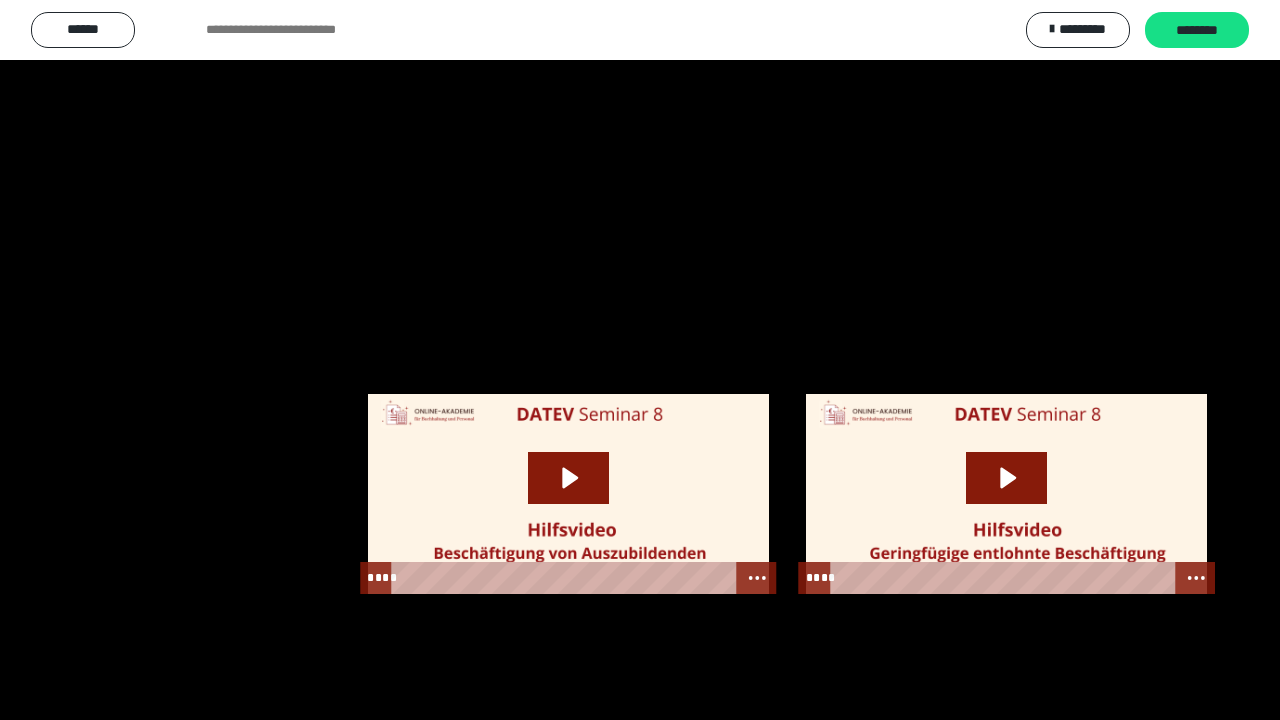 click at bounding box center (640, 360) 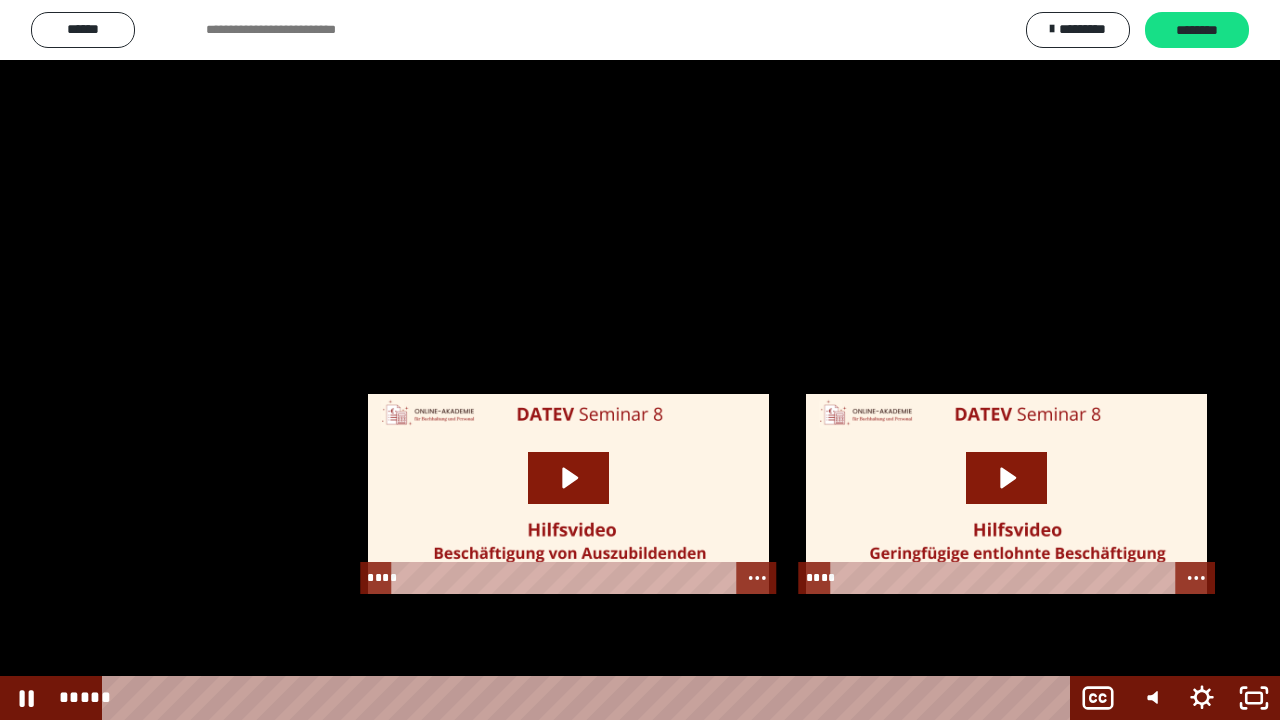 click at bounding box center [640, 360] 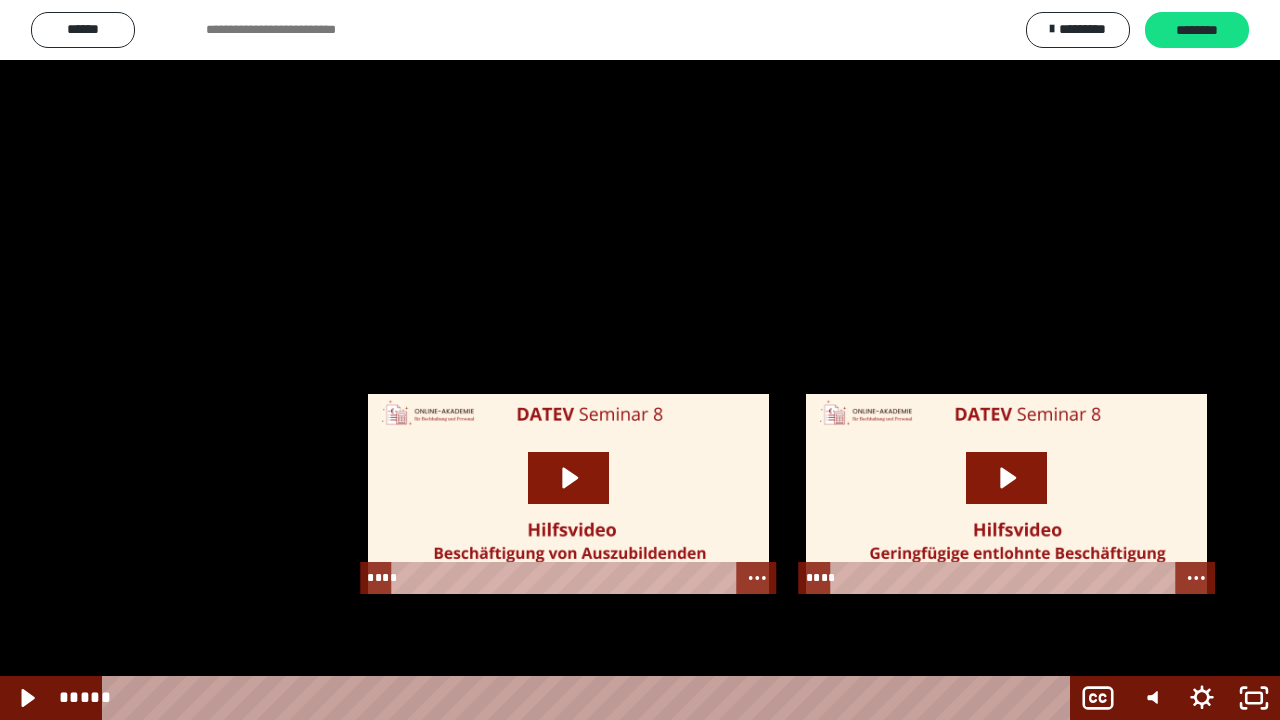 click at bounding box center (640, 360) 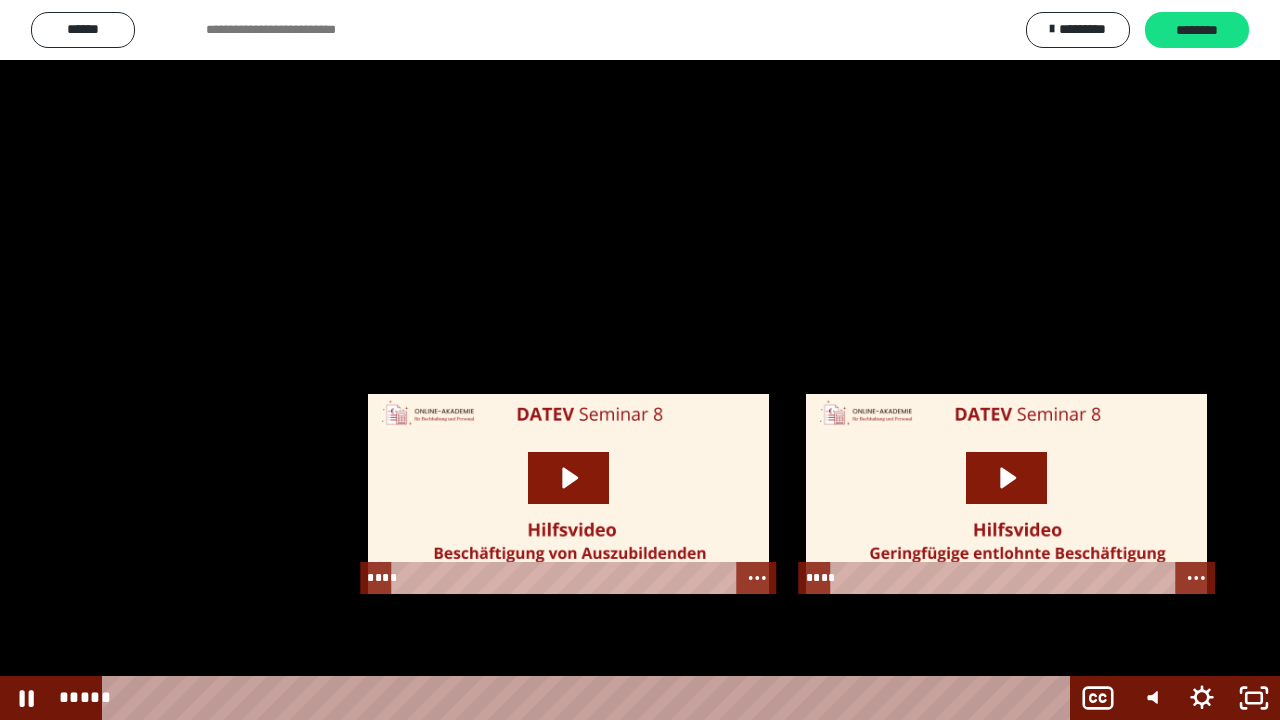 click at bounding box center (640, 360) 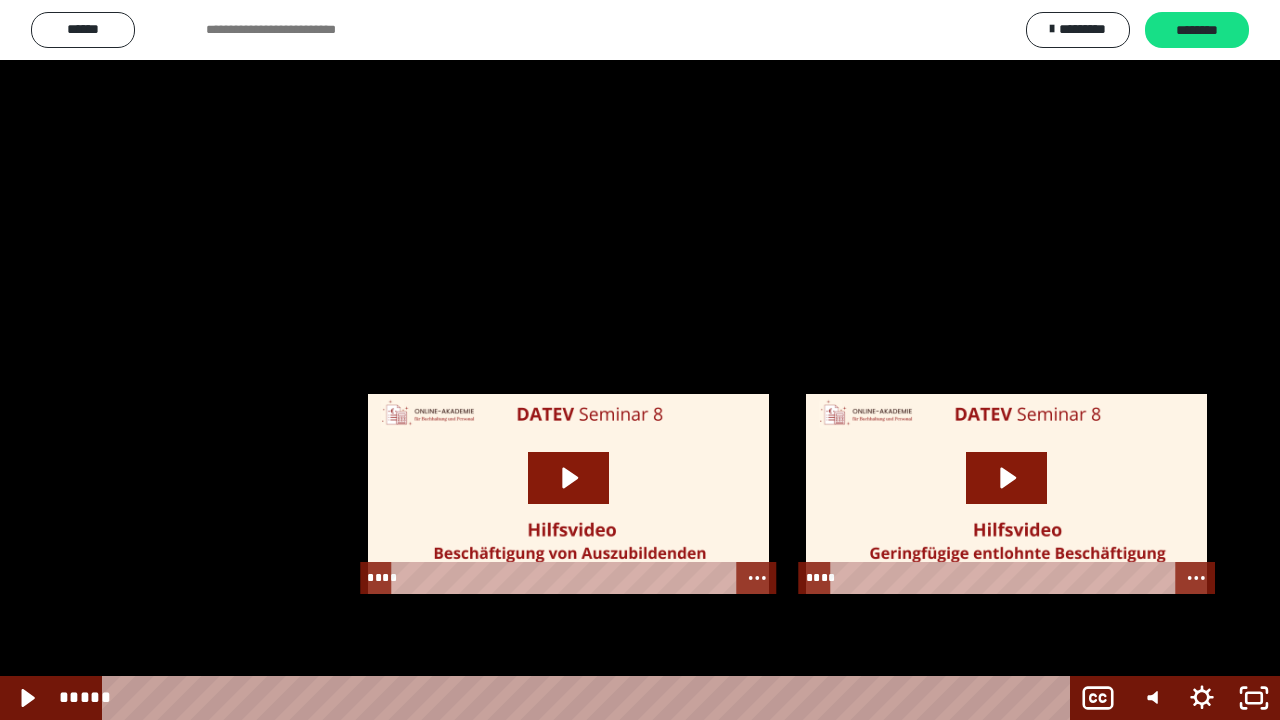 click at bounding box center [0, 0] 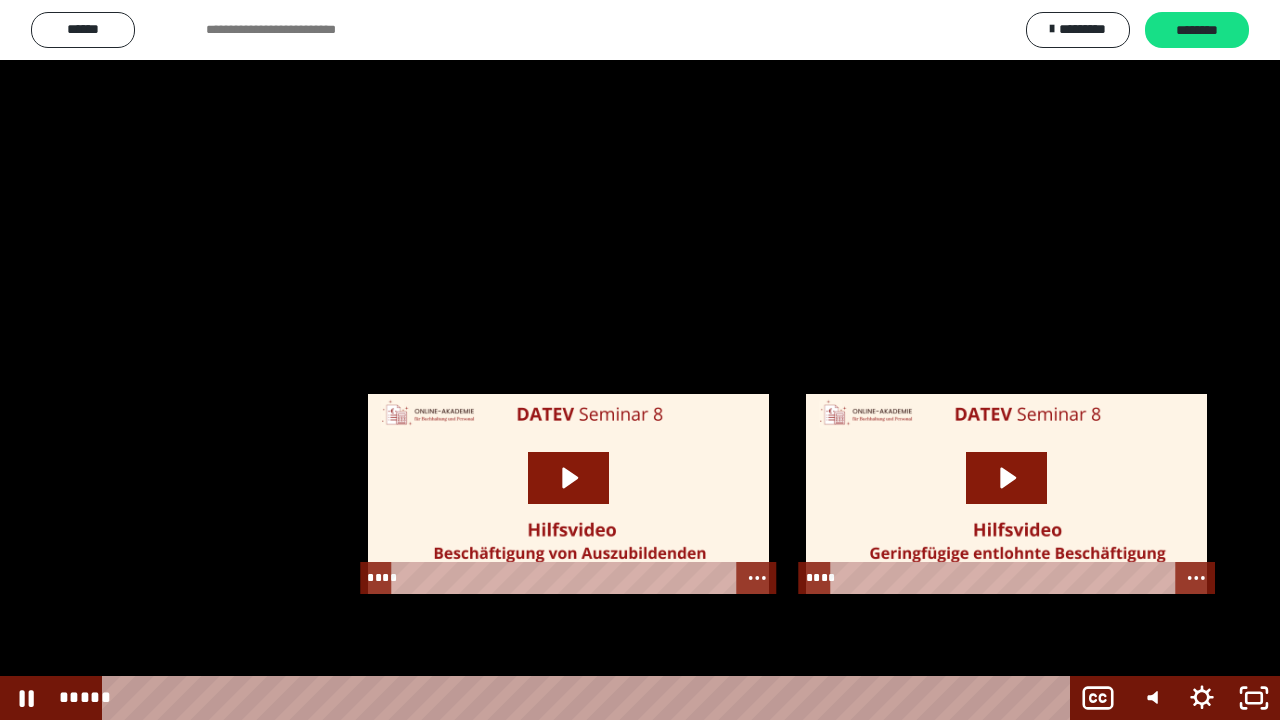click at bounding box center [640, 360] 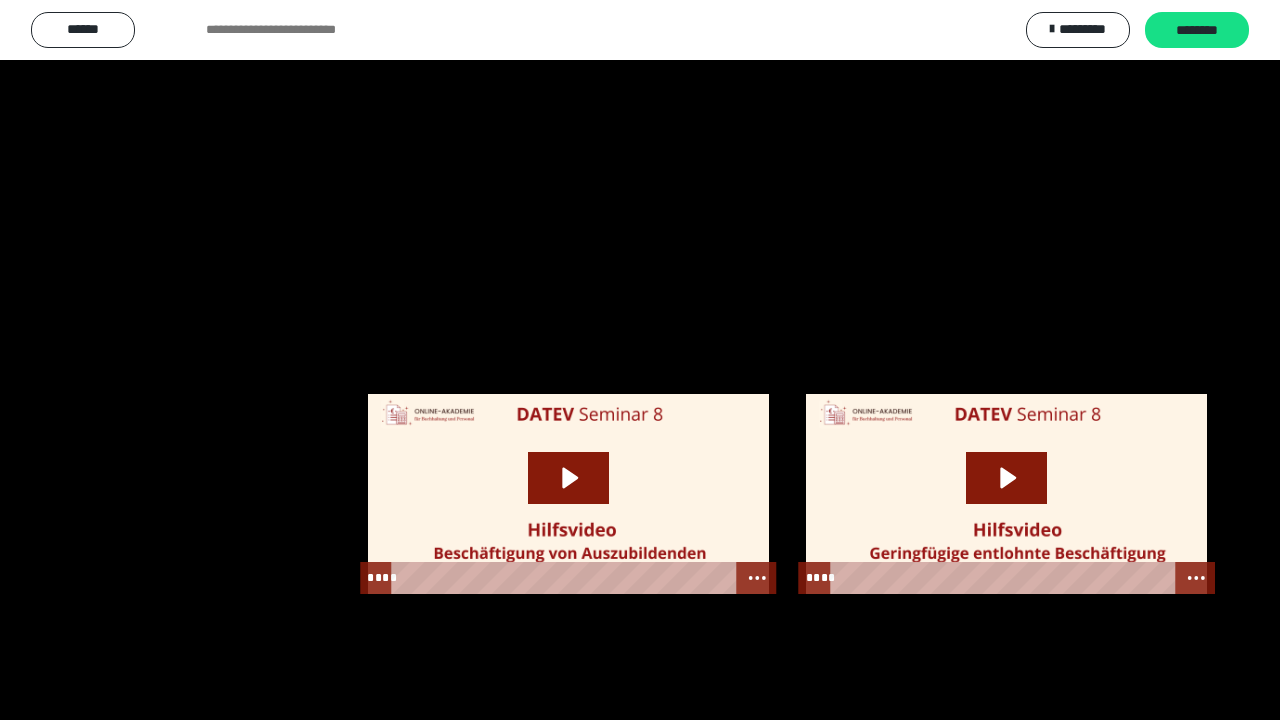 click at bounding box center [640, 360] 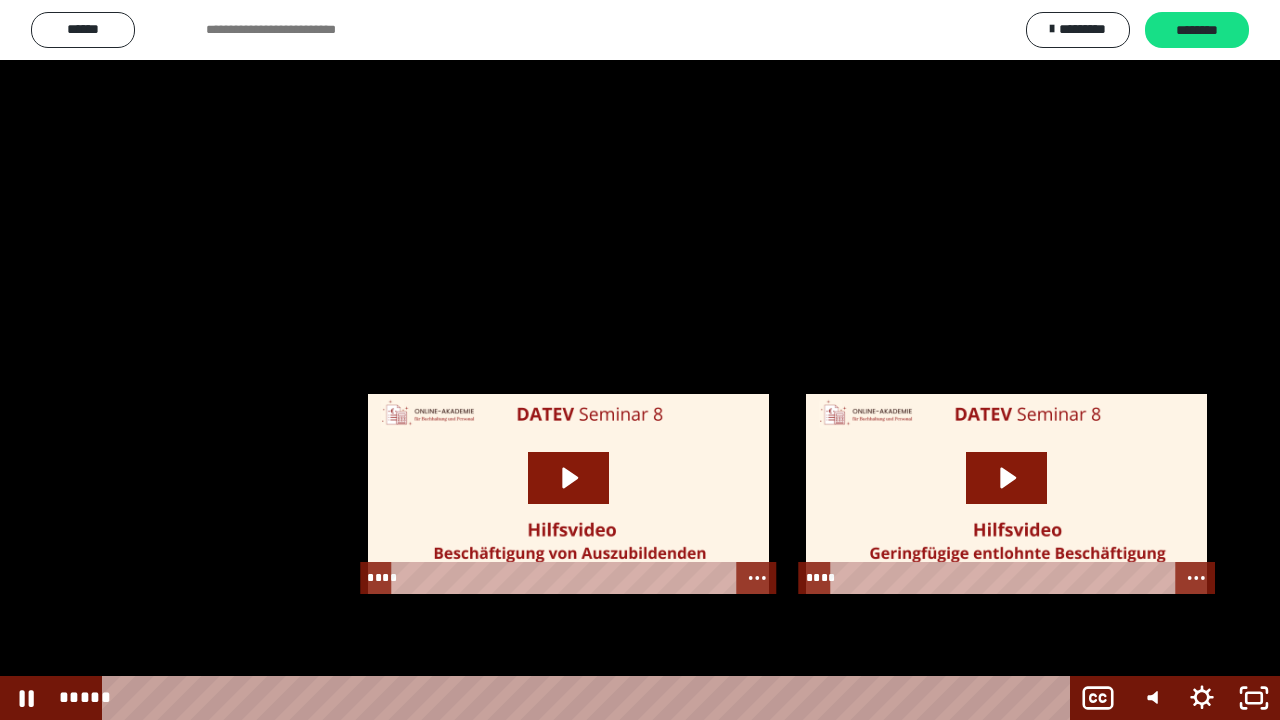 click at bounding box center [640, 360] 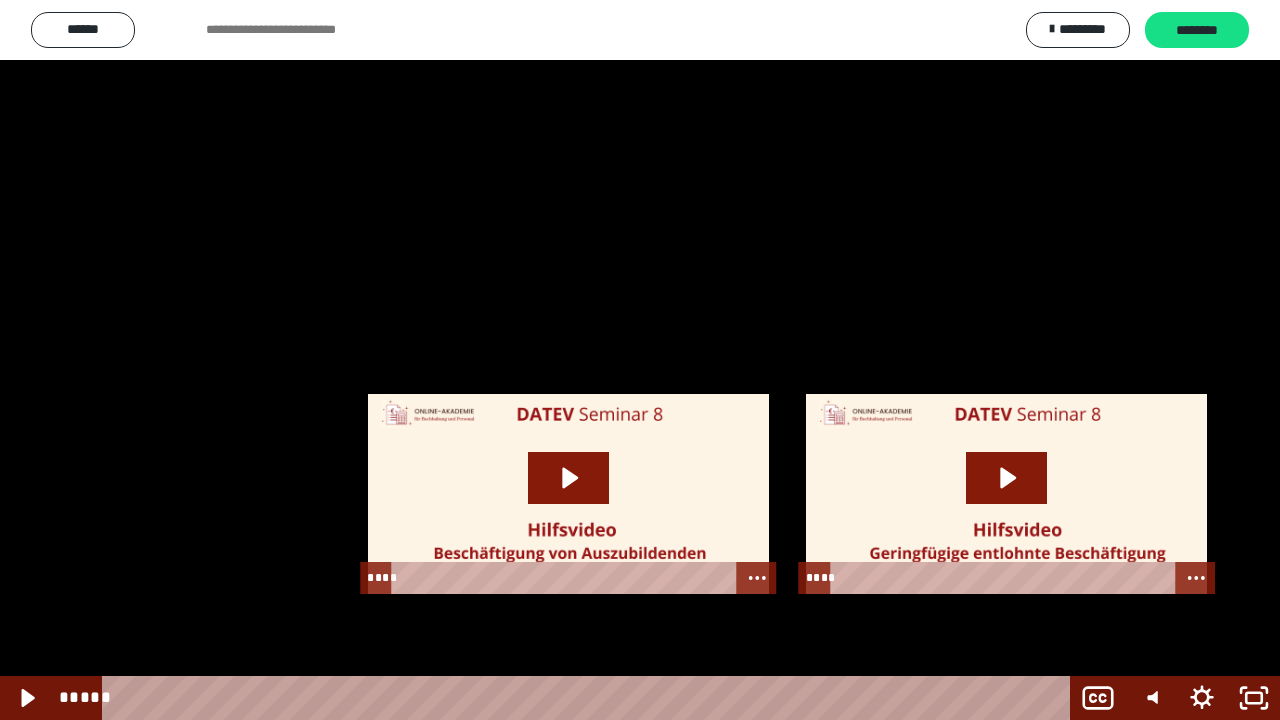 click at bounding box center (0, 0) 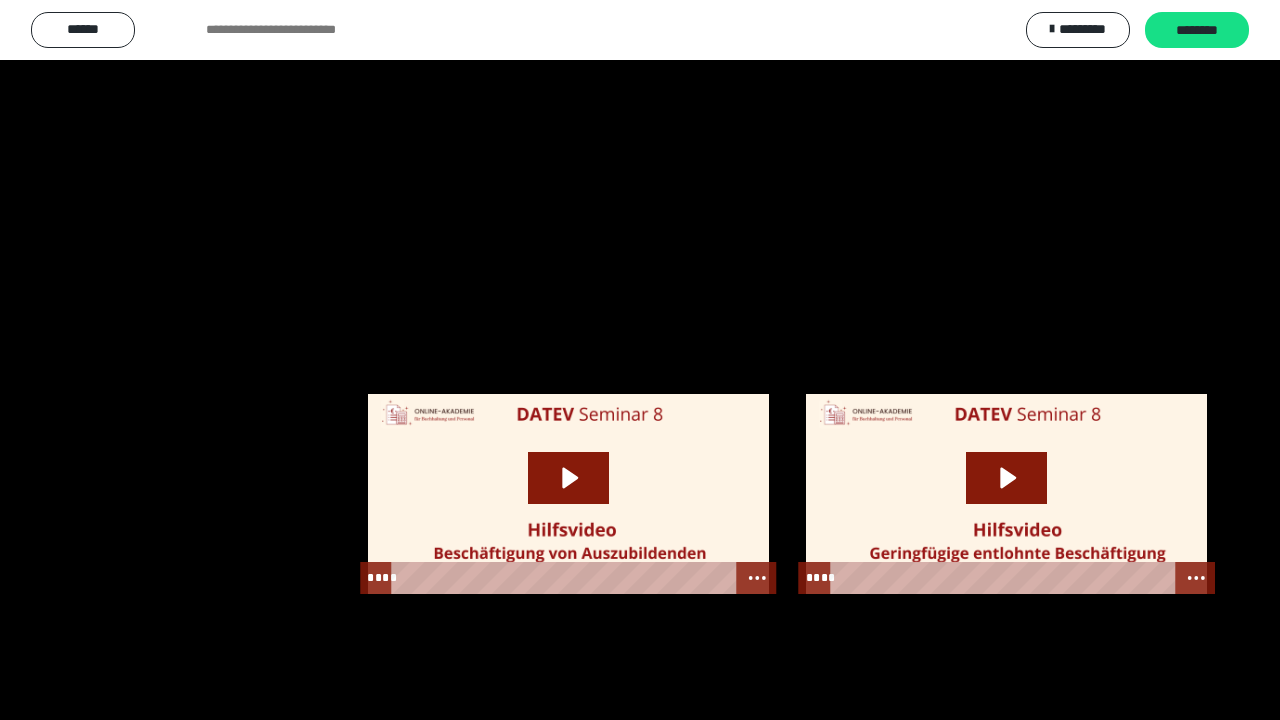 click at bounding box center (640, 360) 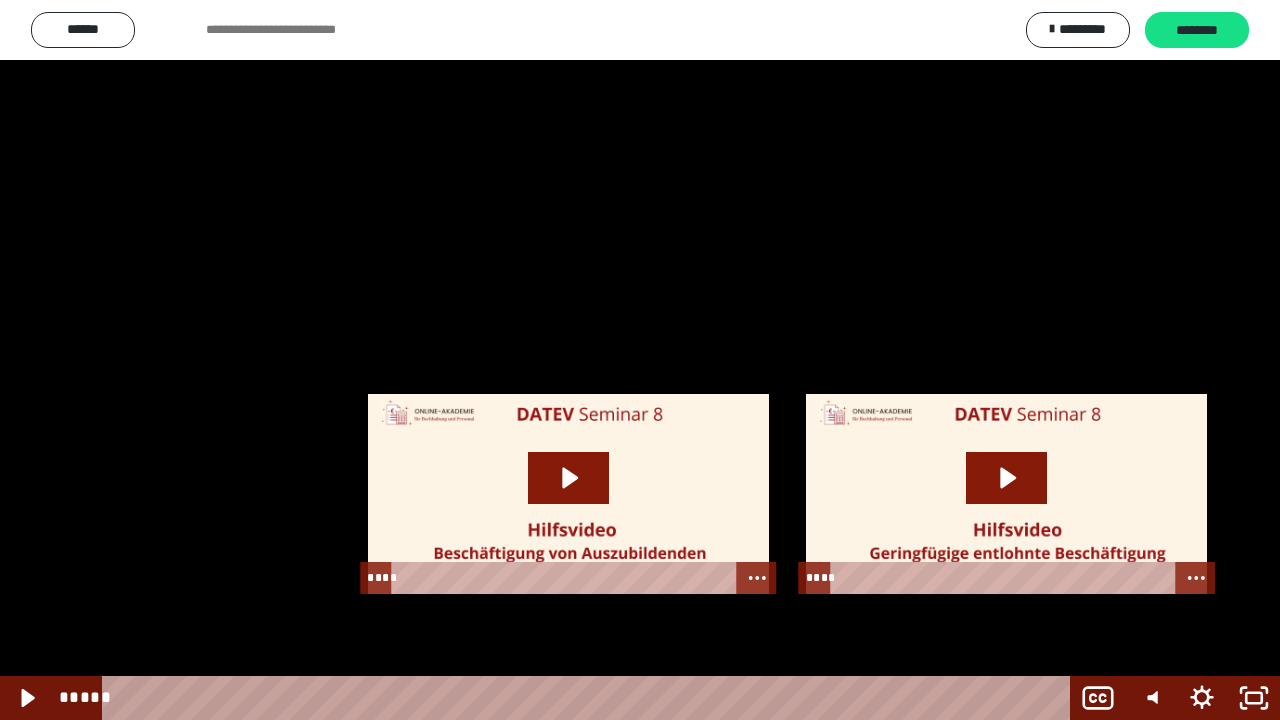 click at bounding box center (0, 0) 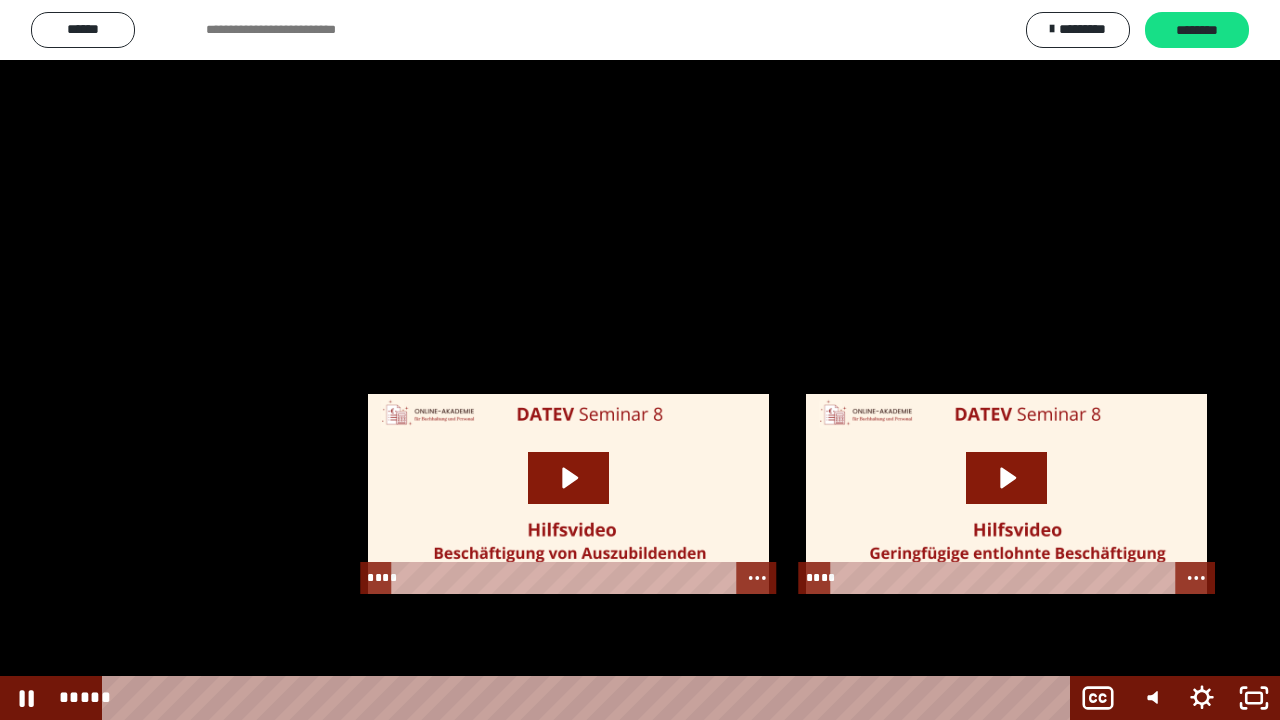 click at bounding box center [640, 360] 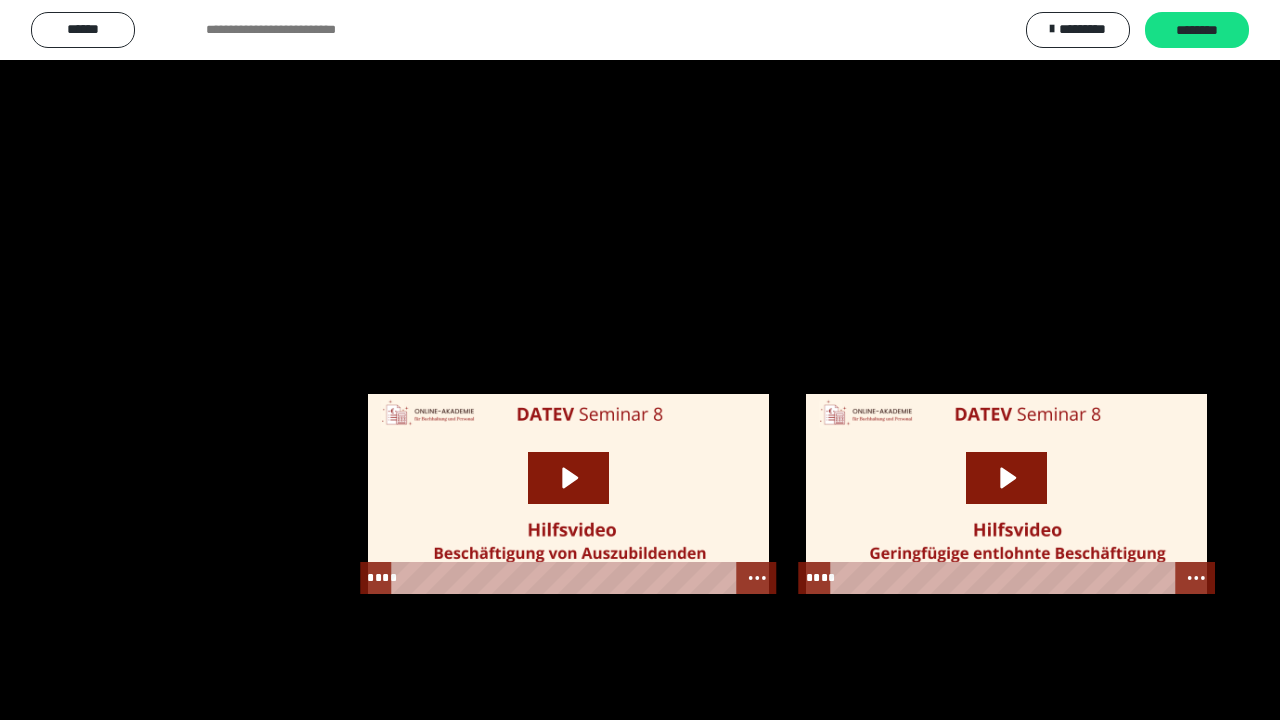 click at bounding box center (0, 0) 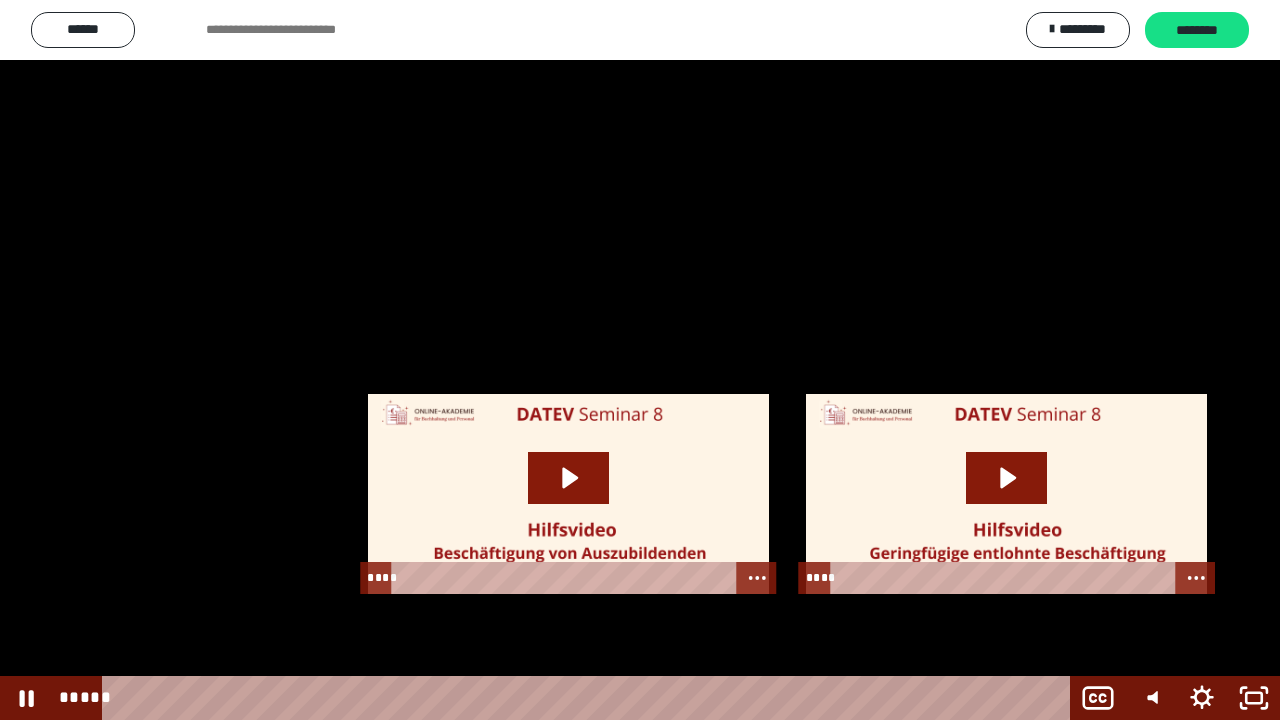 click at bounding box center [0, 0] 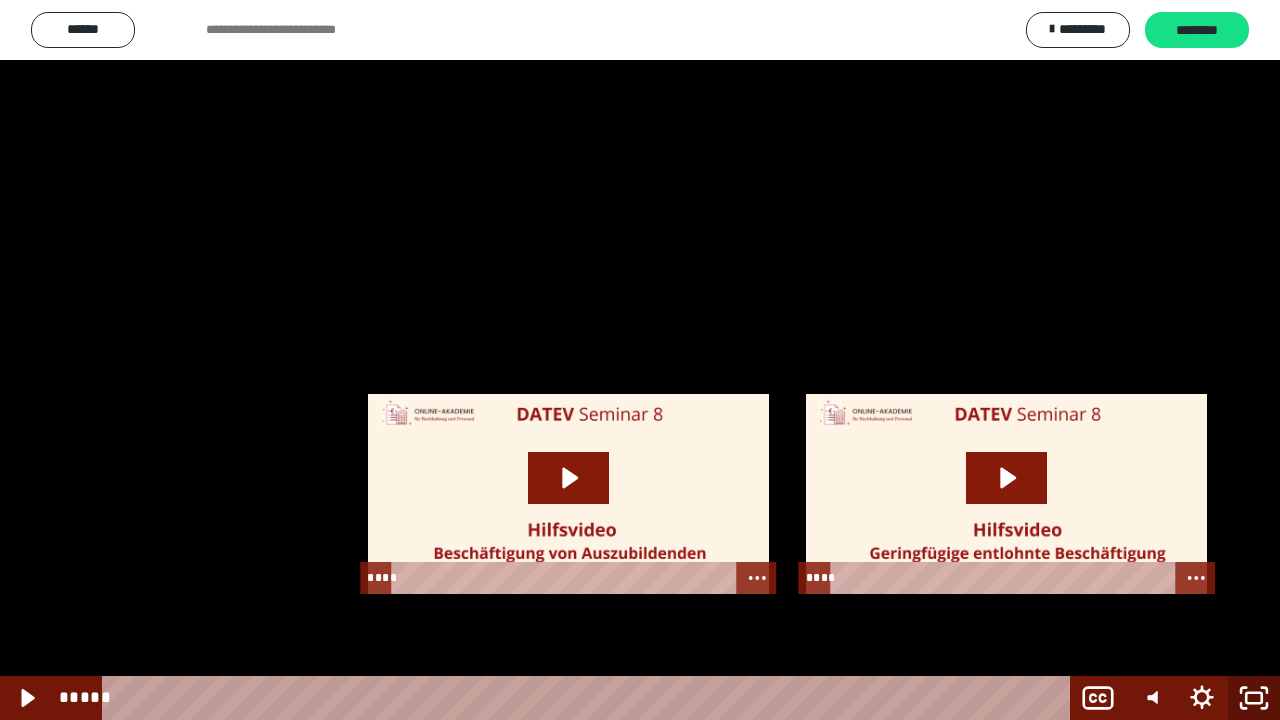 click 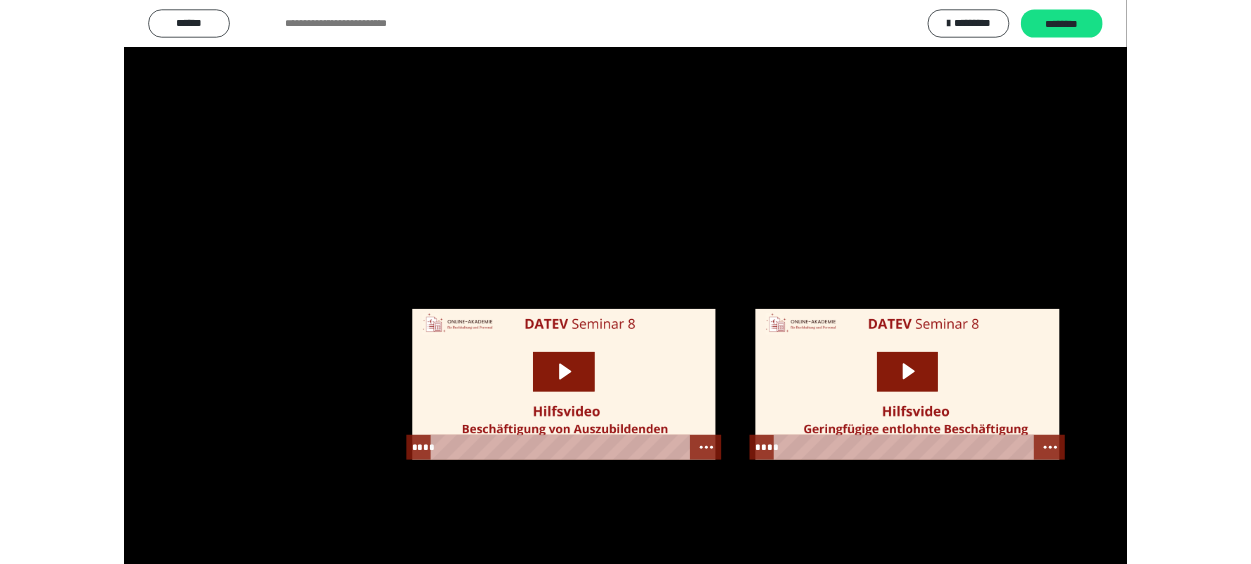 scroll, scrollTop: 2649, scrollLeft: 0, axis: vertical 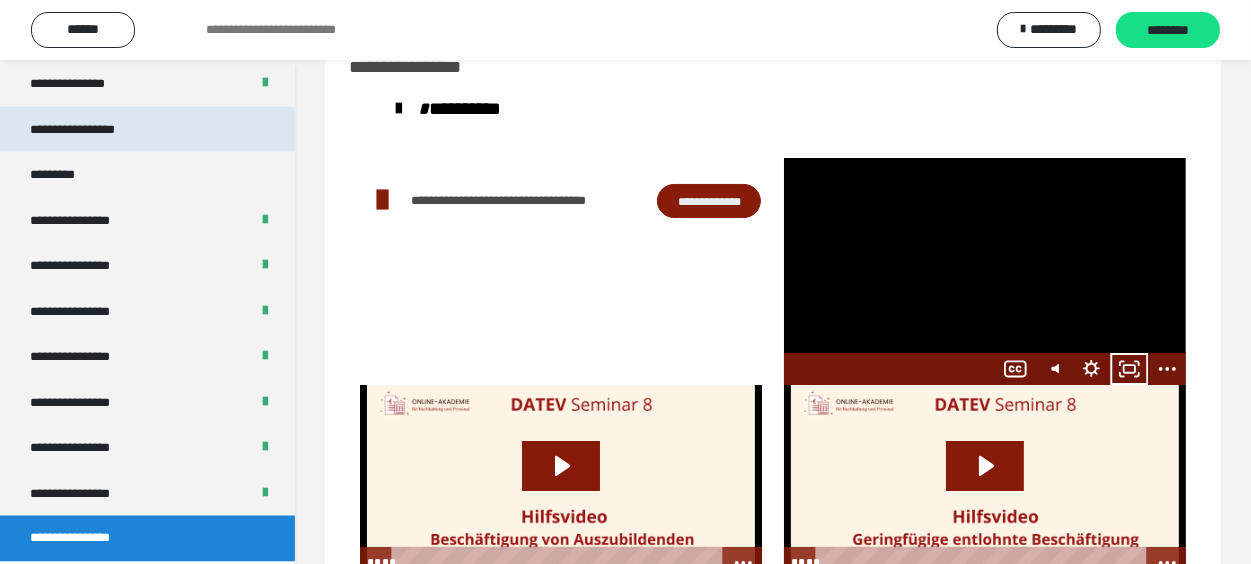 click on "**********" at bounding box center [93, 130] 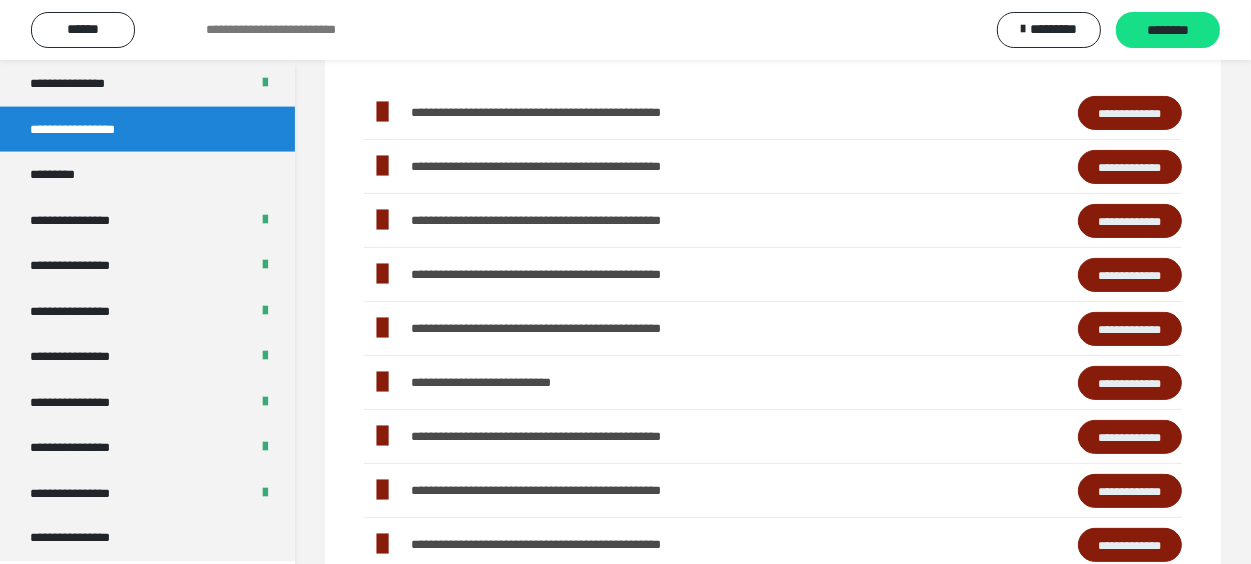 scroll, scrollTop: 460, scrollLeft: 0, axis: vertical 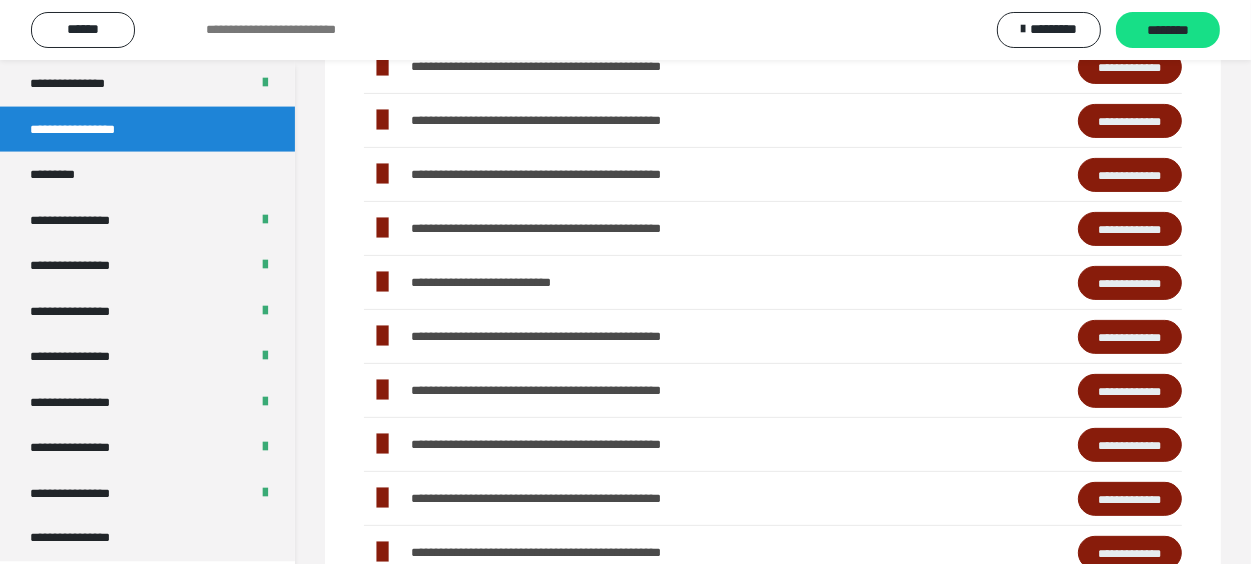 click on "**********" at bounding box center [1130, 283] 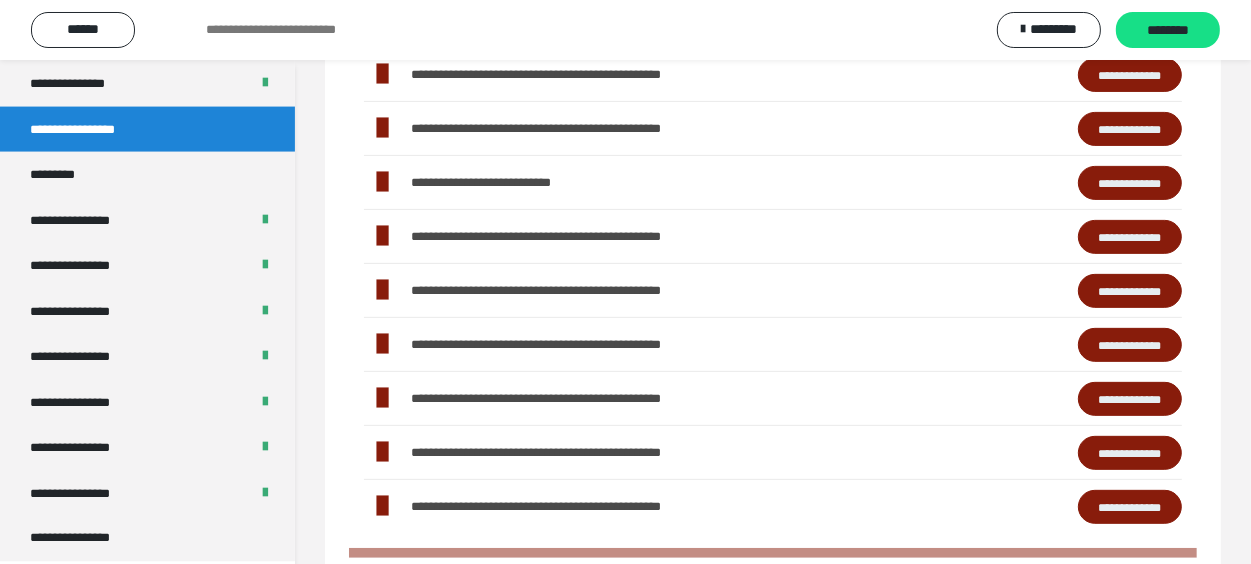 click on "**********" at bounding box center [1130, 237] 